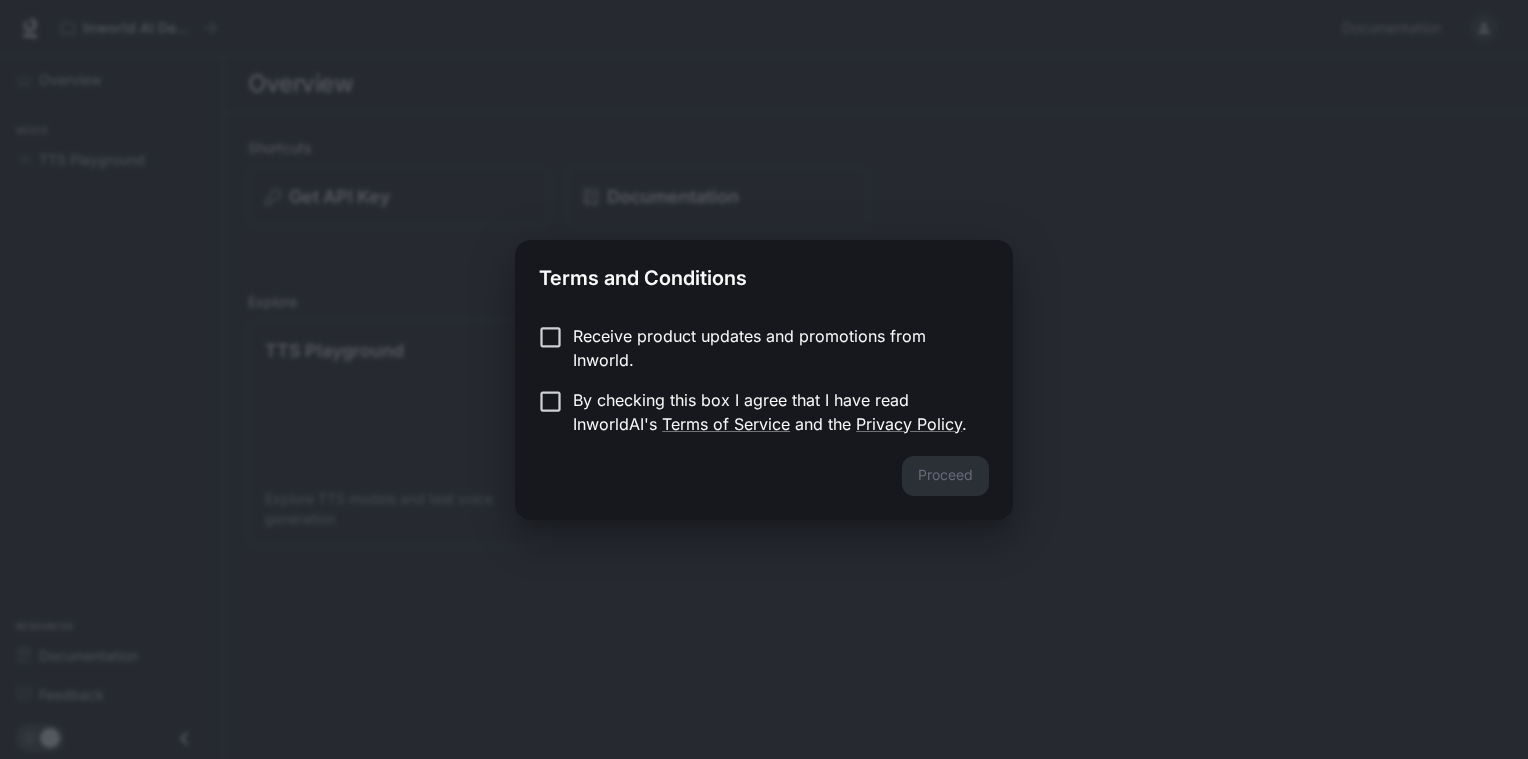 scroll, scrollTop: 0, scrollLeft: 0, axis: both 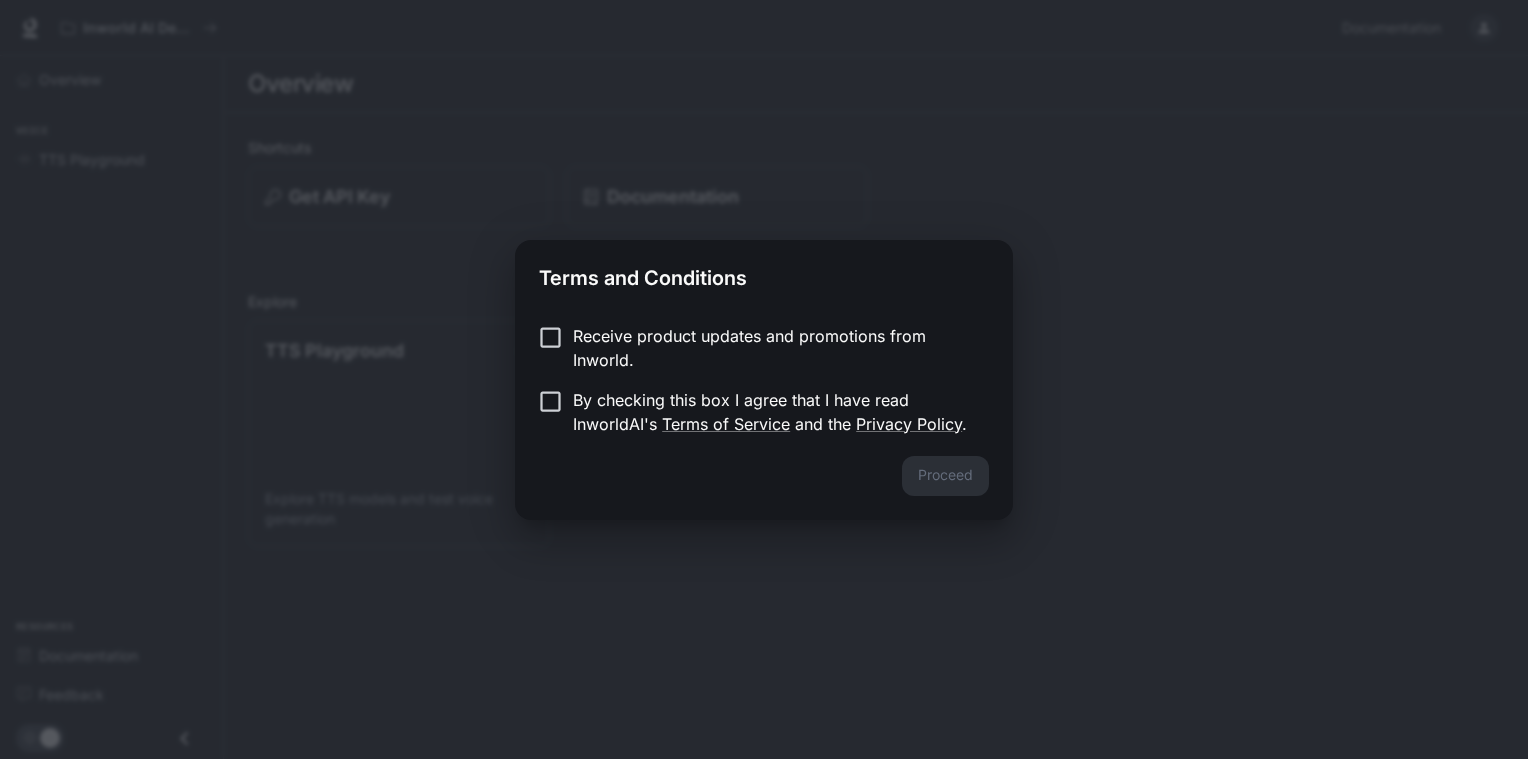 click on "By checking this box I agree that I have read InworldAI's   Terms of Service   and the   Privacy Policy ." at bounding box center (773, 412) 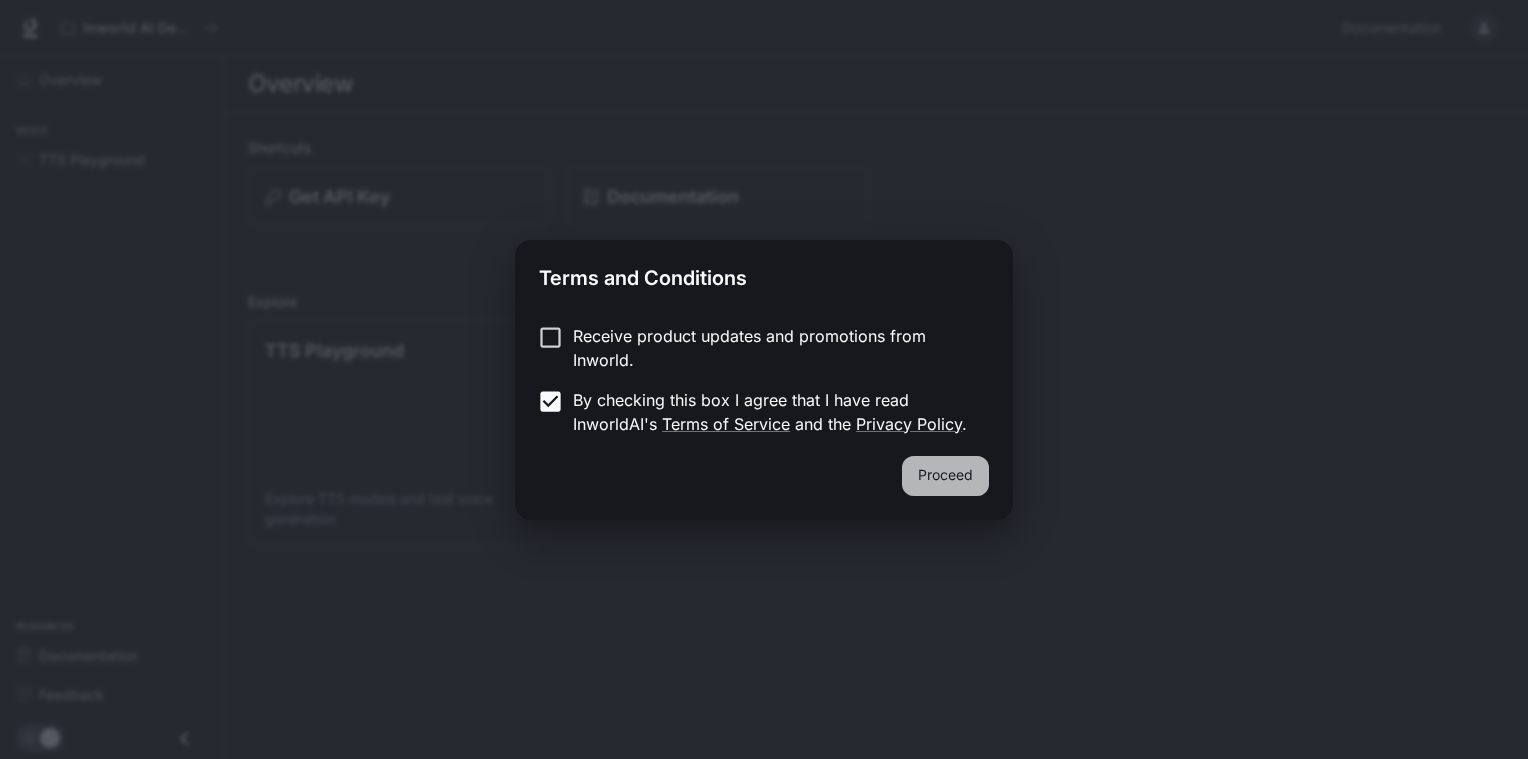 click on "Proceed" at bounding box center [945, 476] 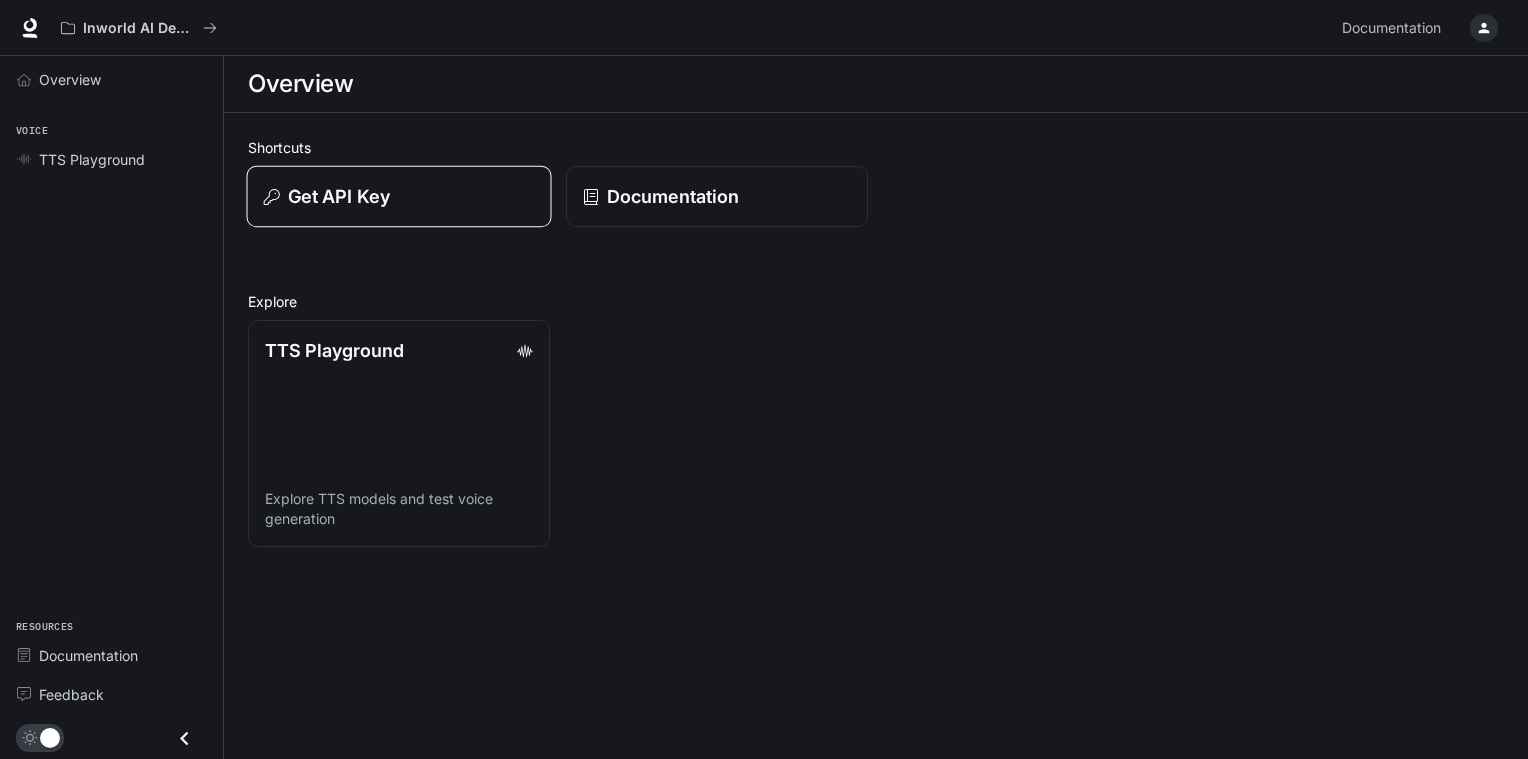 click on "Get API Key" at bounding box center (399, 196) 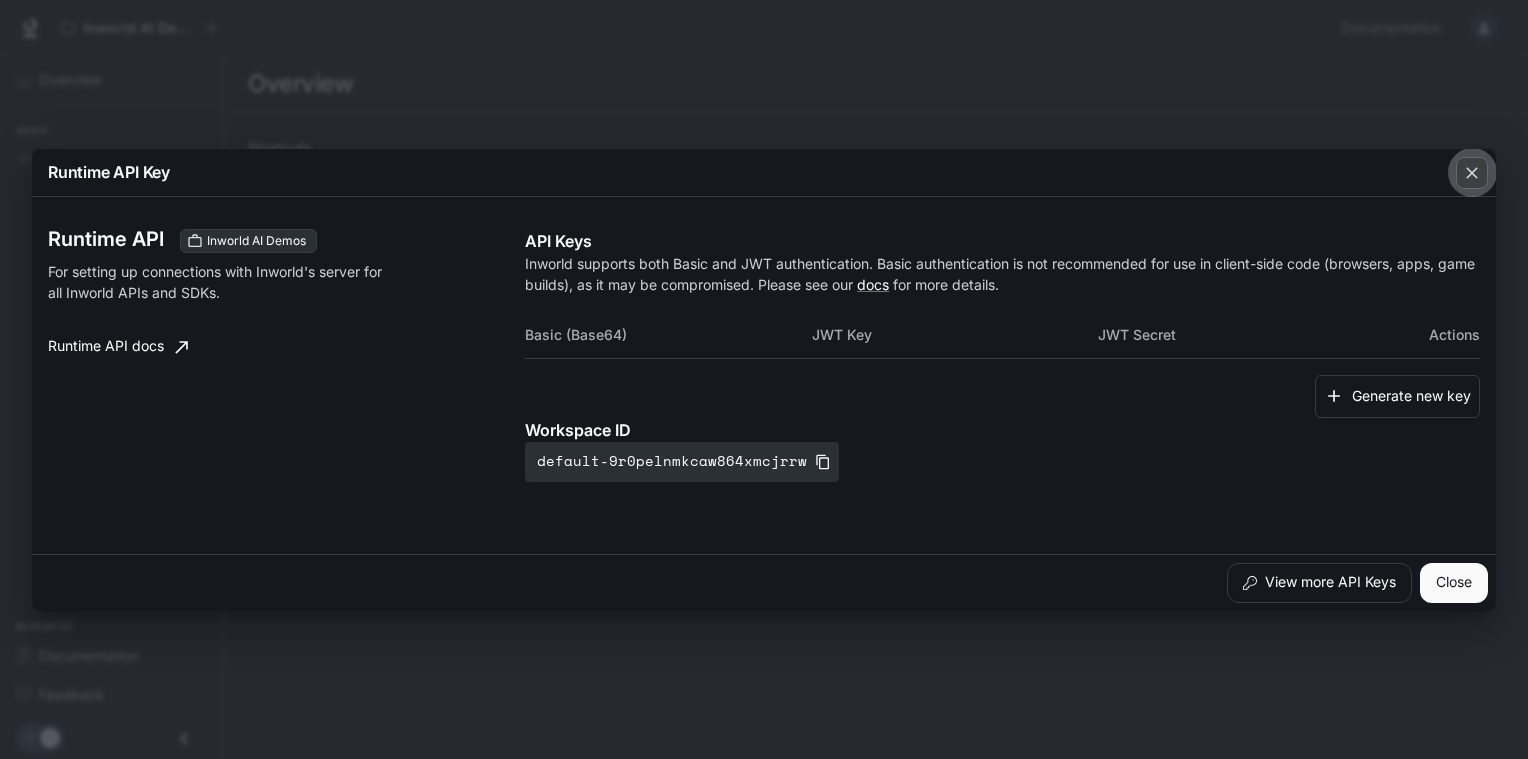click 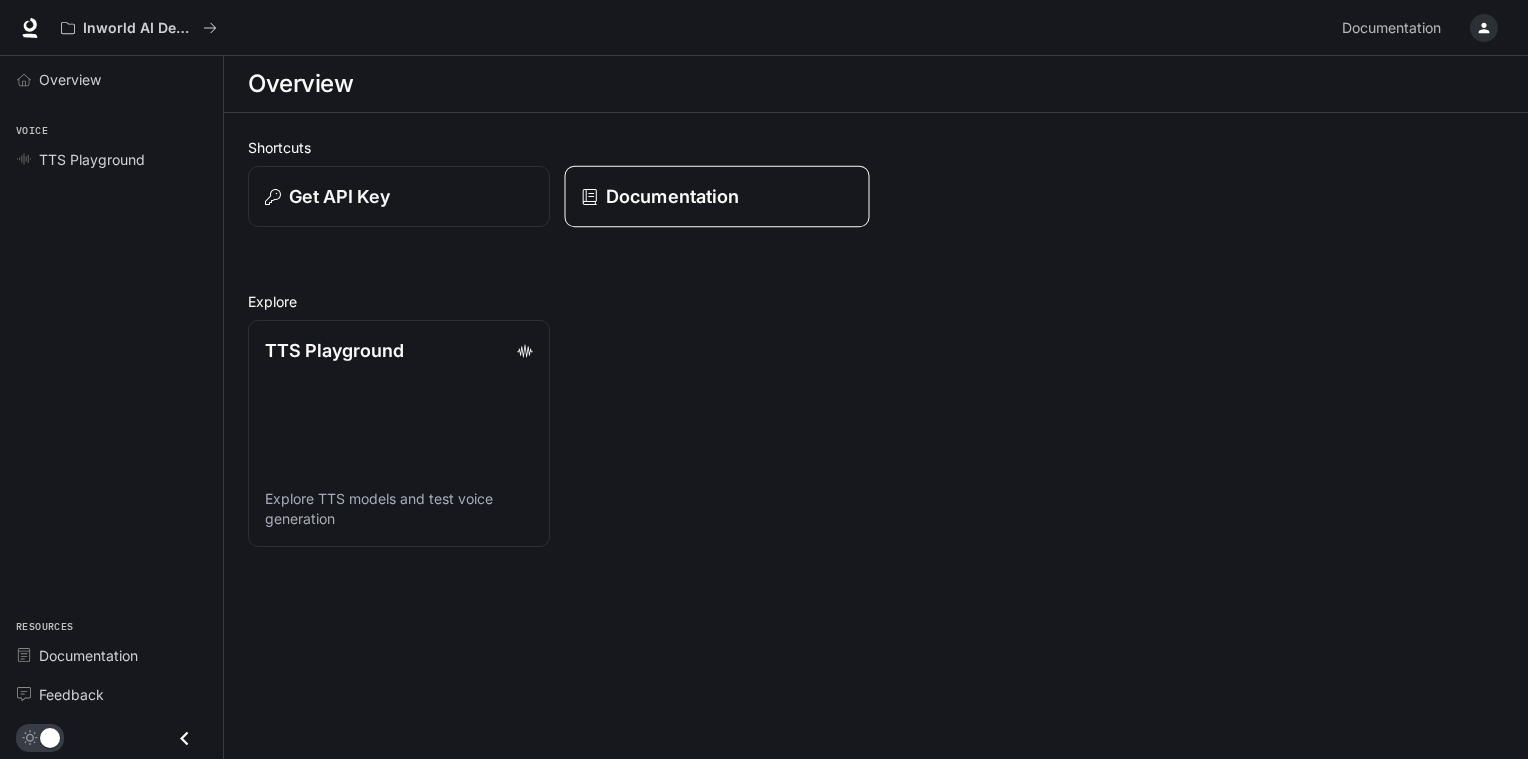 click on "Documentation" at bounding box center (717, 196) 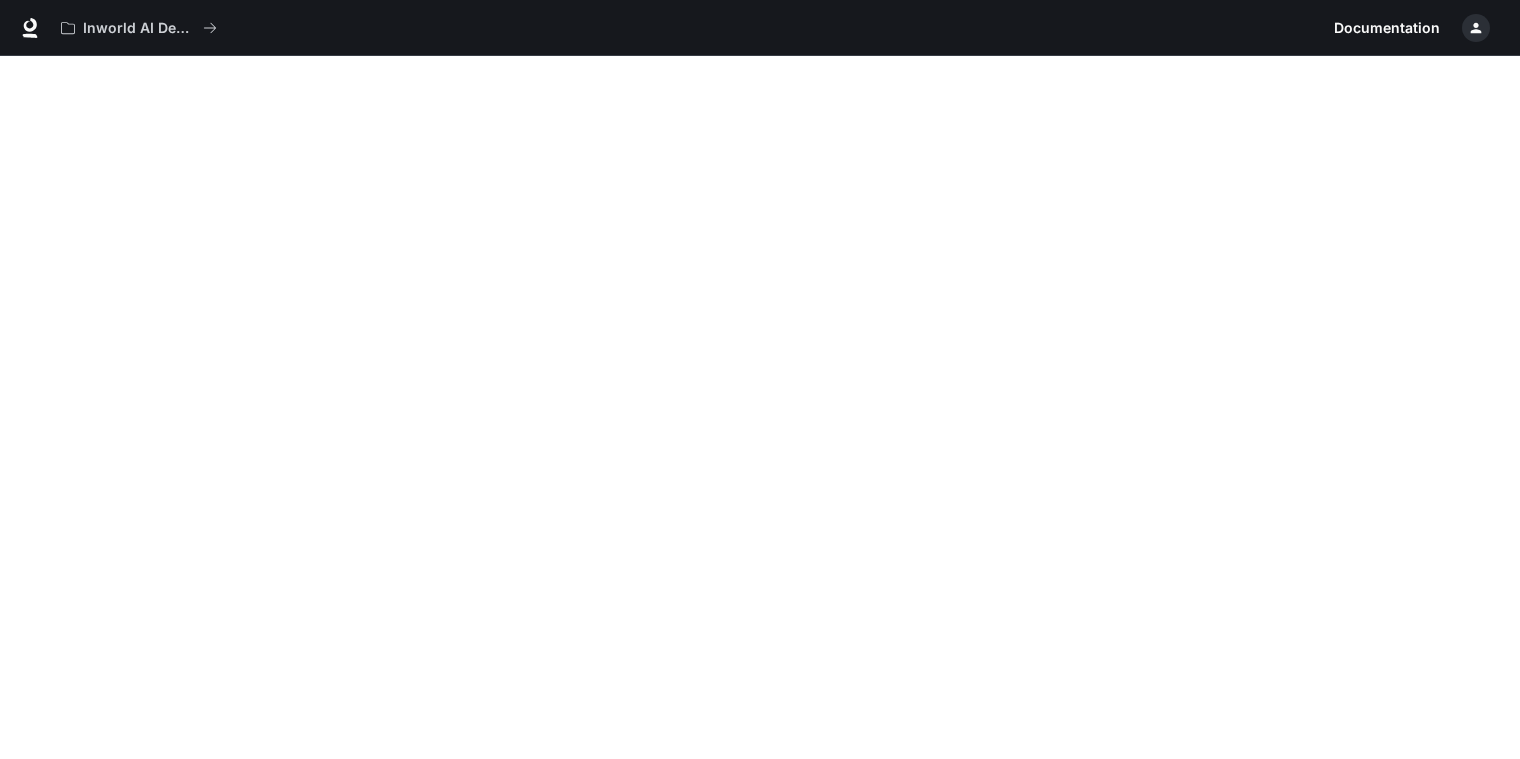 scroll, scrollTop: 44, scrollLeft: 0, axis: vertical 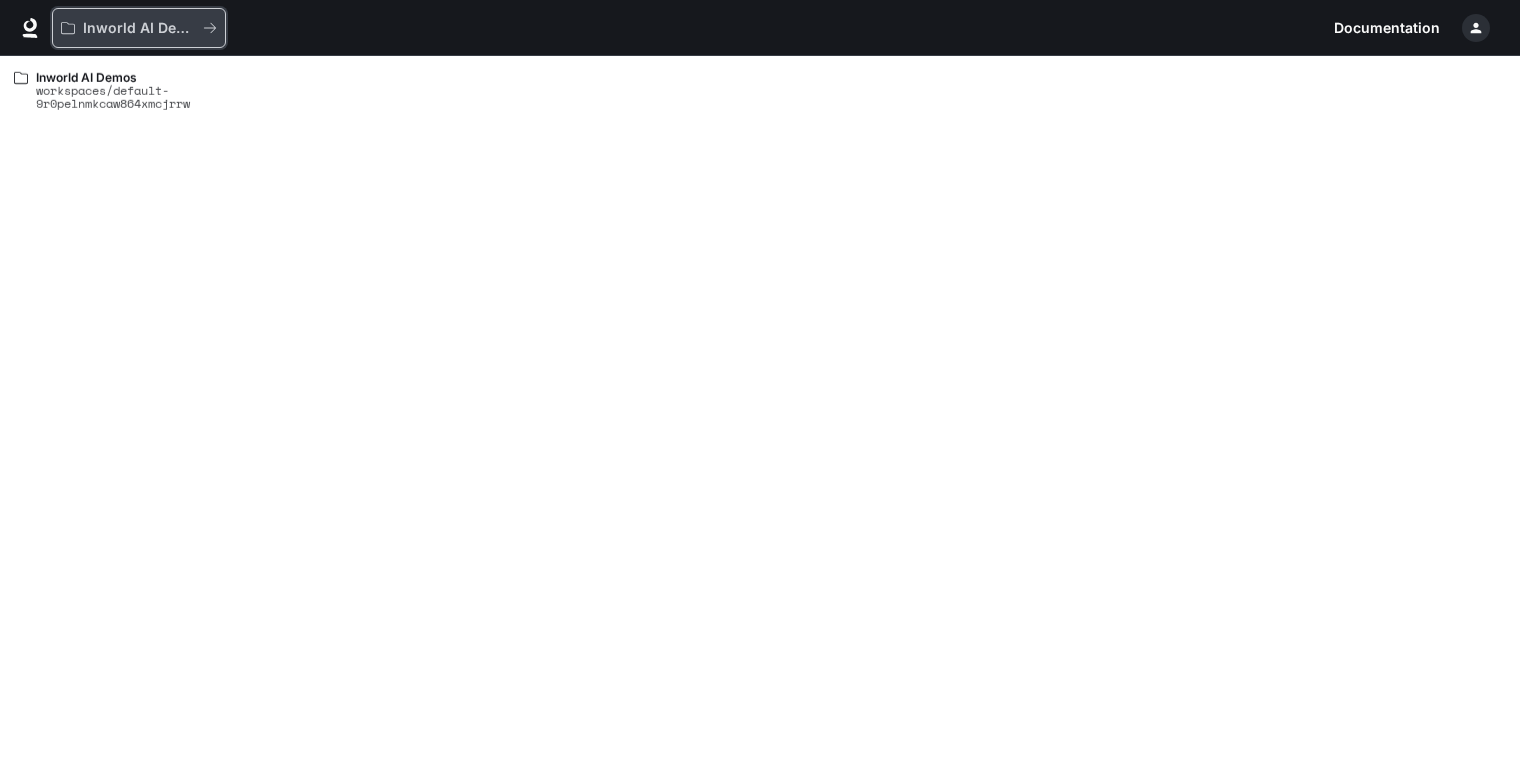 click on "Inworld AI Demos" at bounding box center (139, 28) 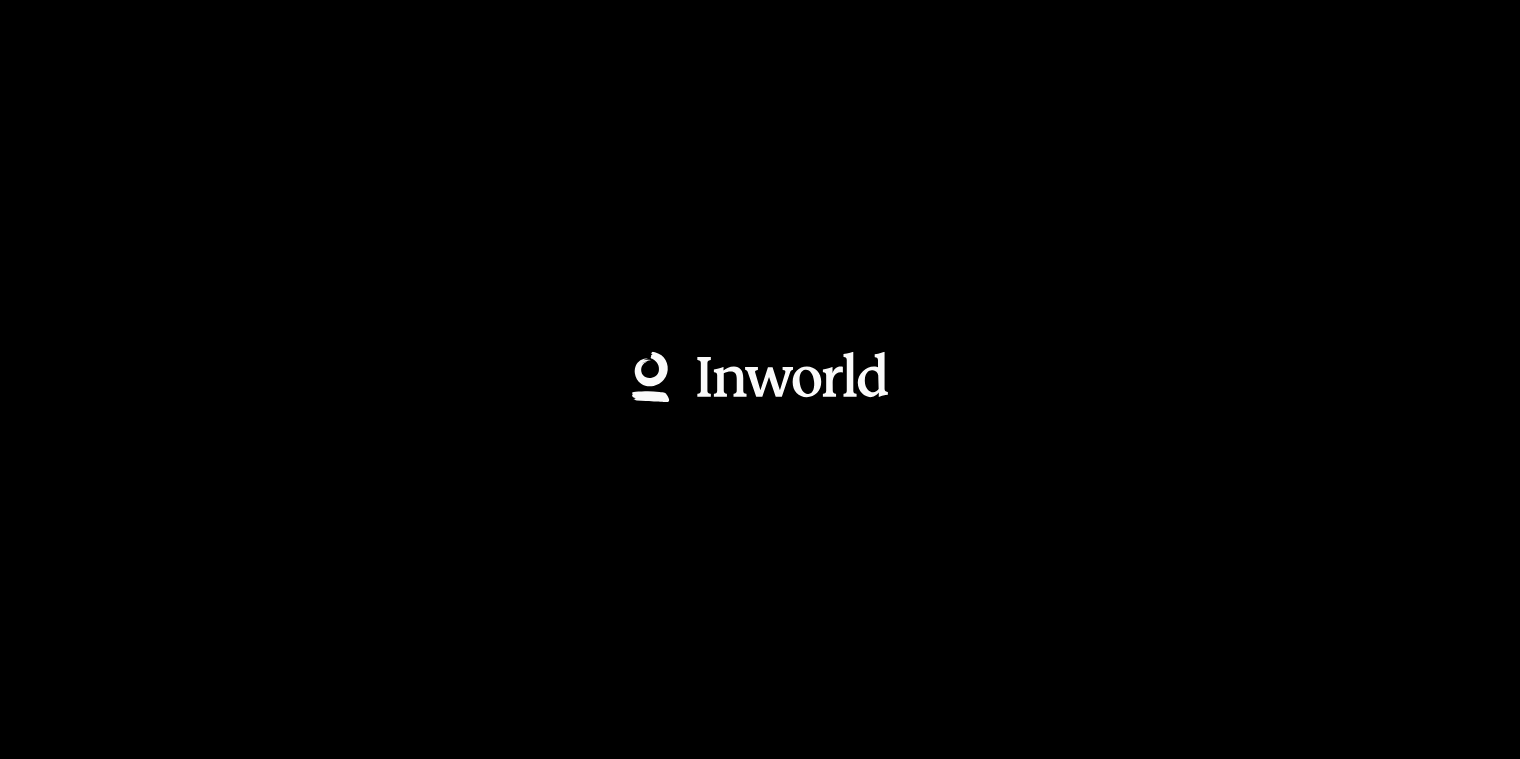 scroll, scrollTop: 0, scrollLeft: 0, axis: both 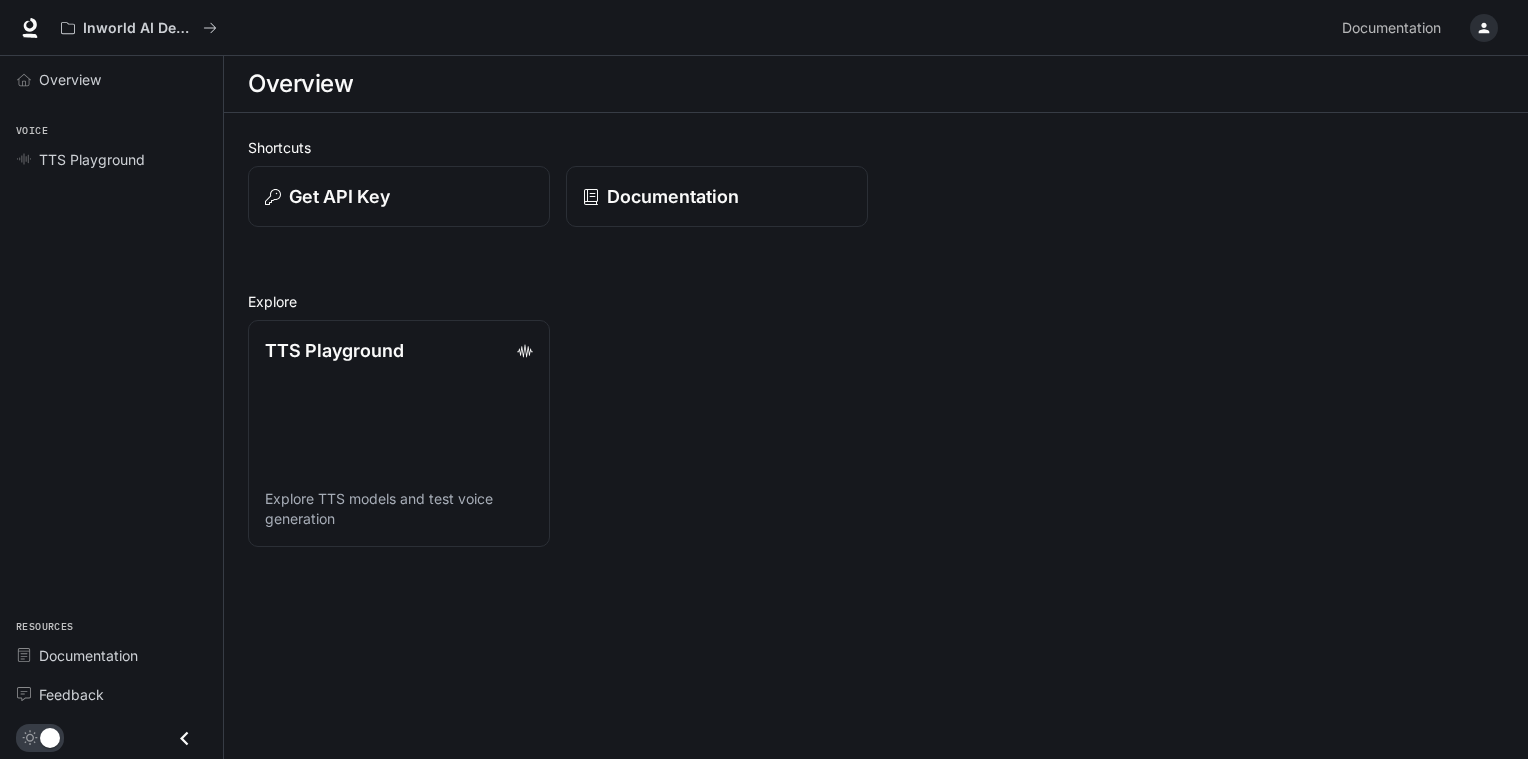 click on "TTS Playground Explore TTS models and test voice generation" at bounding box center (868, 425) 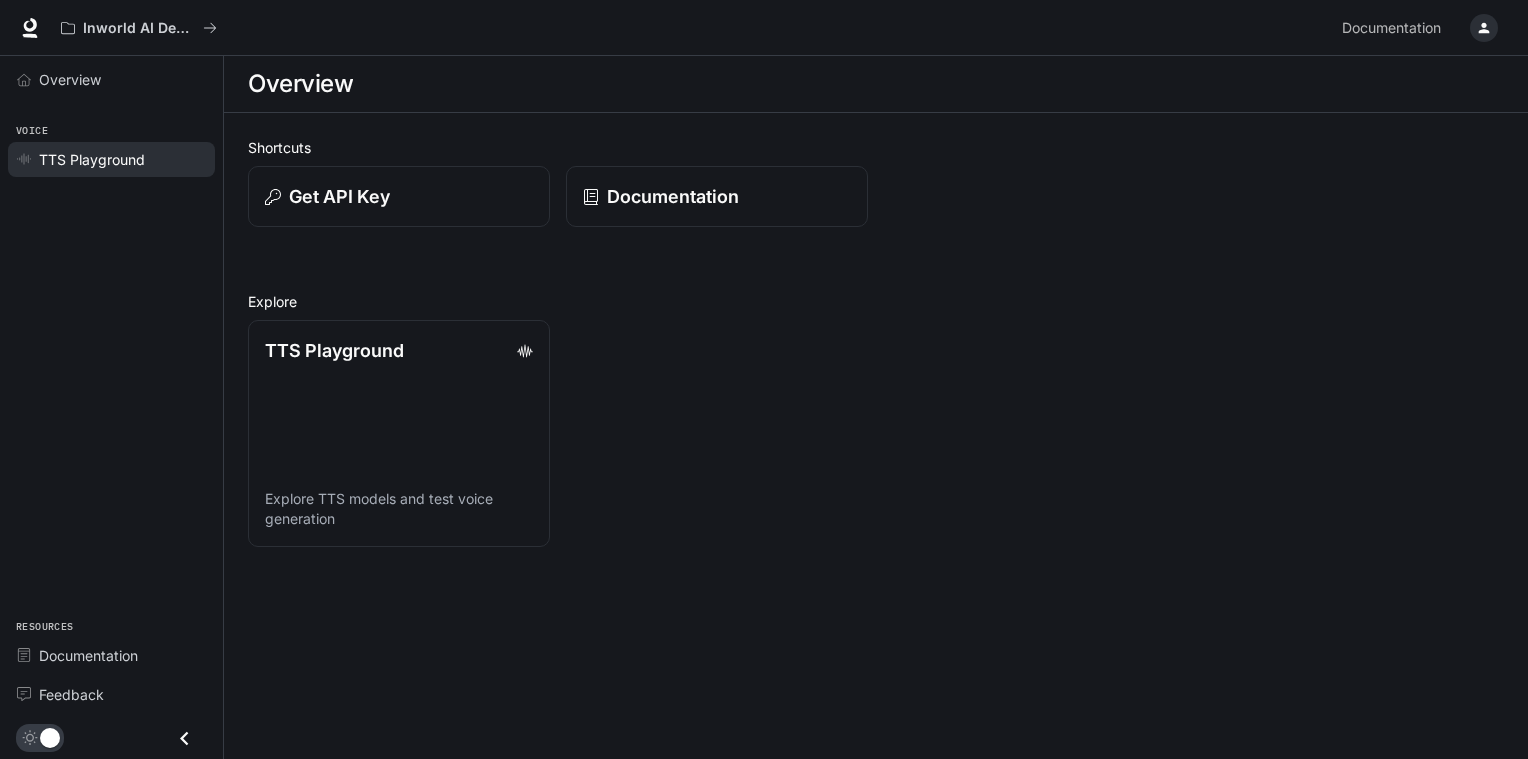 click on "TTS Playground" at bounding box center [111, 159] 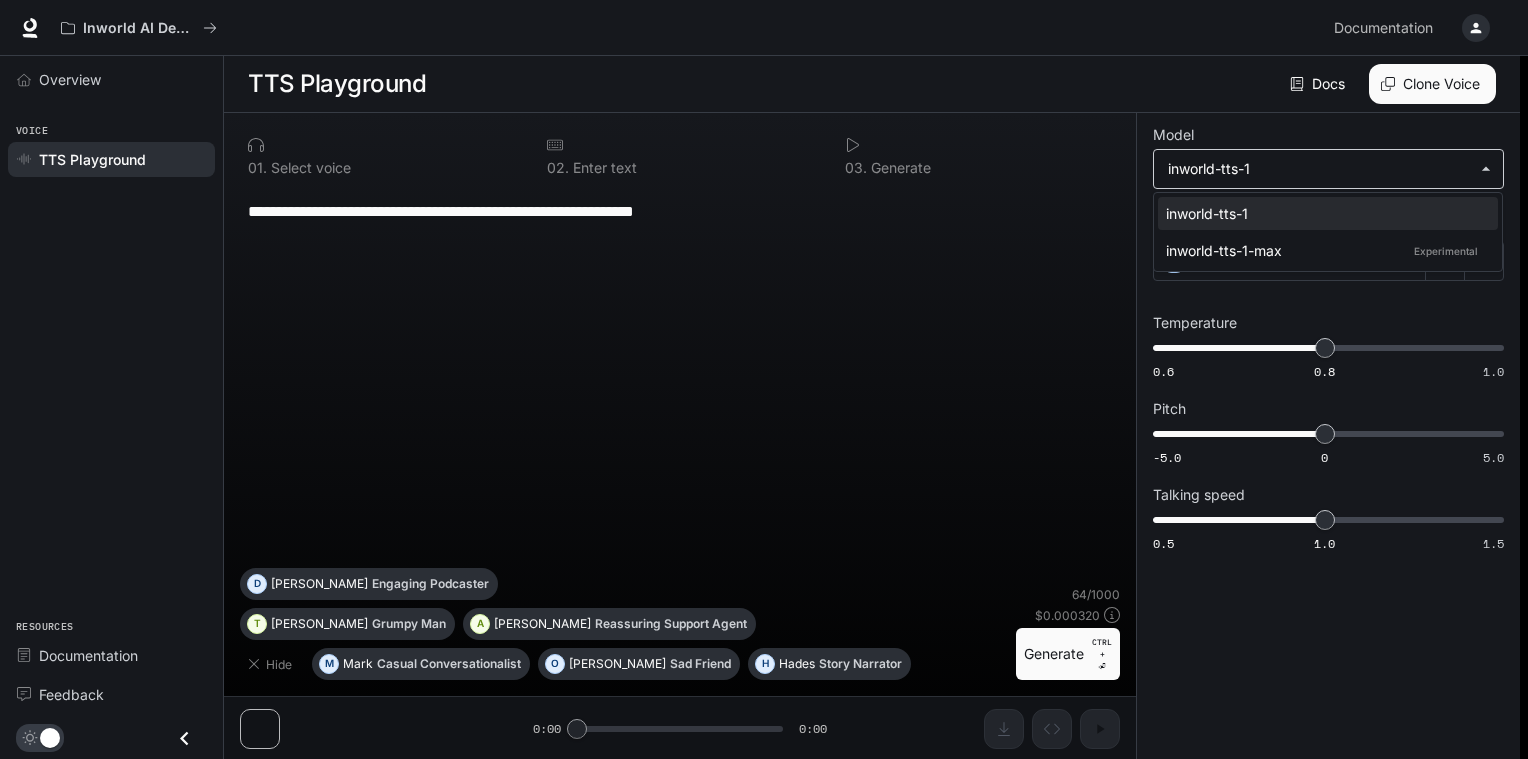 click on "**********" at bounding box center (764, 380) 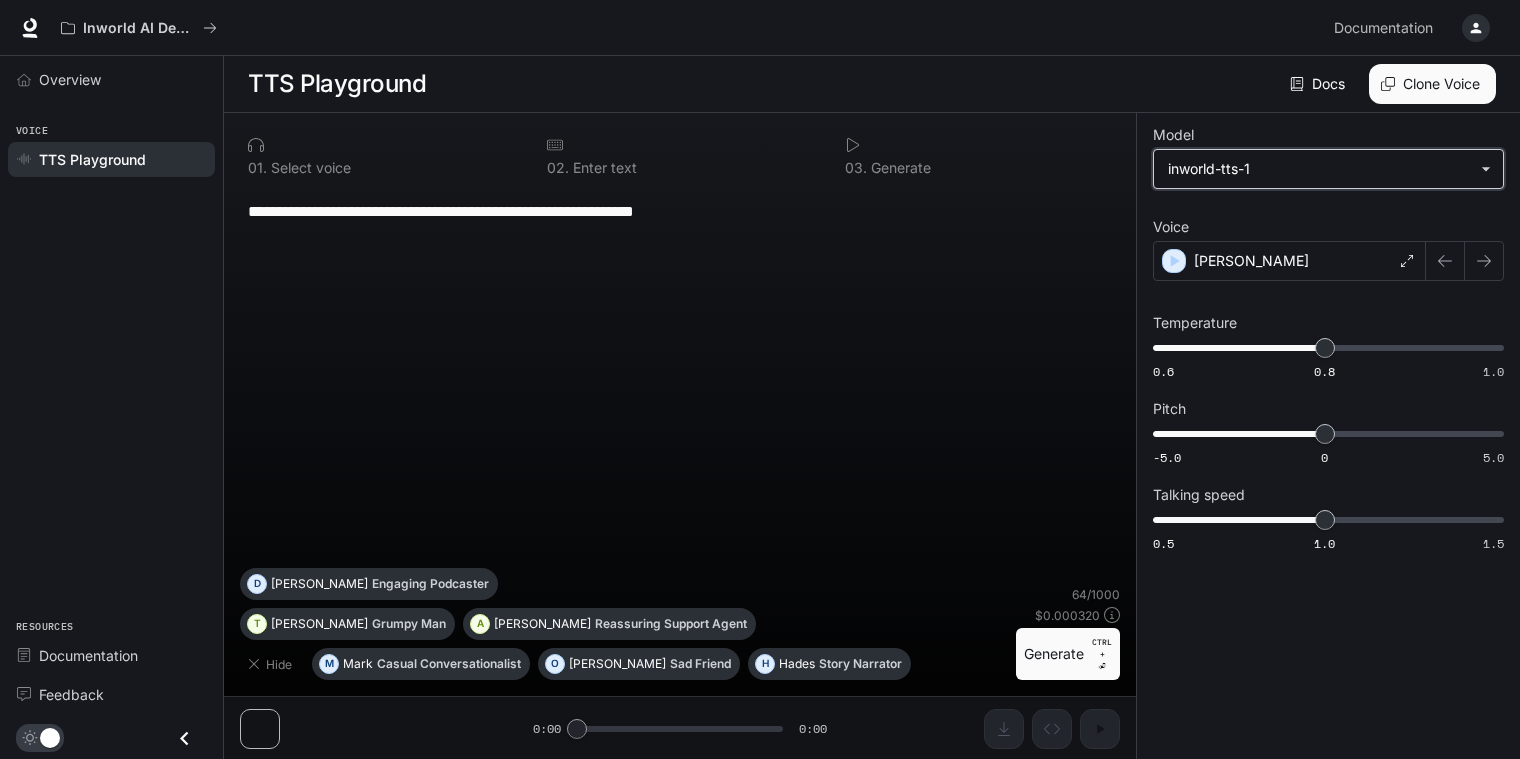 scroll, scrollTop: 0, scrollLeft: 0, axis: both 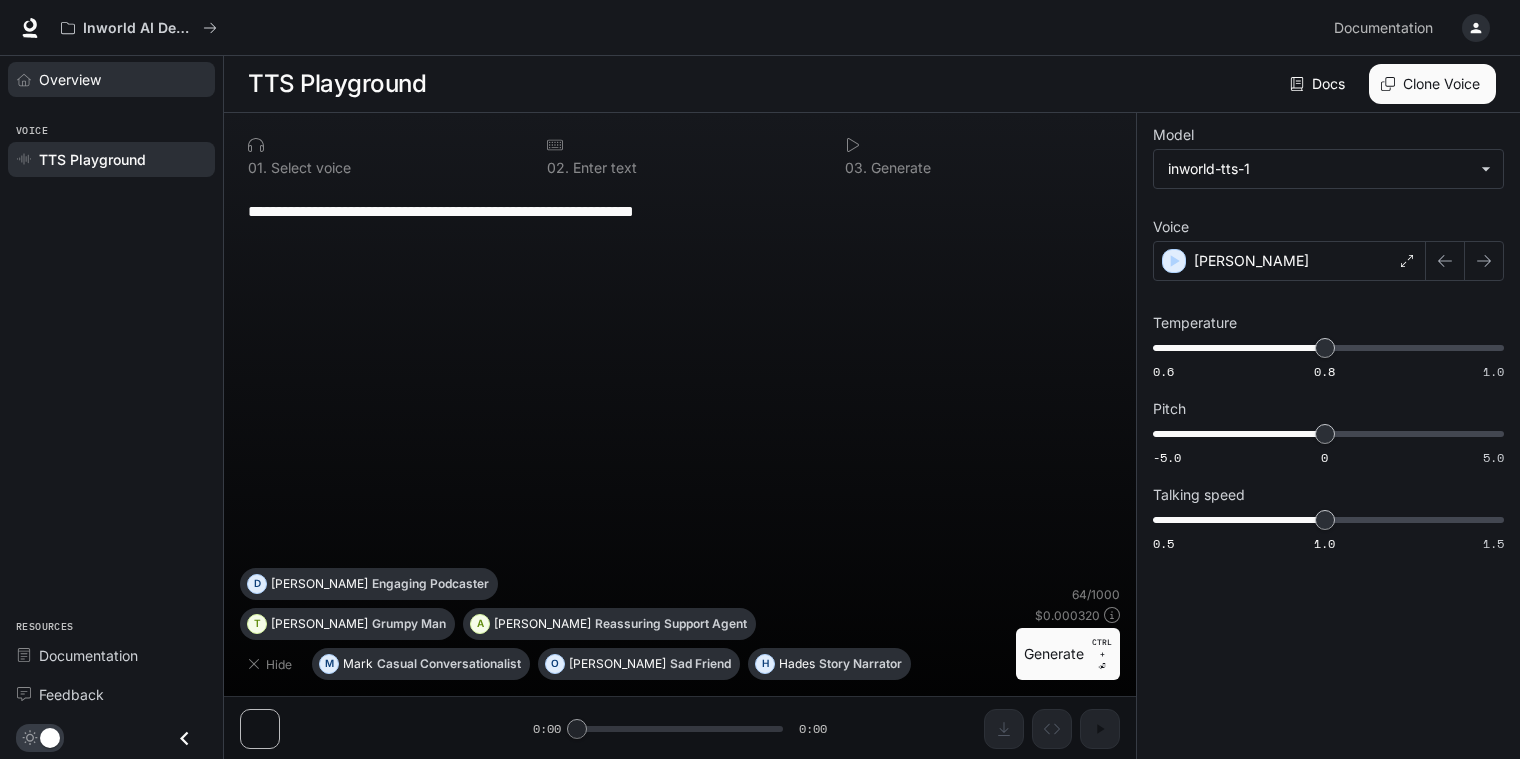 click on "Overview" at bounding box center [70, 79] 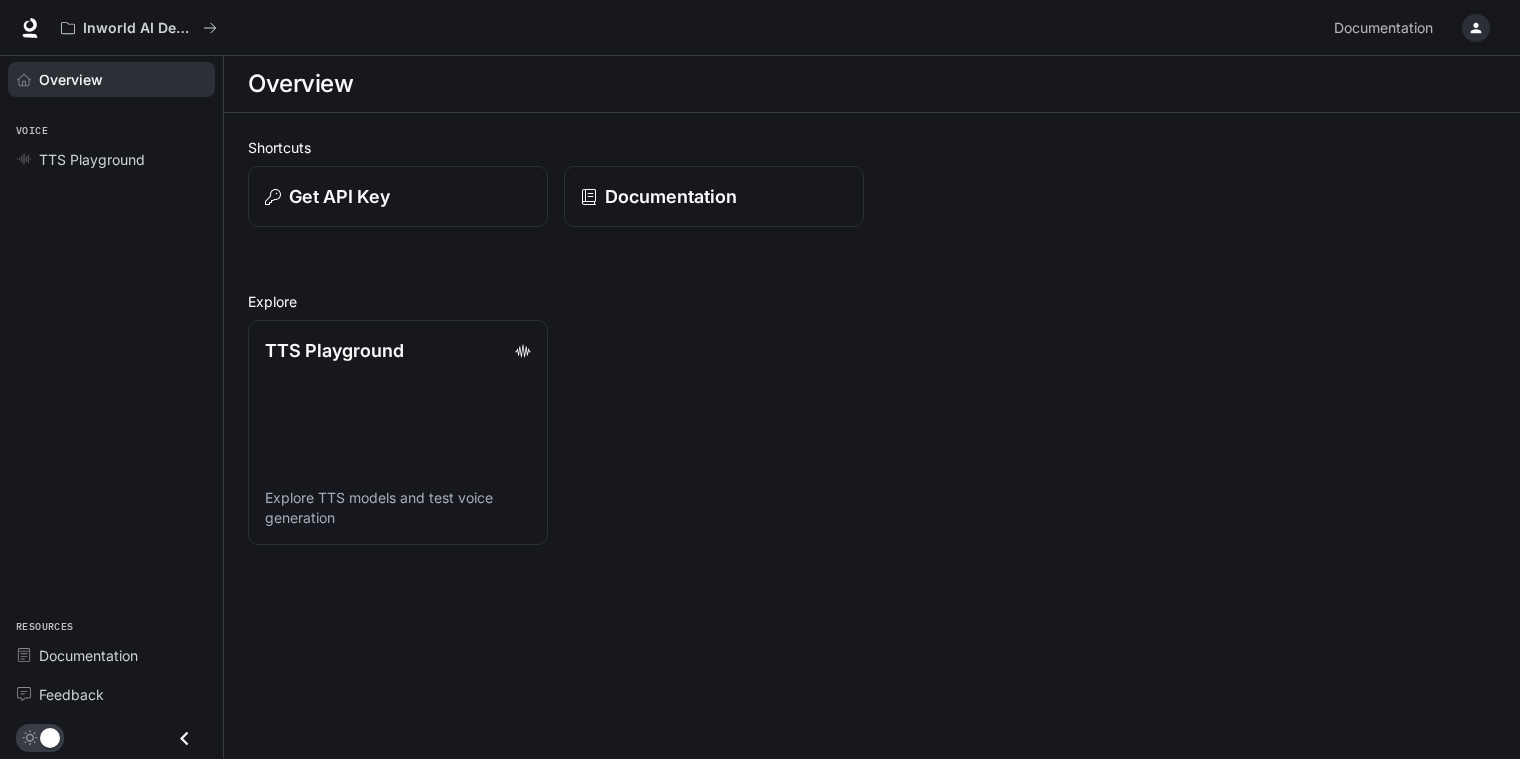 scroll, scrollTop: 0, scrollLeft: 0, axis: both 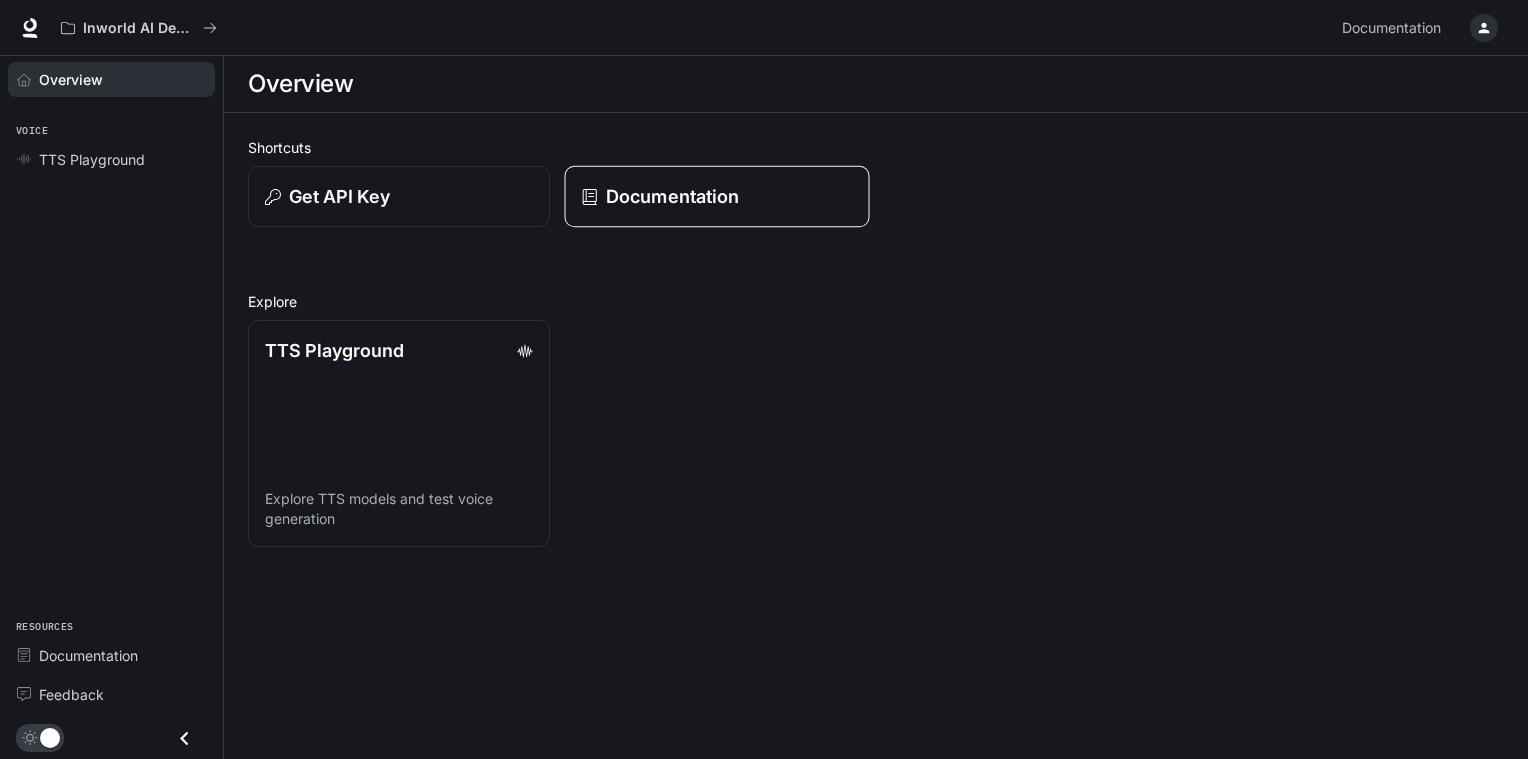 click on "Documentation" at bounding box center [672, 196] 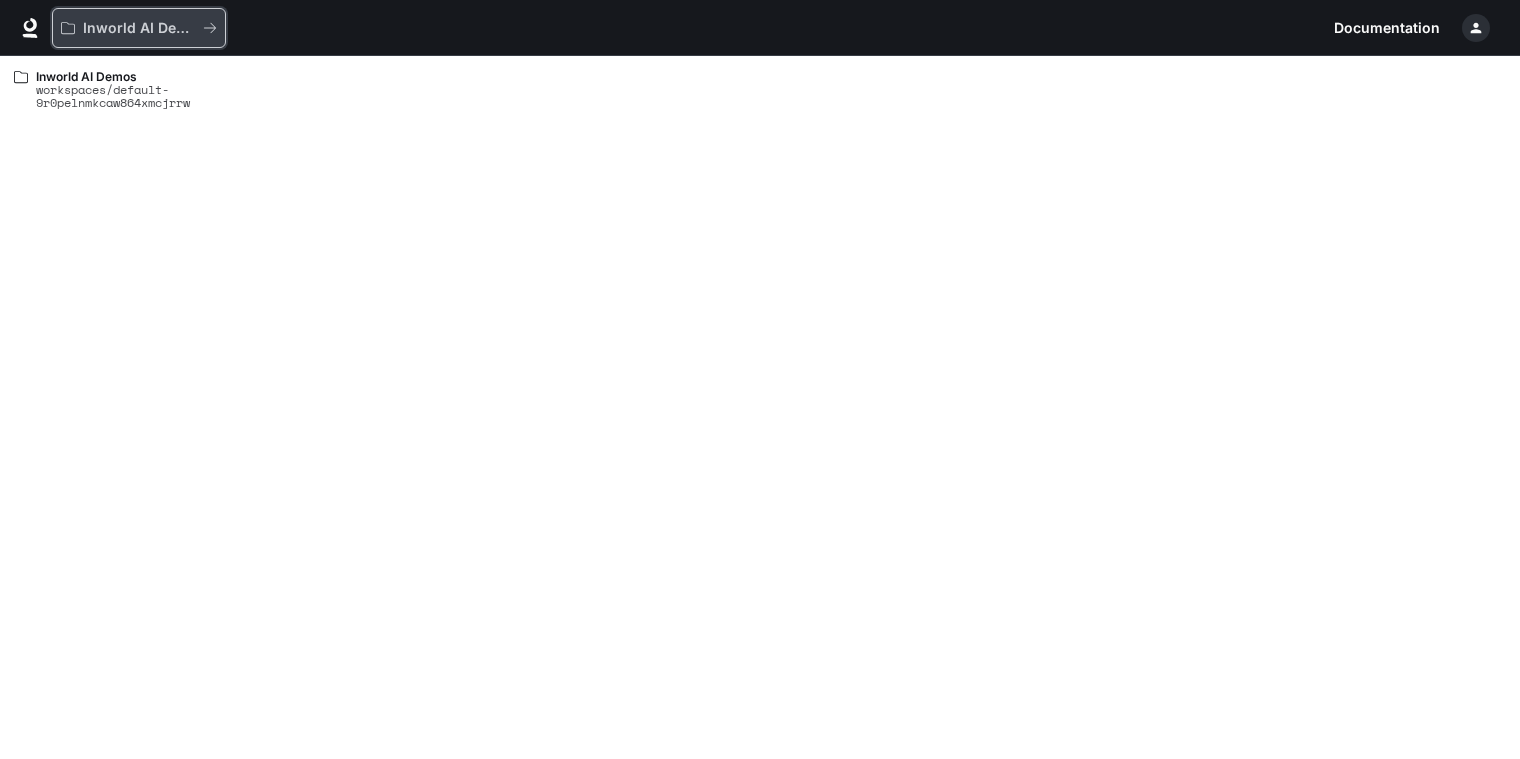 click on "Inworld AI Demos" at bounding box center (139, 28) 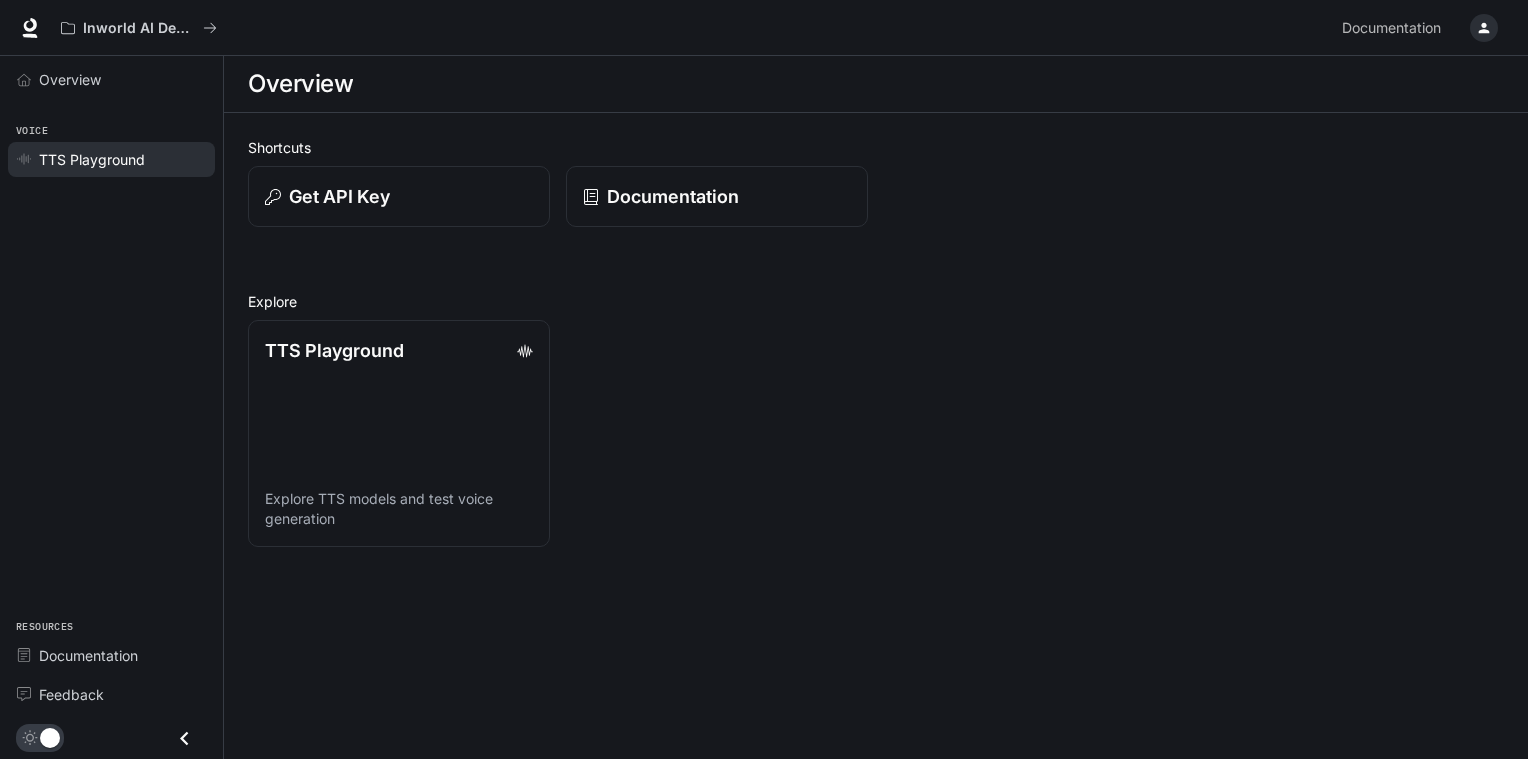 click on "TTS Playground" at bounding box center [92, 159] 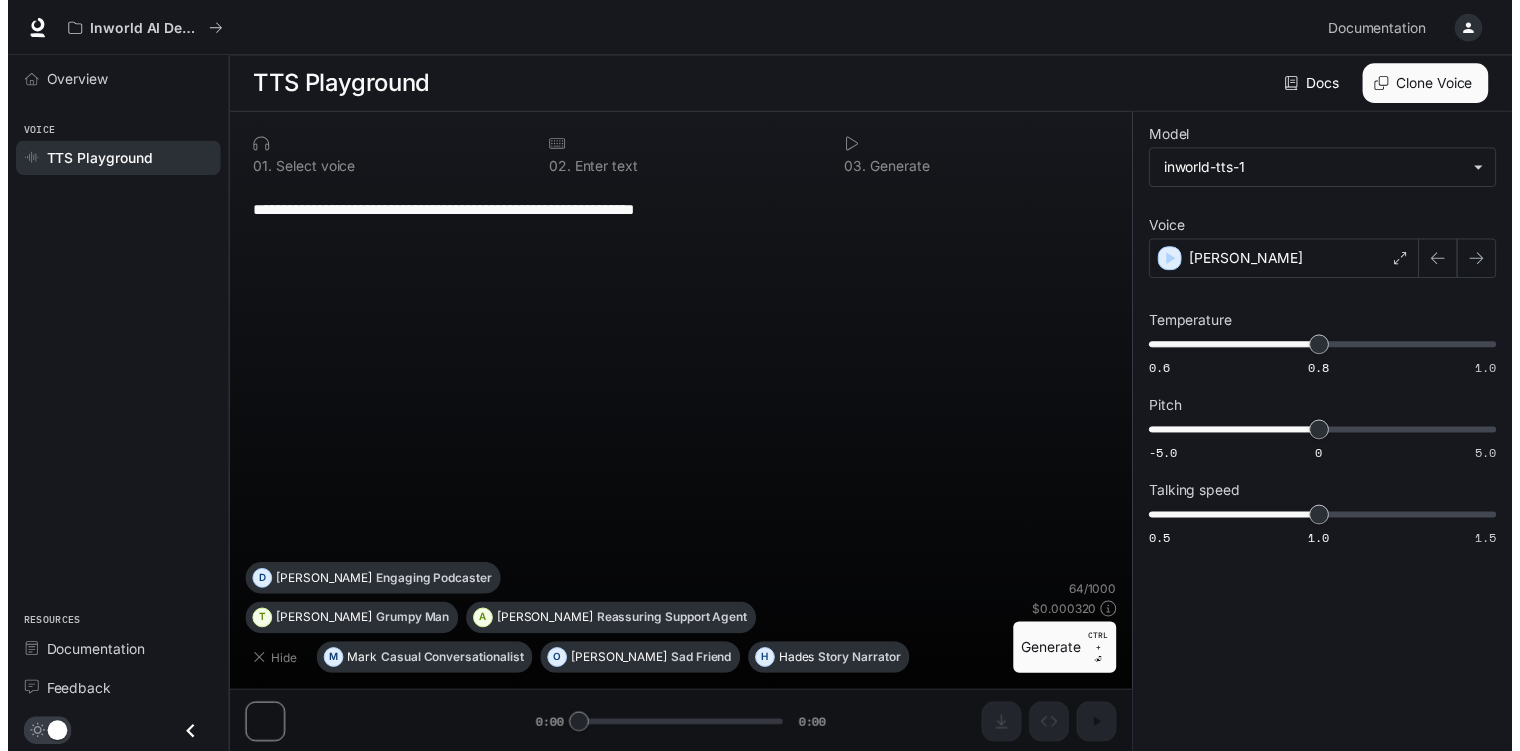 scroll, scrollTop: 0, scrollLeft: 0, axis: both 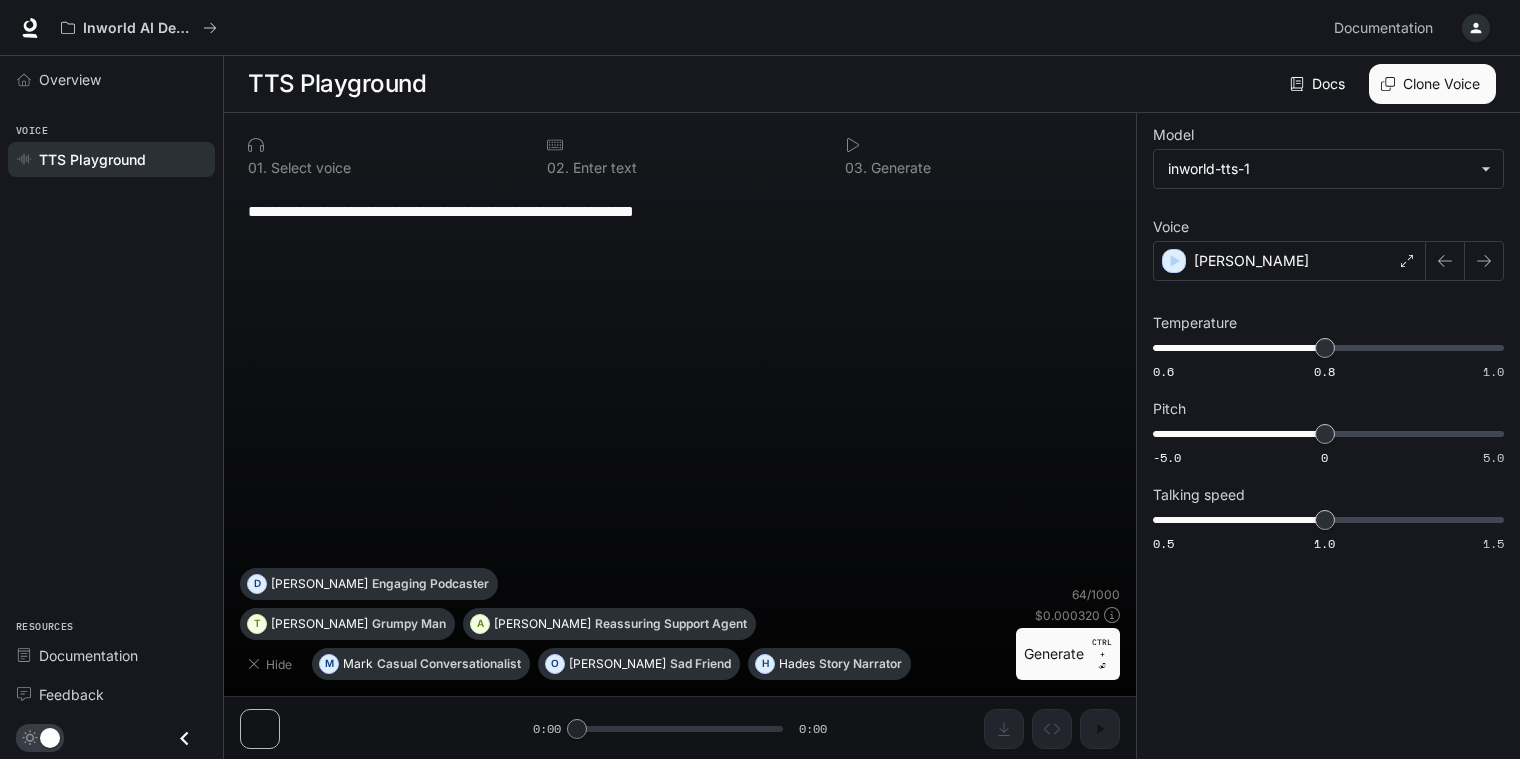 click on "0 1 .   Select voice" at bounding box center [381, 156] 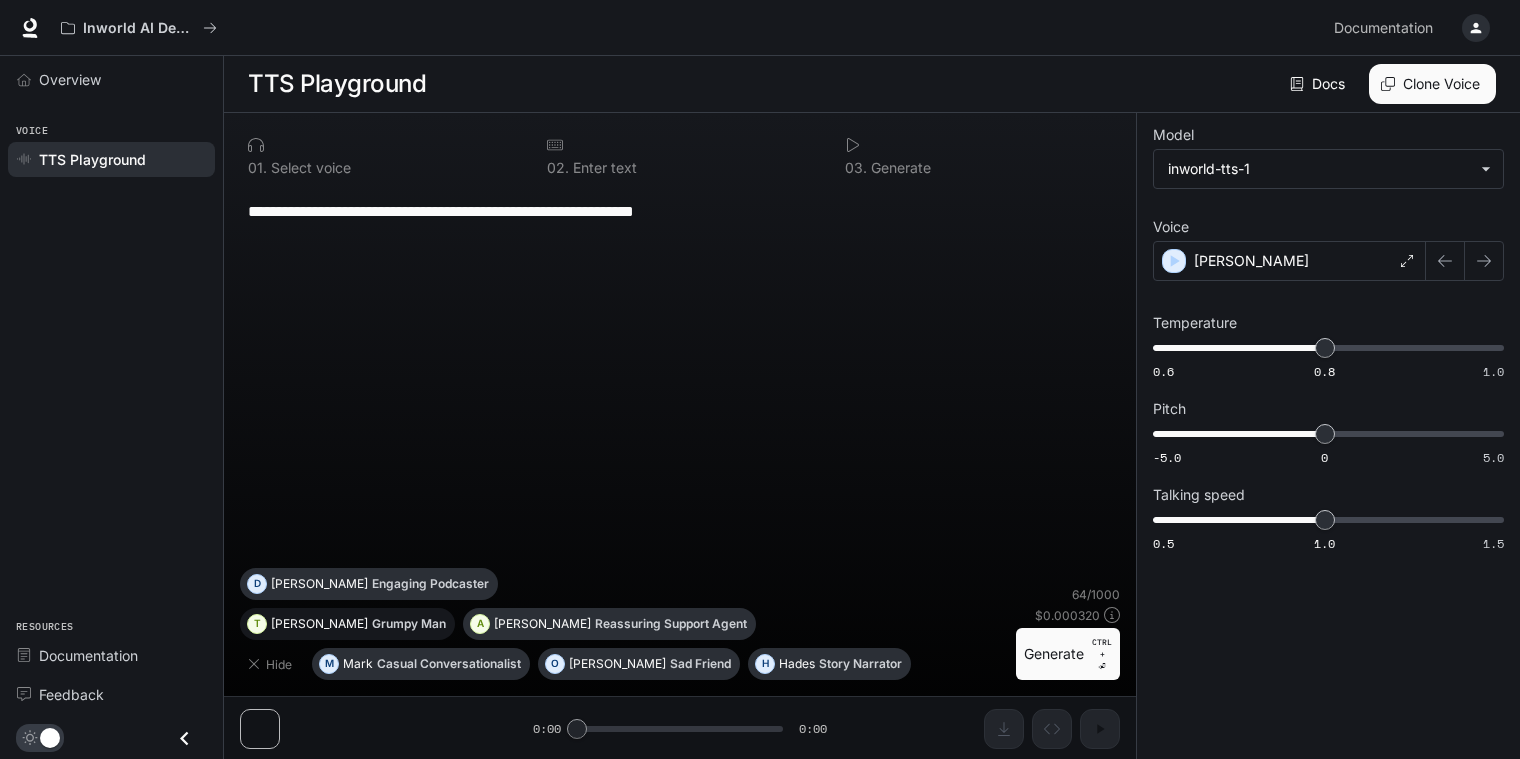 click on "[PERSON_NAME]" at bounding box center [319, 624] 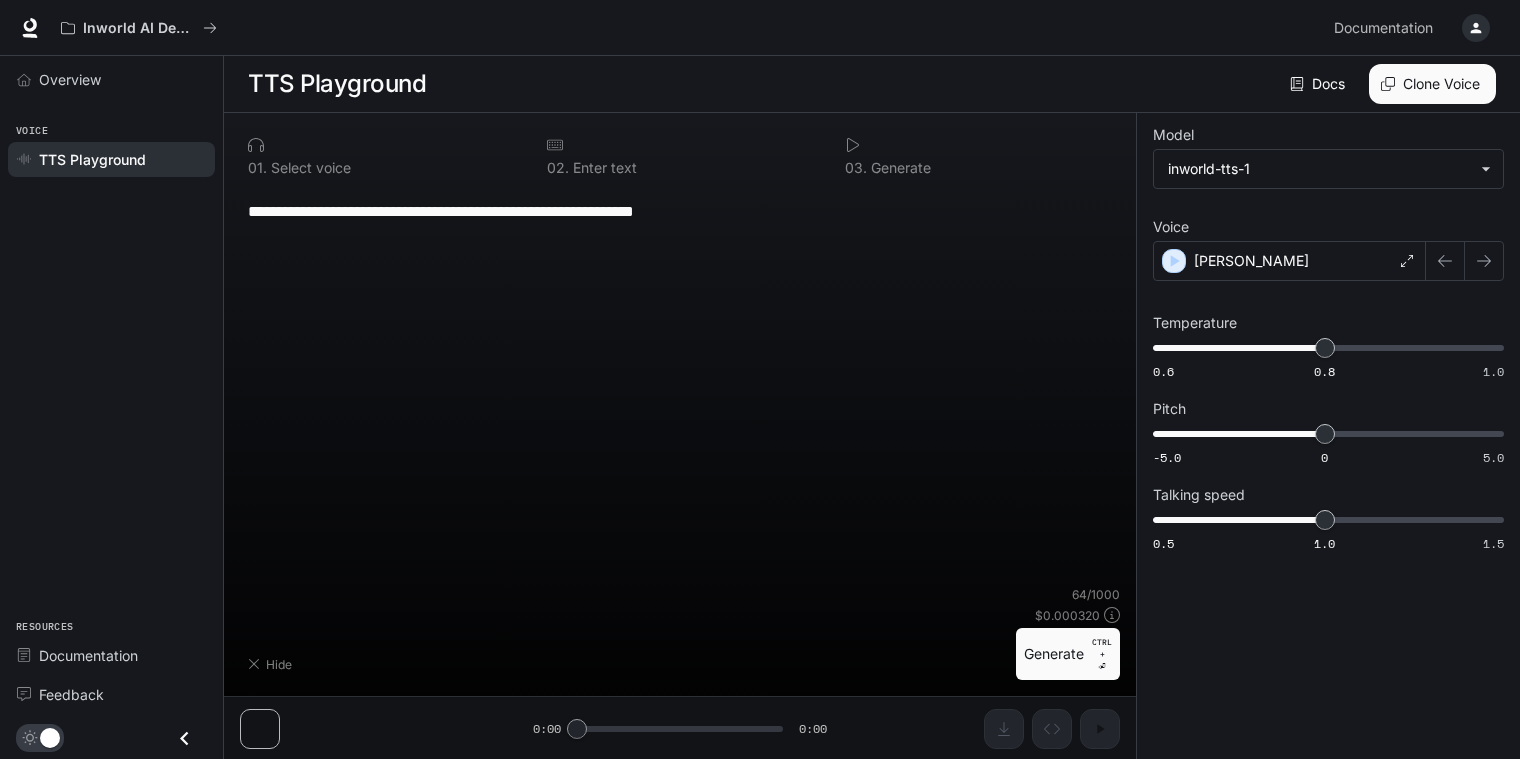 type on "**********" 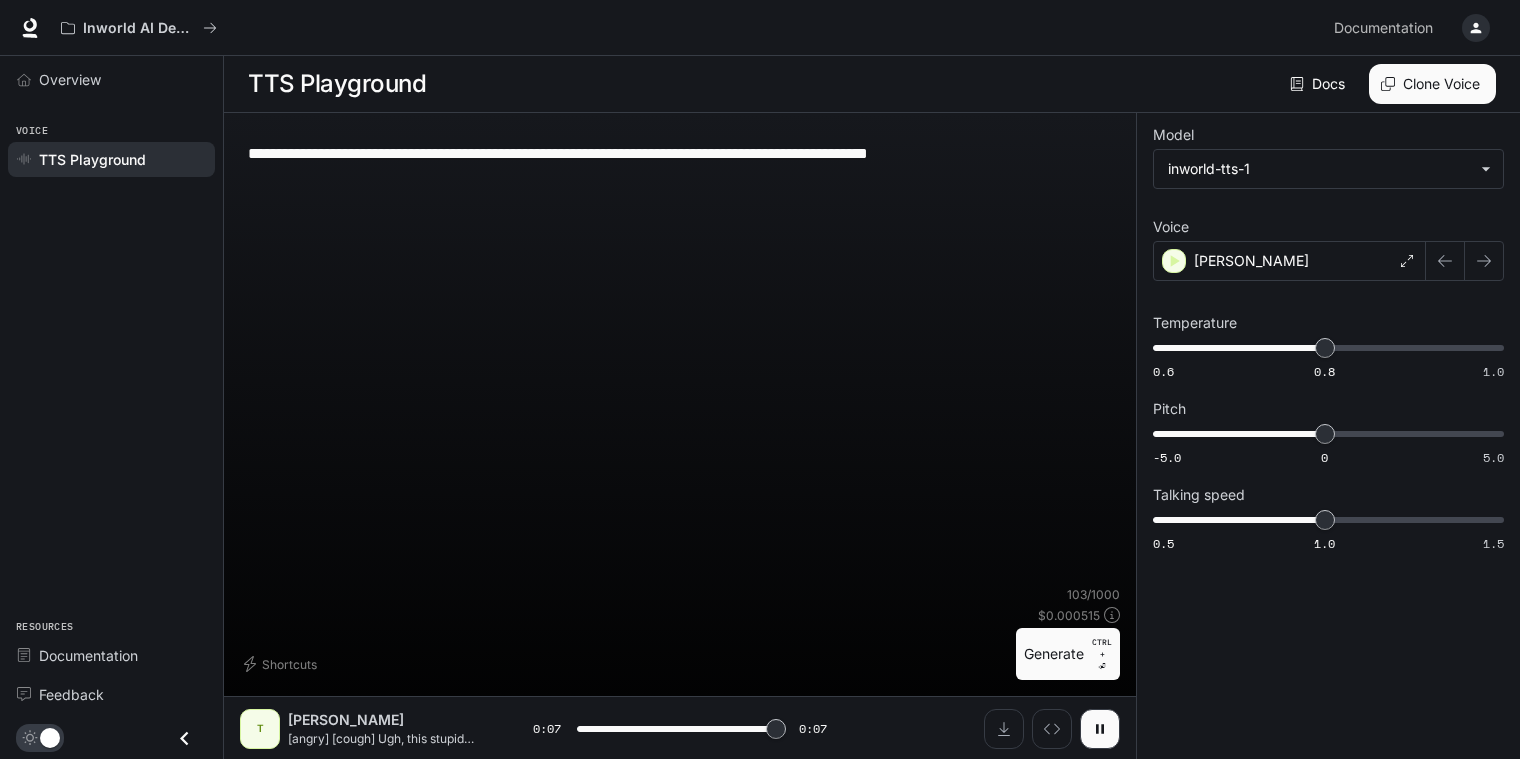 type on "*" 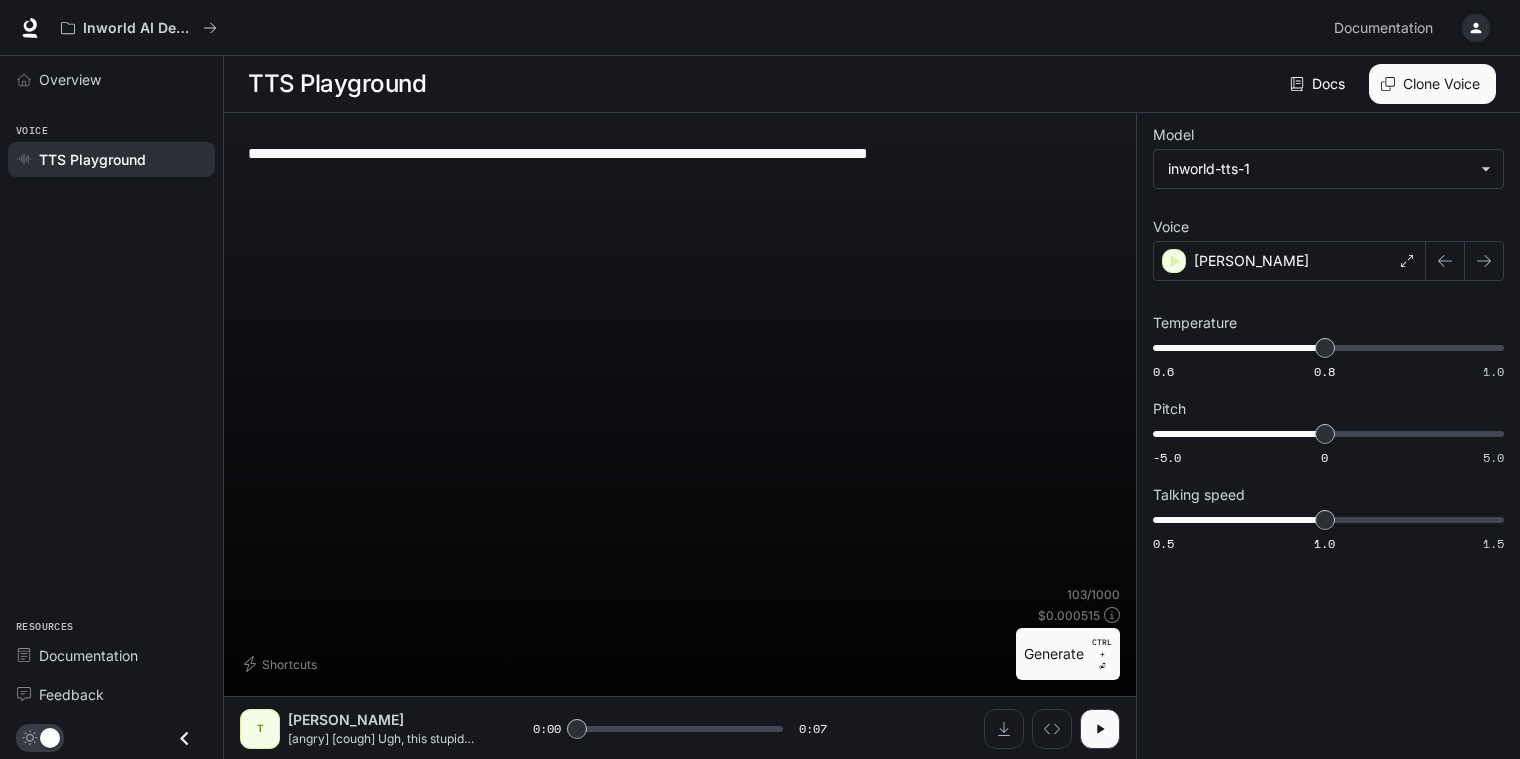 click on "**********" at bounding box center [680, 153] 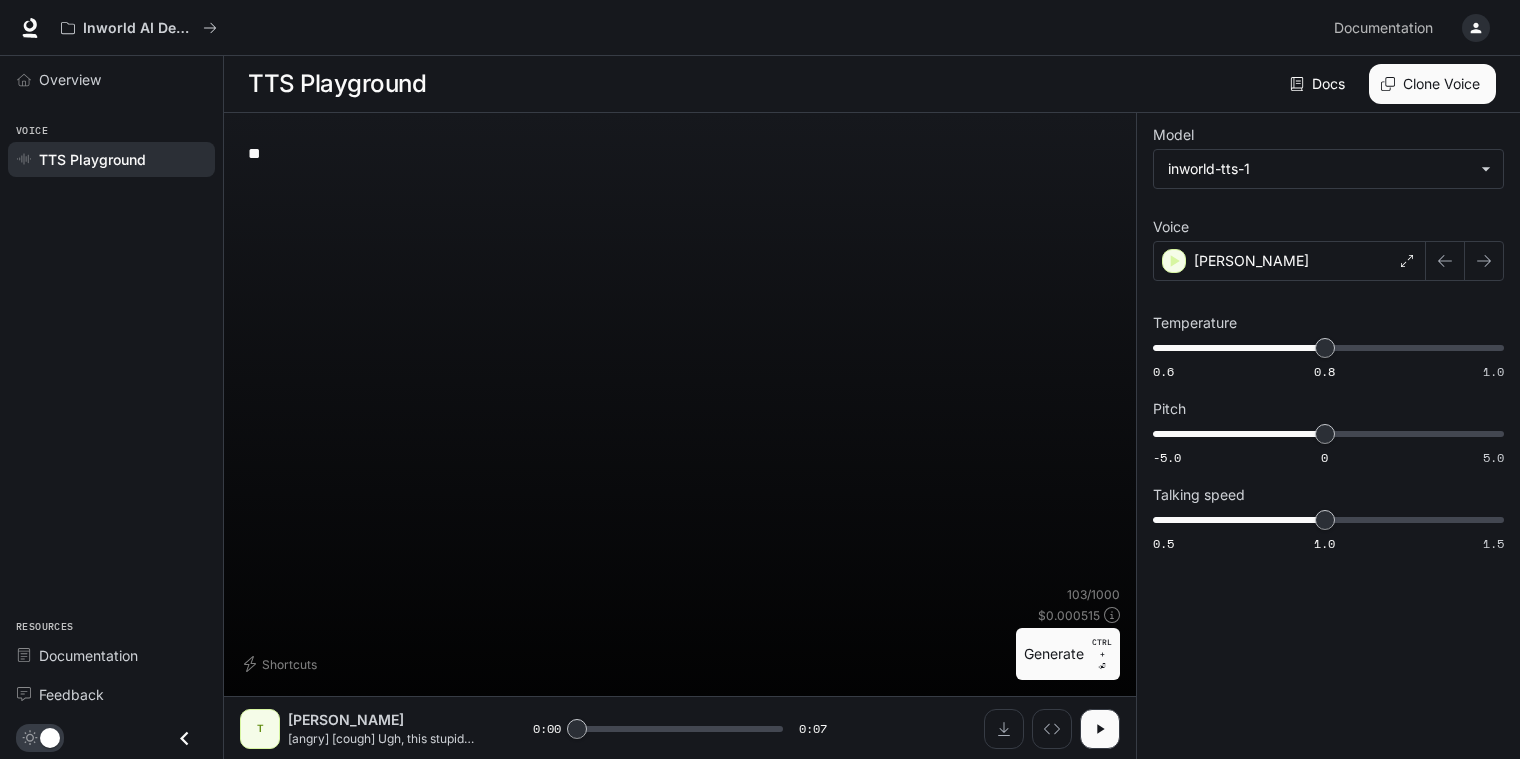 type on "*" 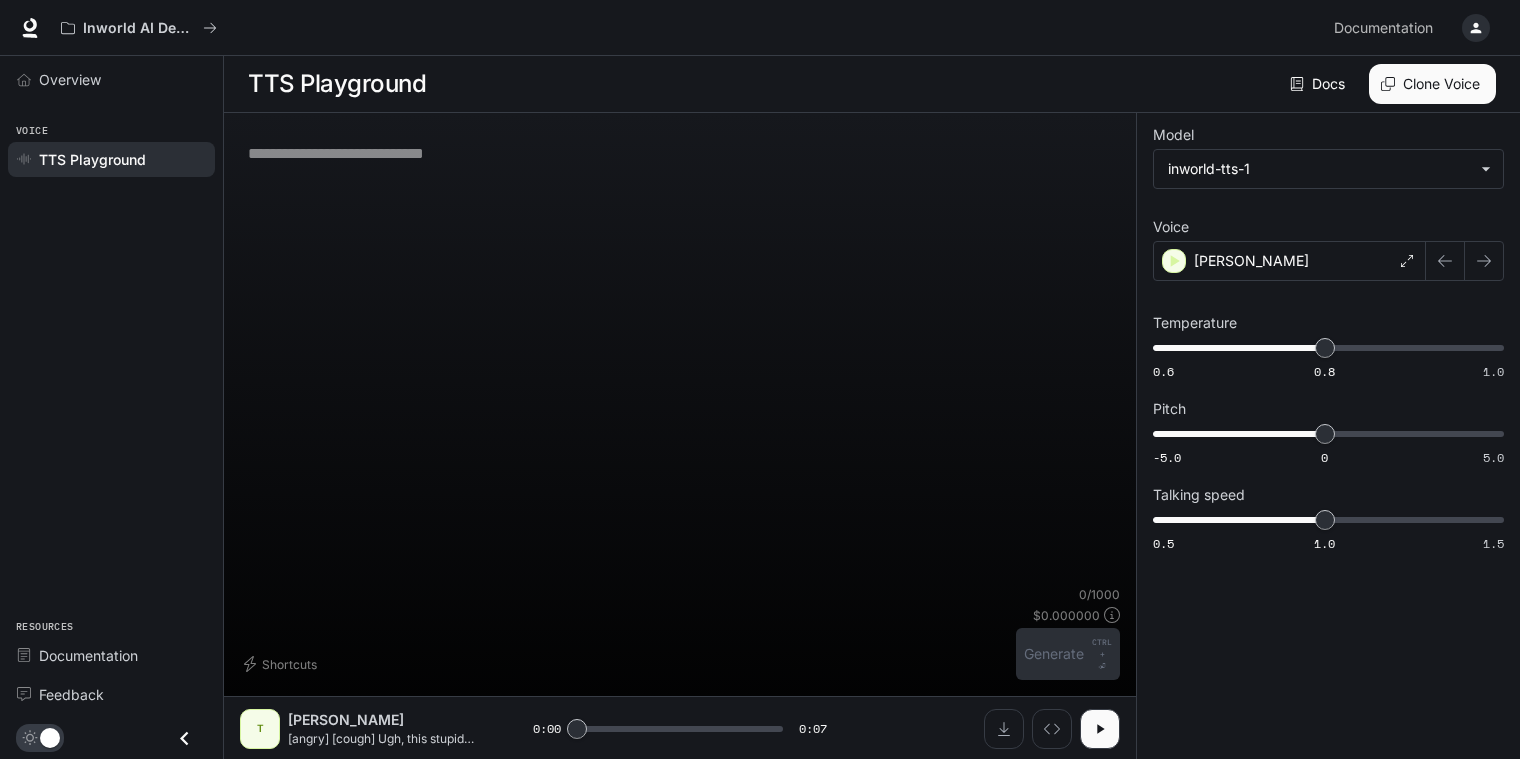 paste on "****" 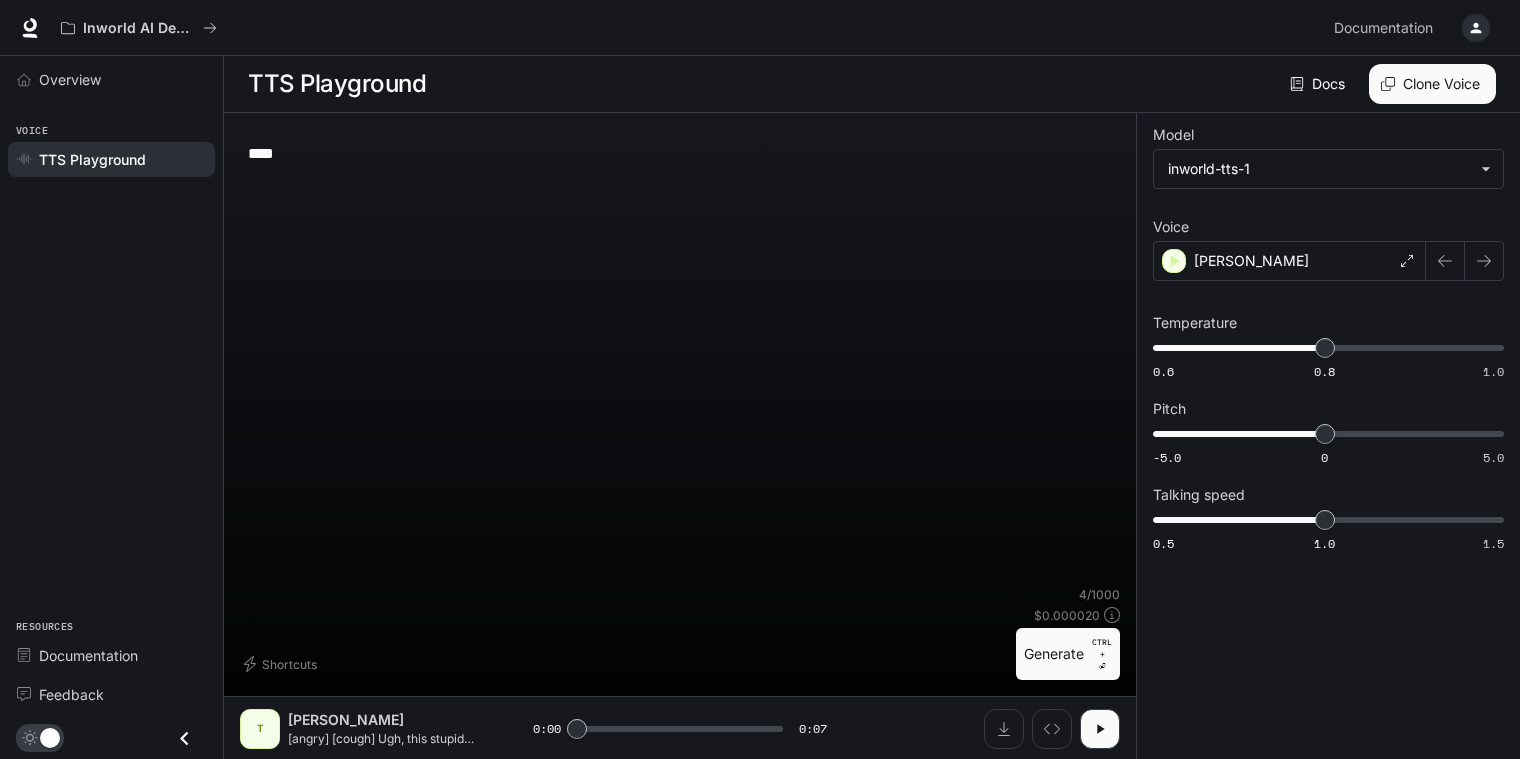type on "****" 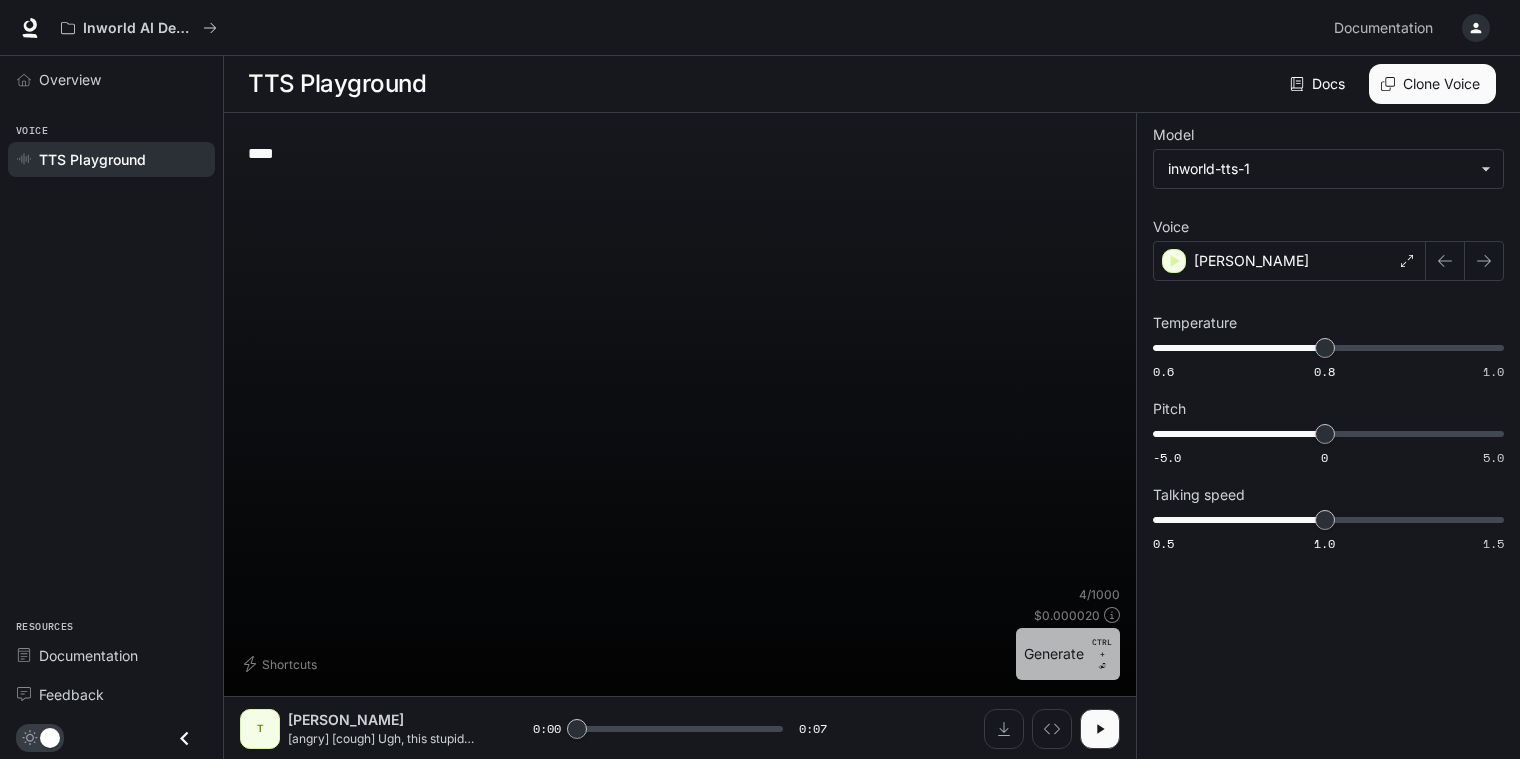 click on "Generate CTRL +  ⏎" at bounding box center [1068, 654] 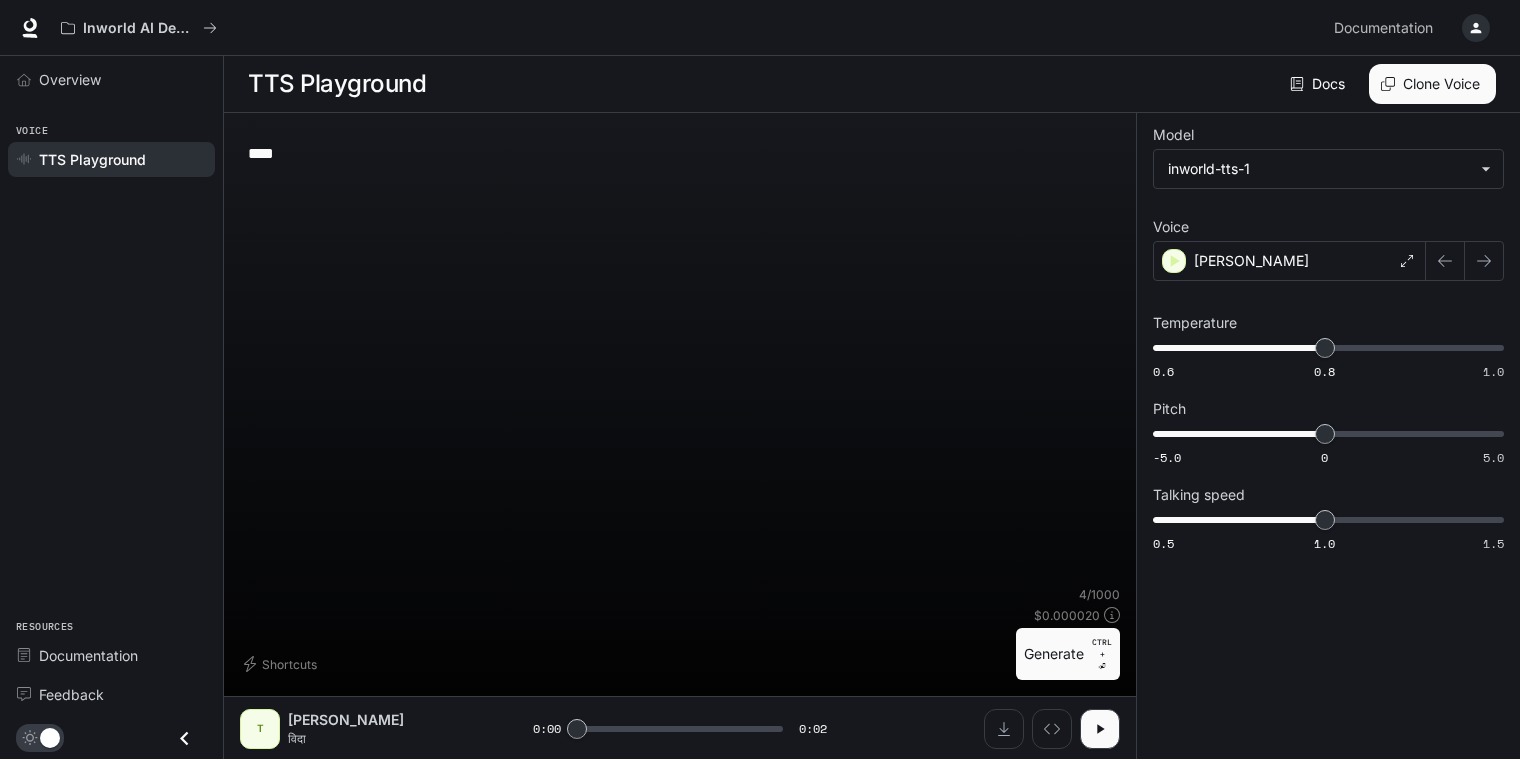 click on "T" at bounding box center (260, 729) 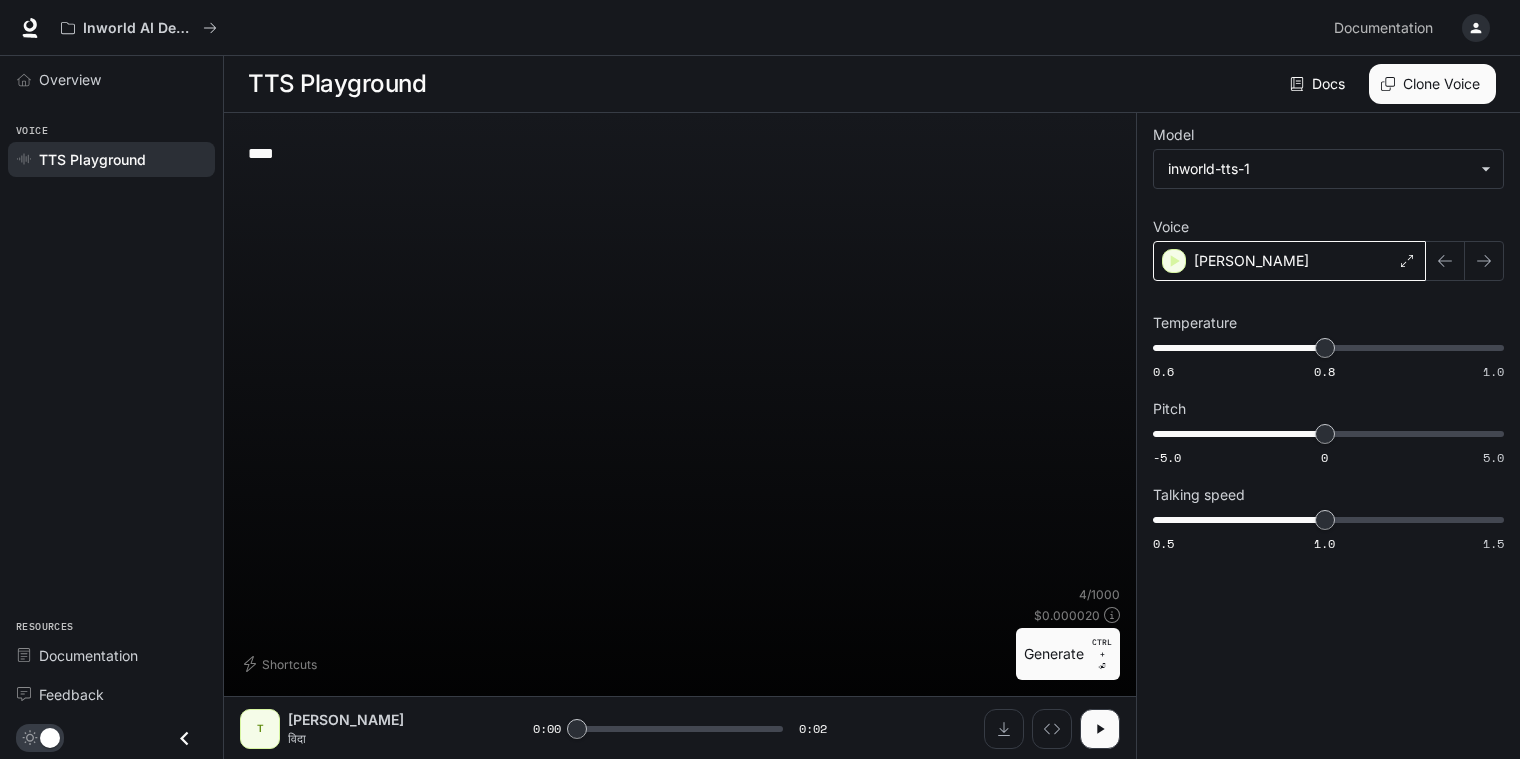 click 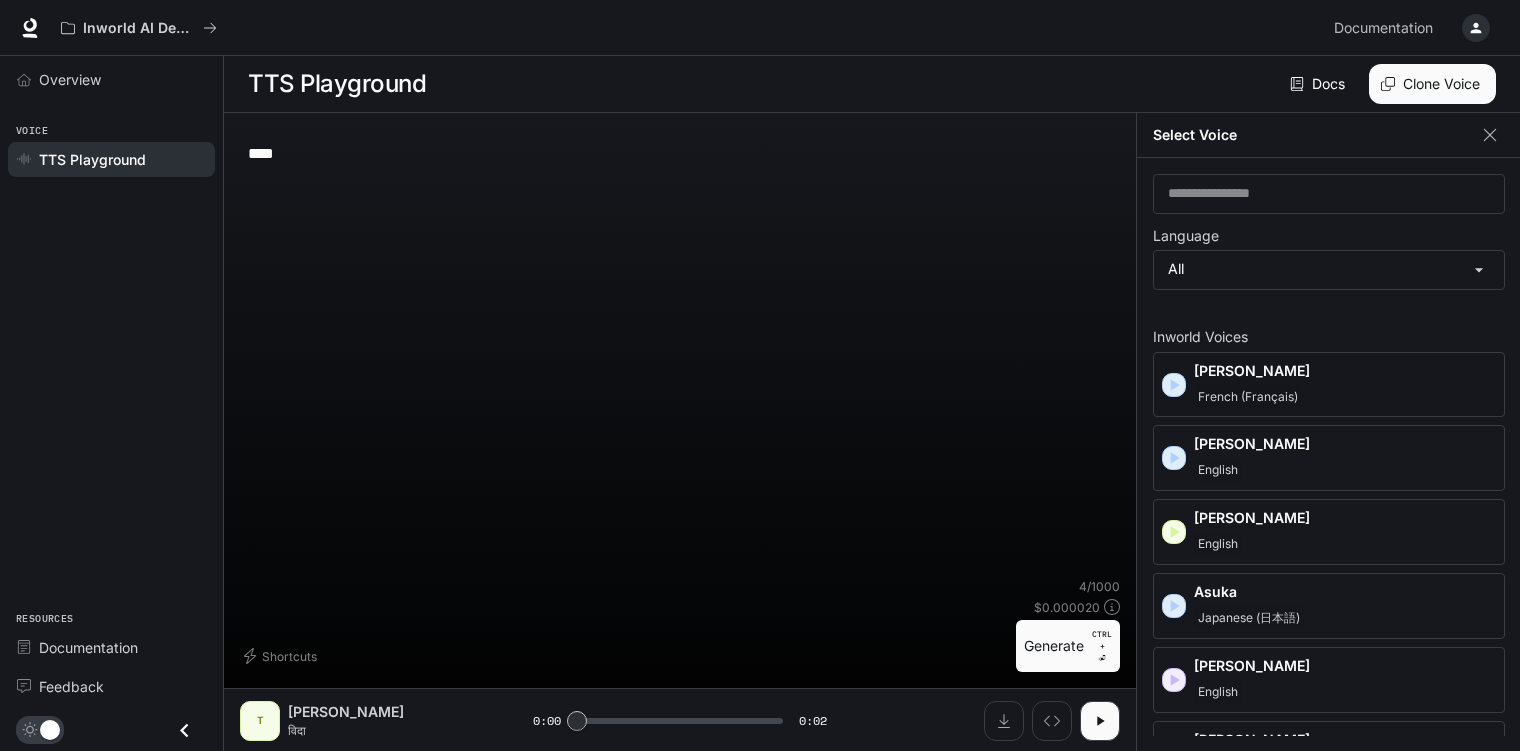scroll, scrollTop: 8, scrollLeft: 0, axis: vertical 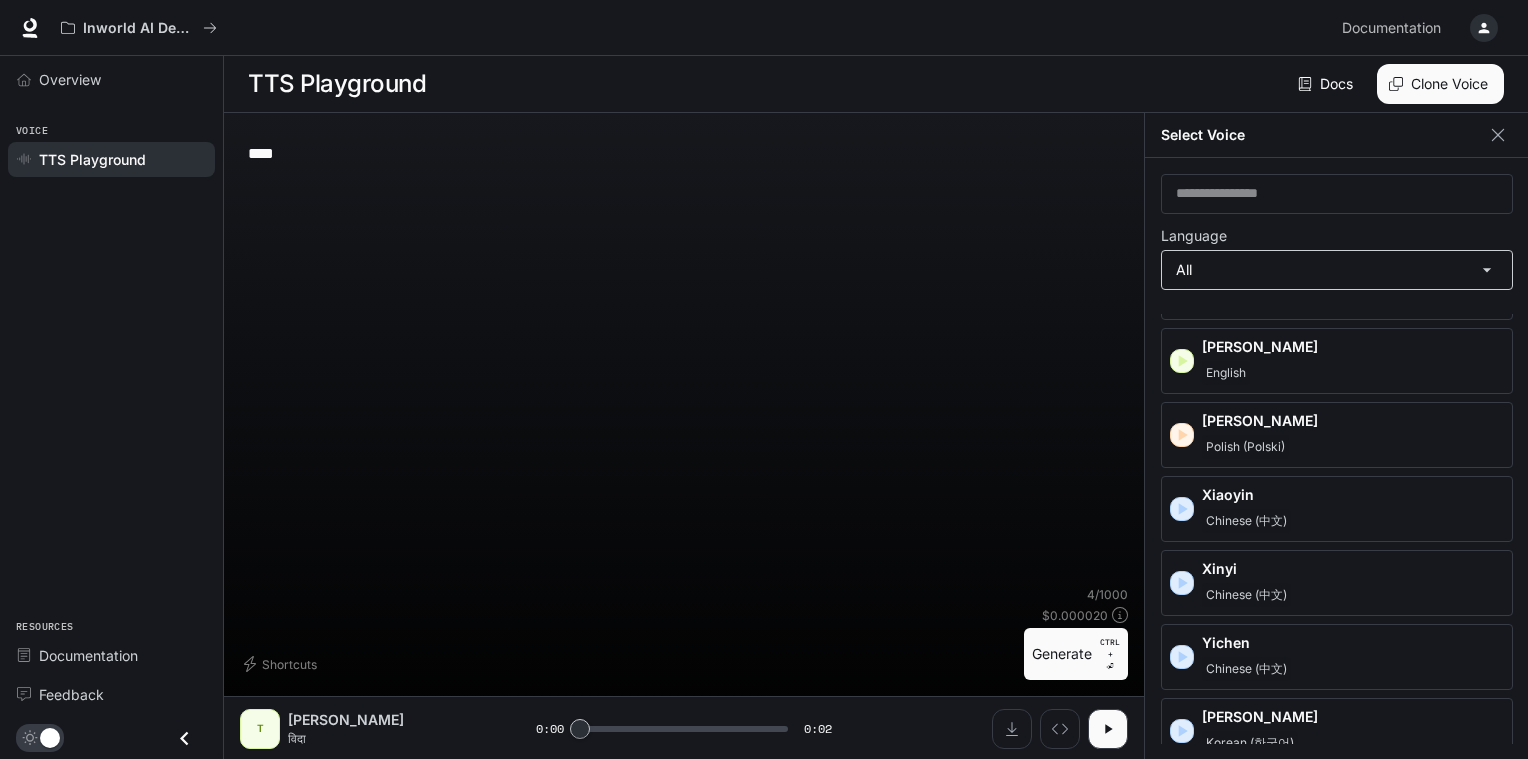 click on "**********" at bounding box center (764, 380) 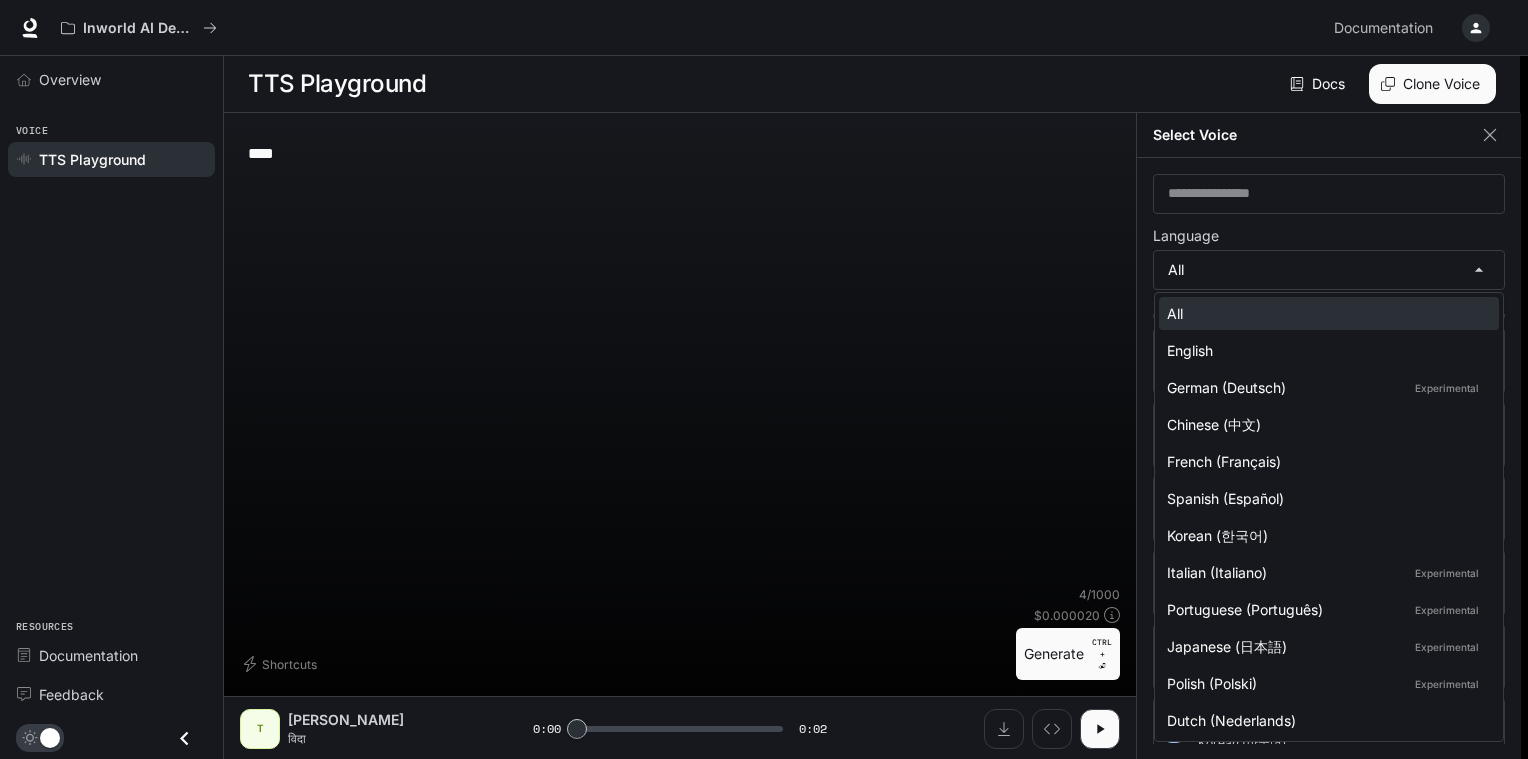 click on "All" at bounding box center (1325, 313) 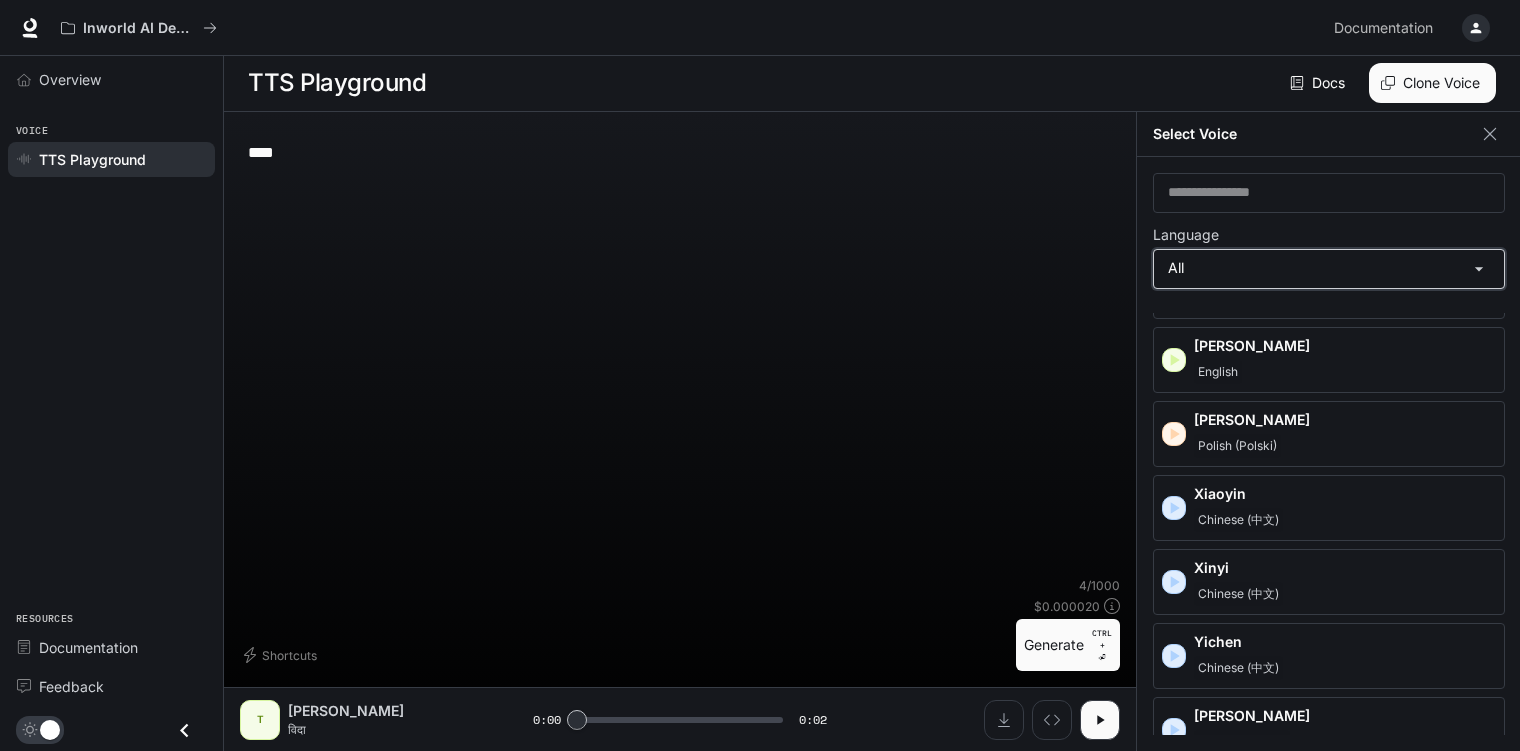 scroll, scrollTop: 0, scrollLeft: 0, axis: both 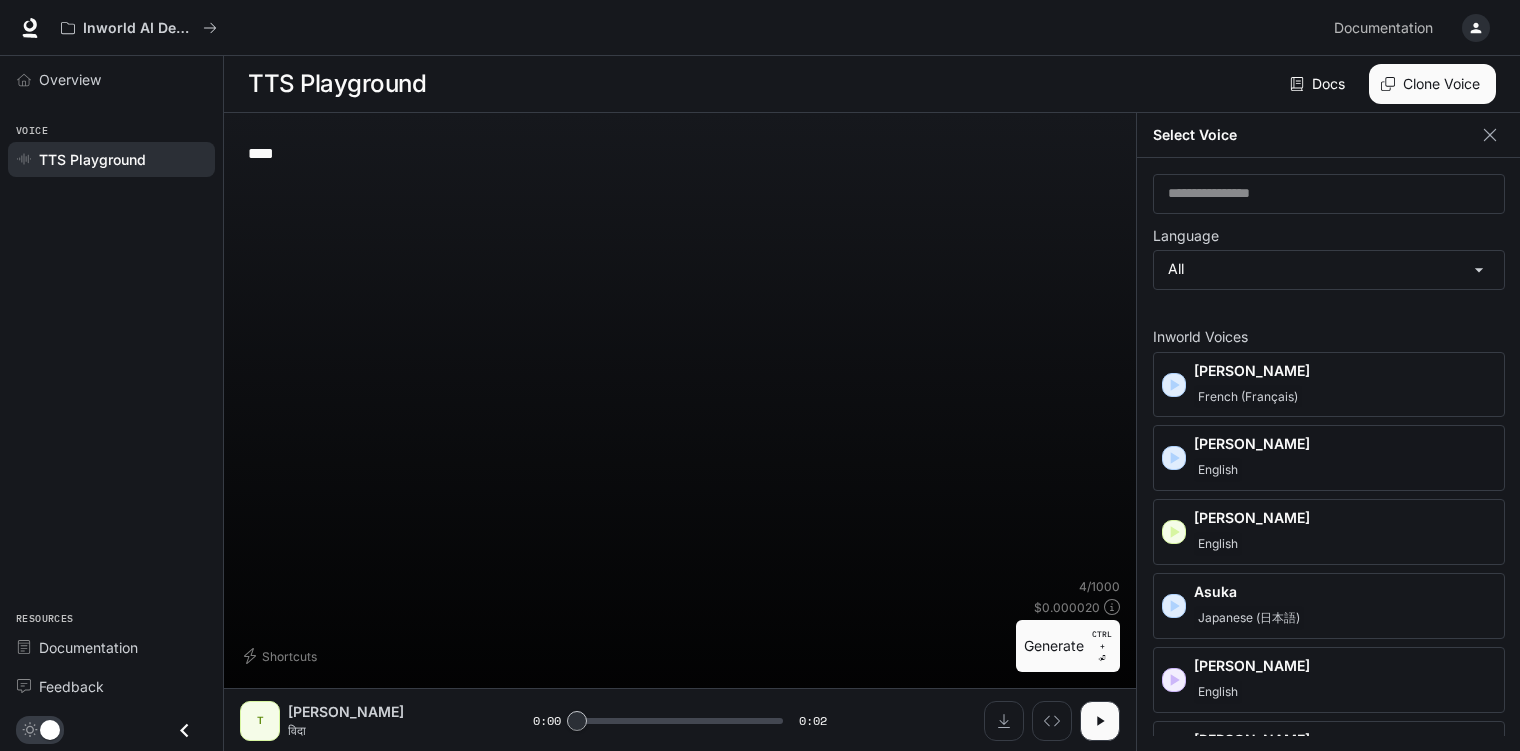 click on "[PERSON_NAME]" at bounding box center [1345, 444] 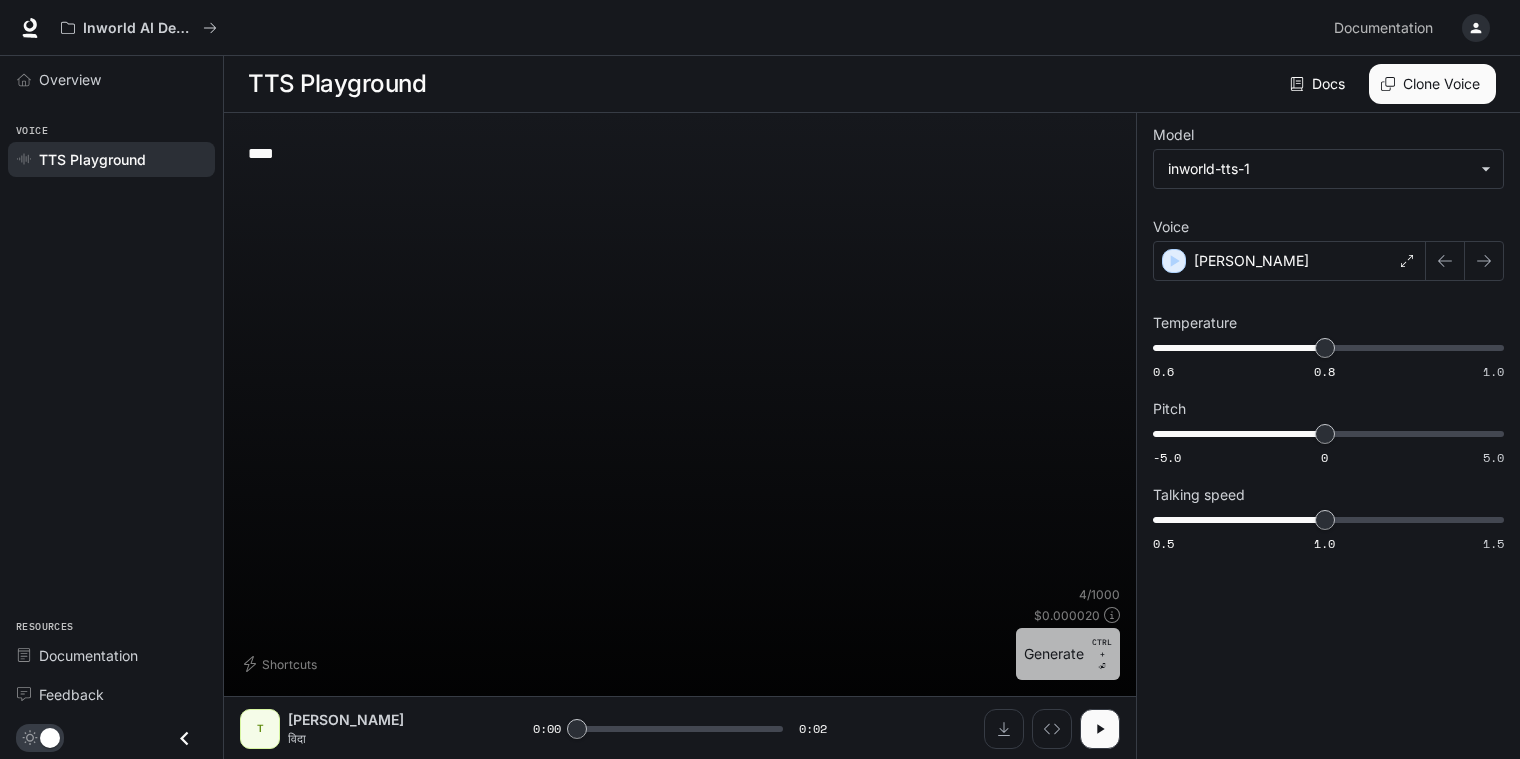 click on "Generate CTRL +  ⏎" at bounding box center [1068, 654] 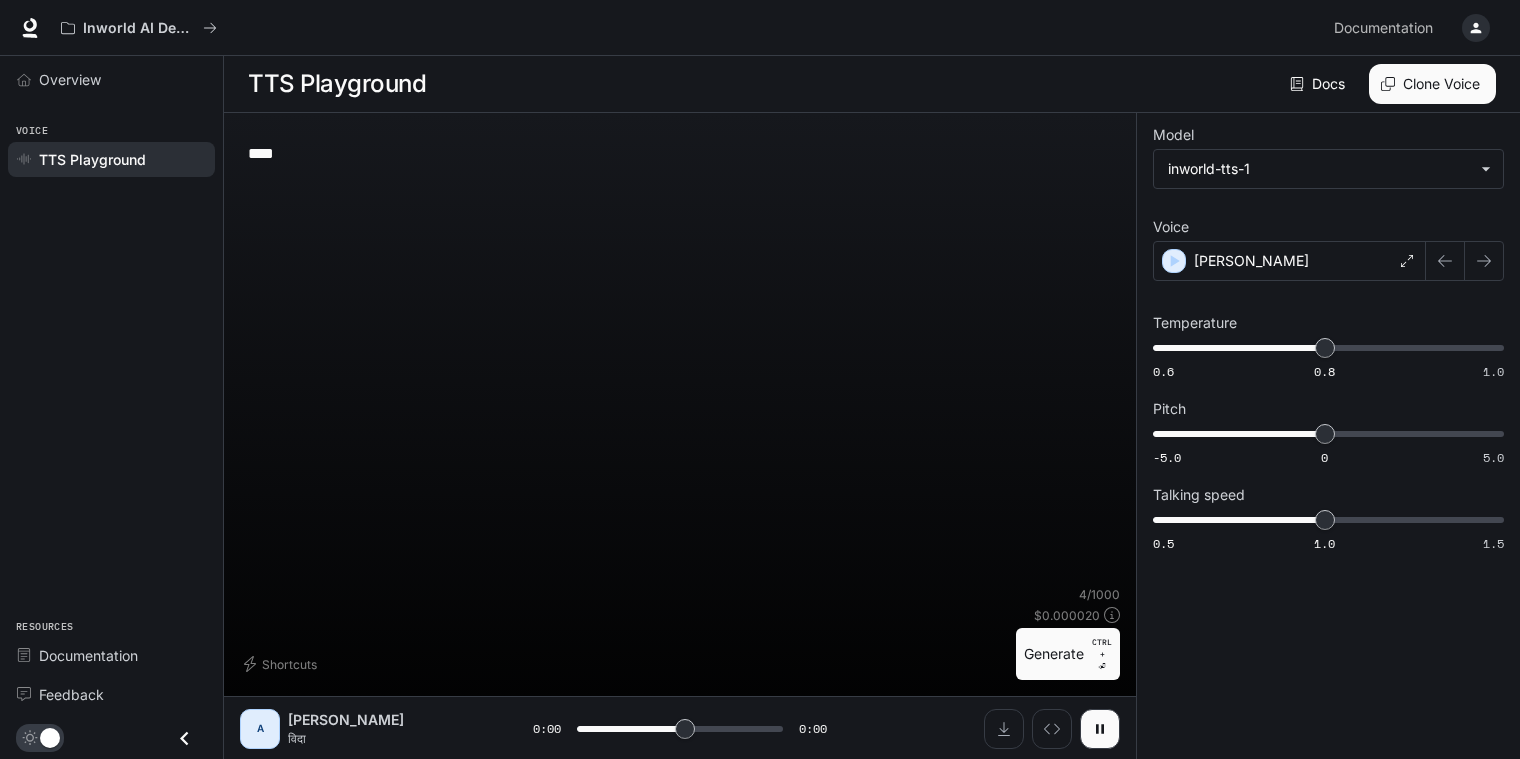 type on "*" 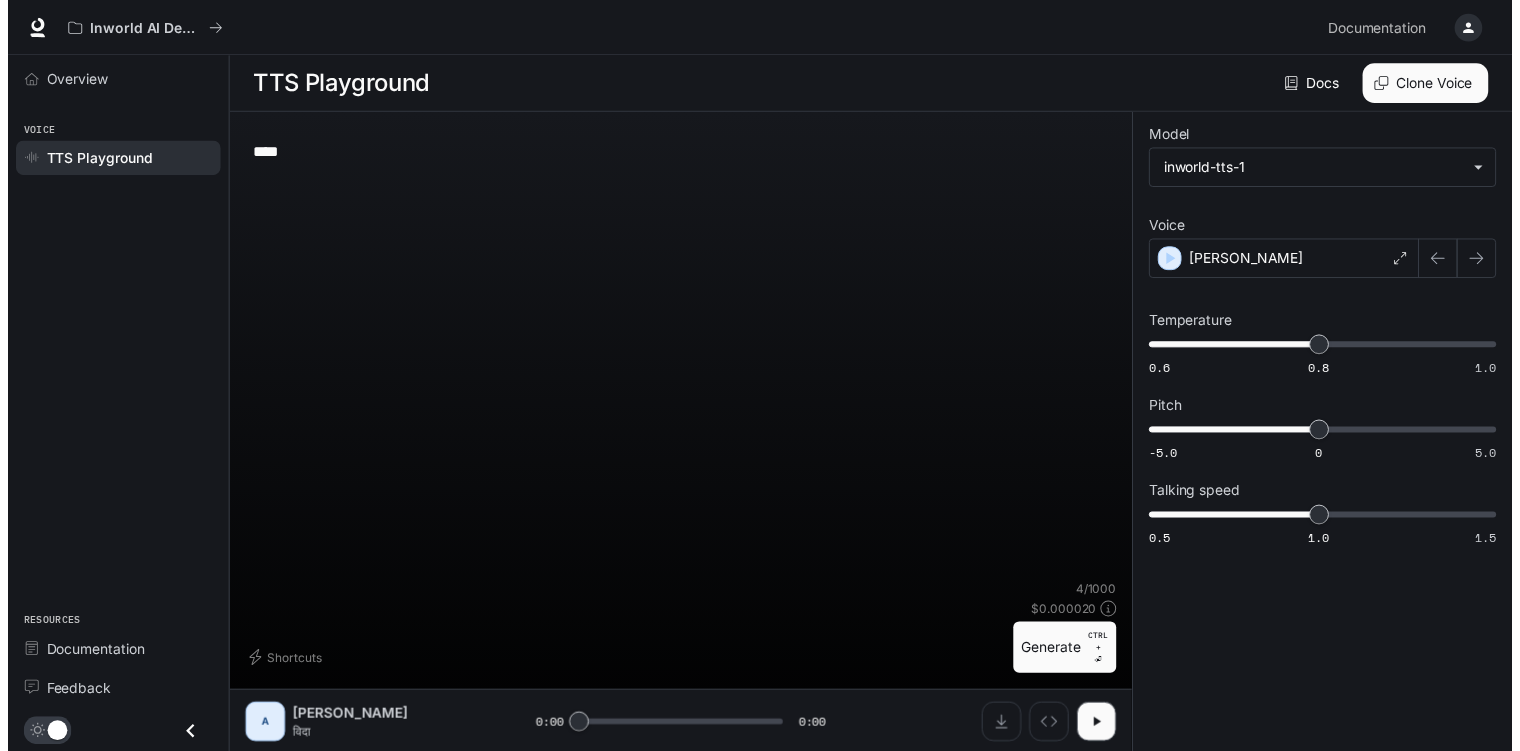 scroll, scrollTop: 0, scrollLeft: 0, axis: both 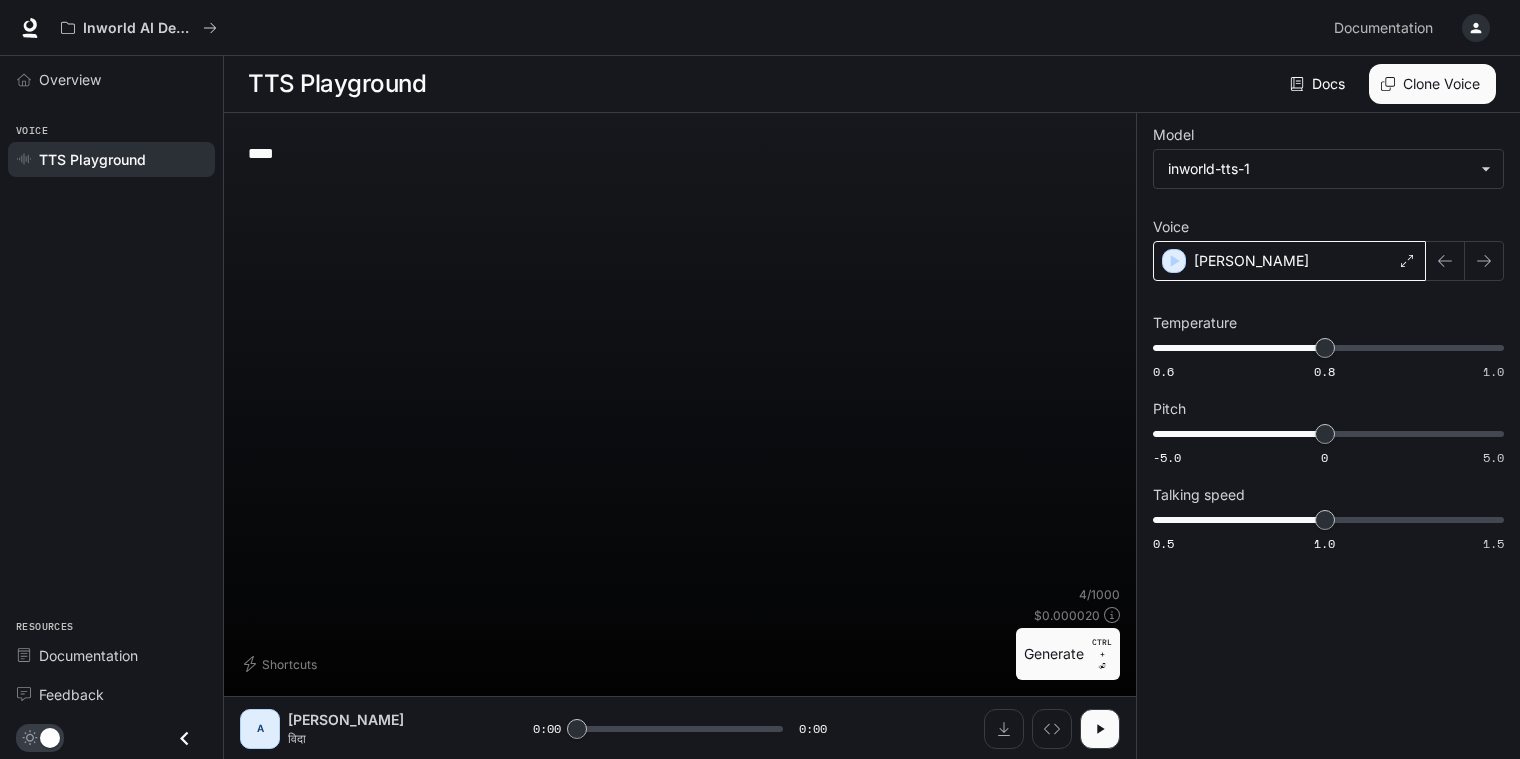 click on "[PERSON_NAME]" at bounding box center [1289, 261] 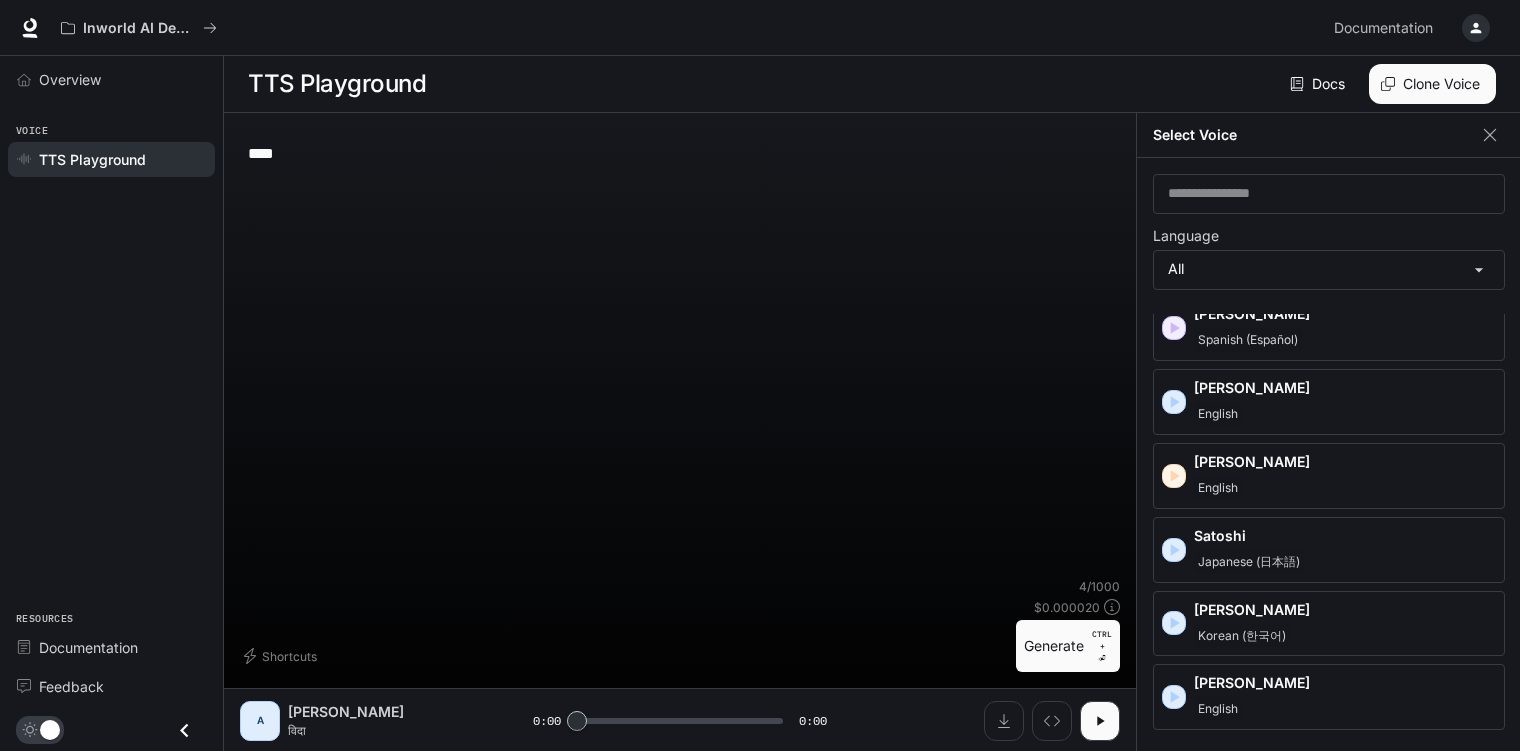 scroll, scrollTop: 3276, scrollLeft: 0, axis: vertical 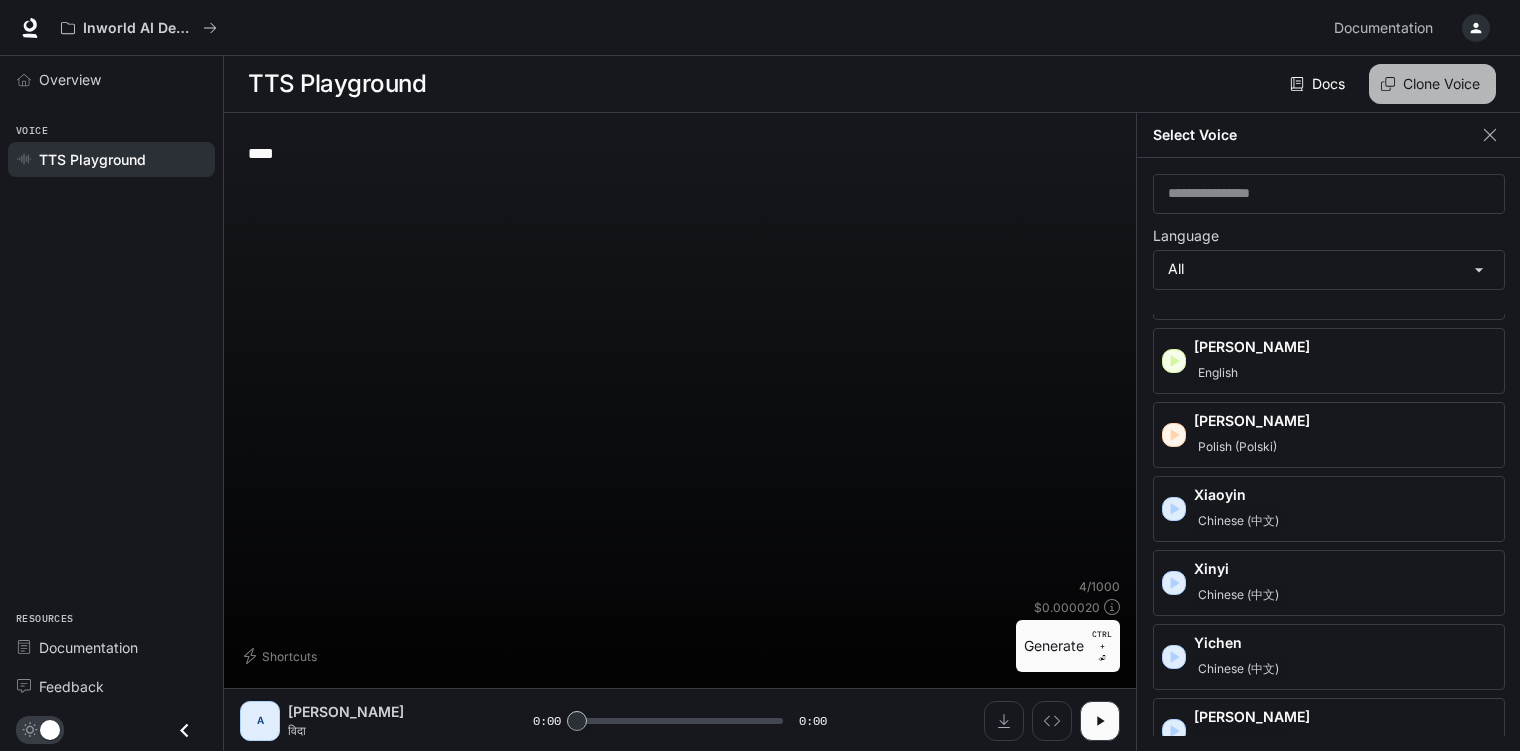 click on "Clone Voice" at bounding box center [1432, 84] 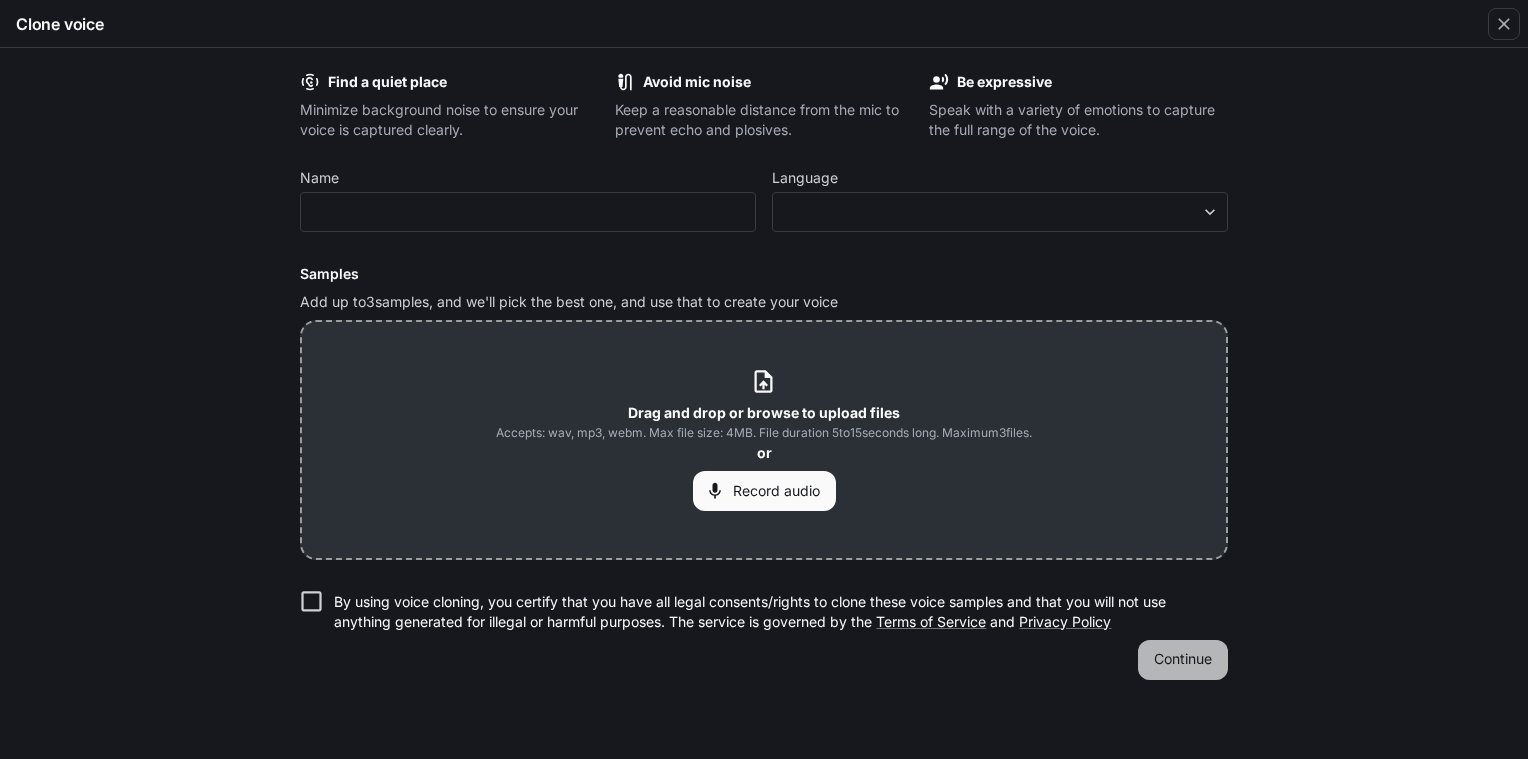 click on "Continue" at bounding box center (1183, 660) 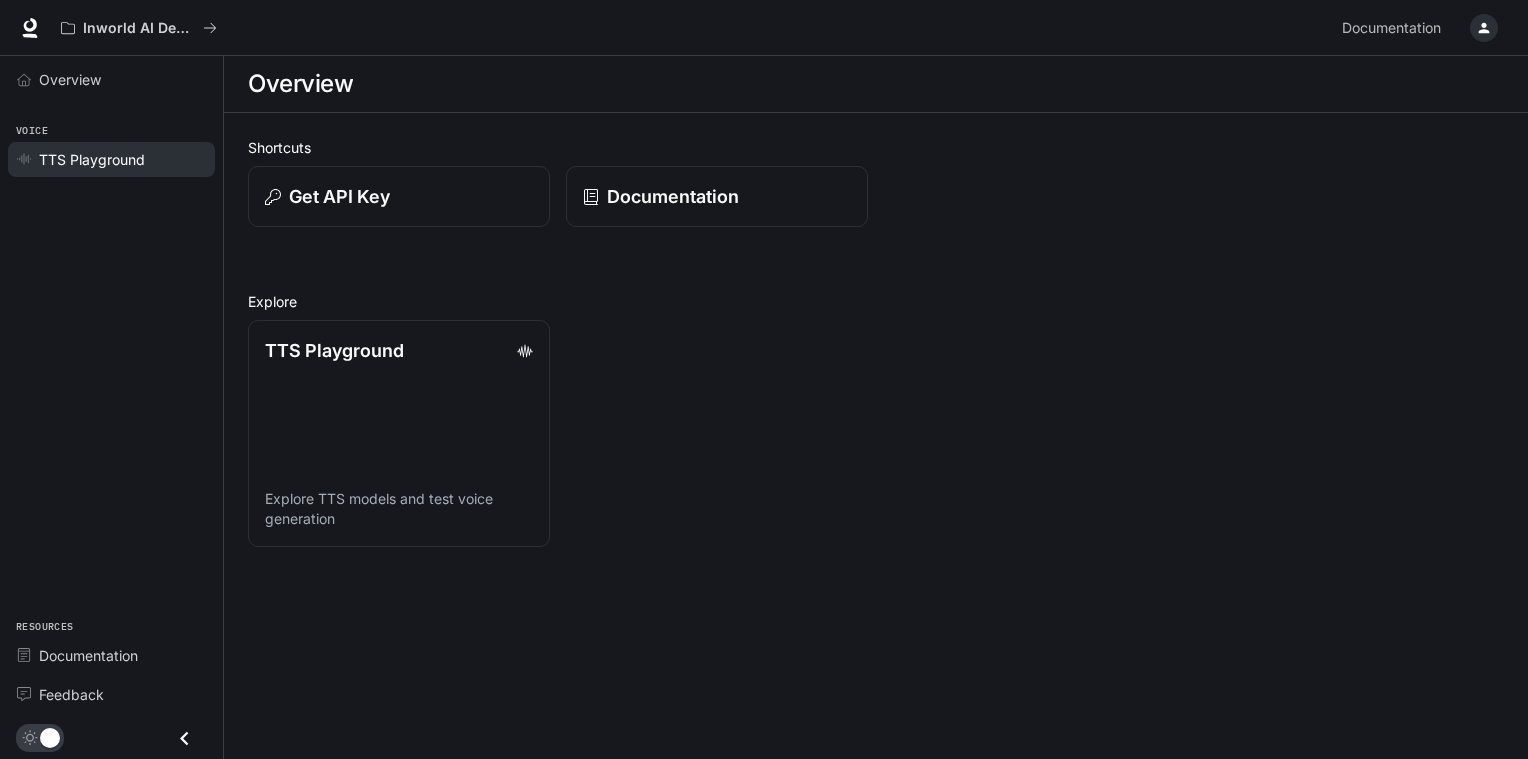 click on "TTS Playground" at bounding box center (92, 159) 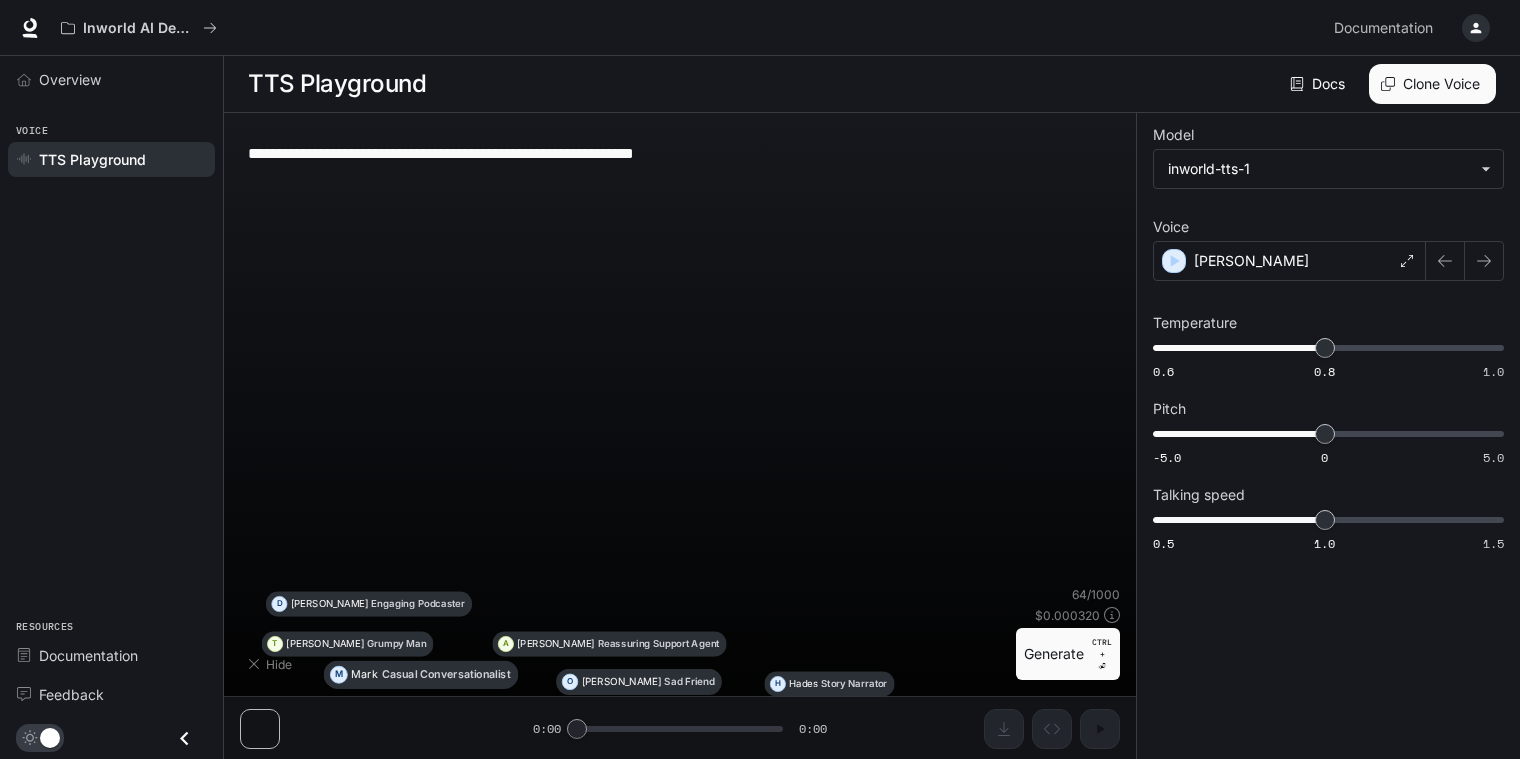 type on "****" 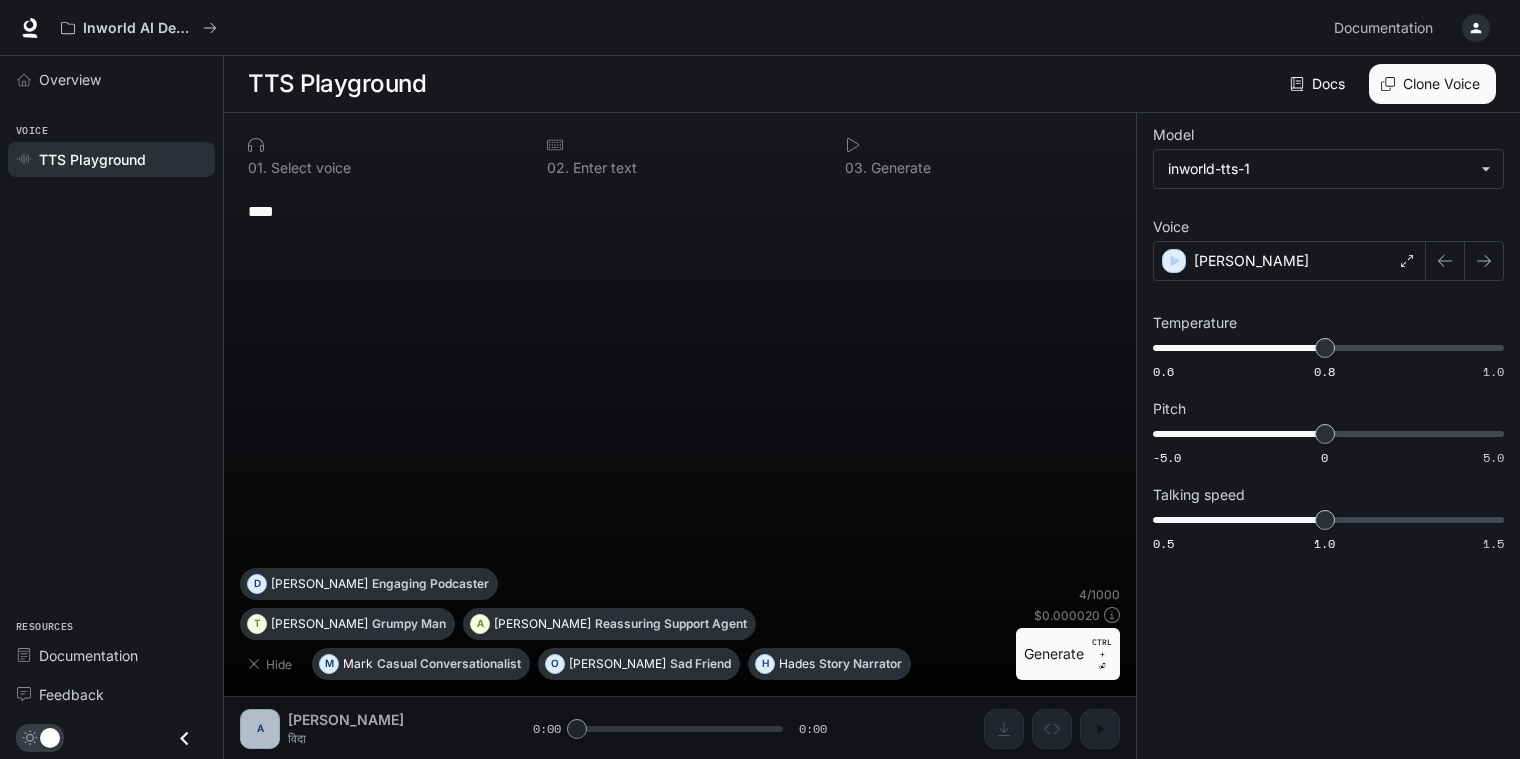 click on "0 1 .   Select voice 0 2 .   Enter text 0 3 .   Generate **** * ​ Hide M Mark Casual Conversationalist O Olivia Sad Friend H Hades Story Narrator T Theodore Grumpy Man A Ashley Reassuring Support Agent D Dennis Engaging Podcaster 4  /  1000 $ 0.000020 Generate CTRL +  ⏎ A Alex विदा 0:00 0:00" at bounding box center [680, 436] 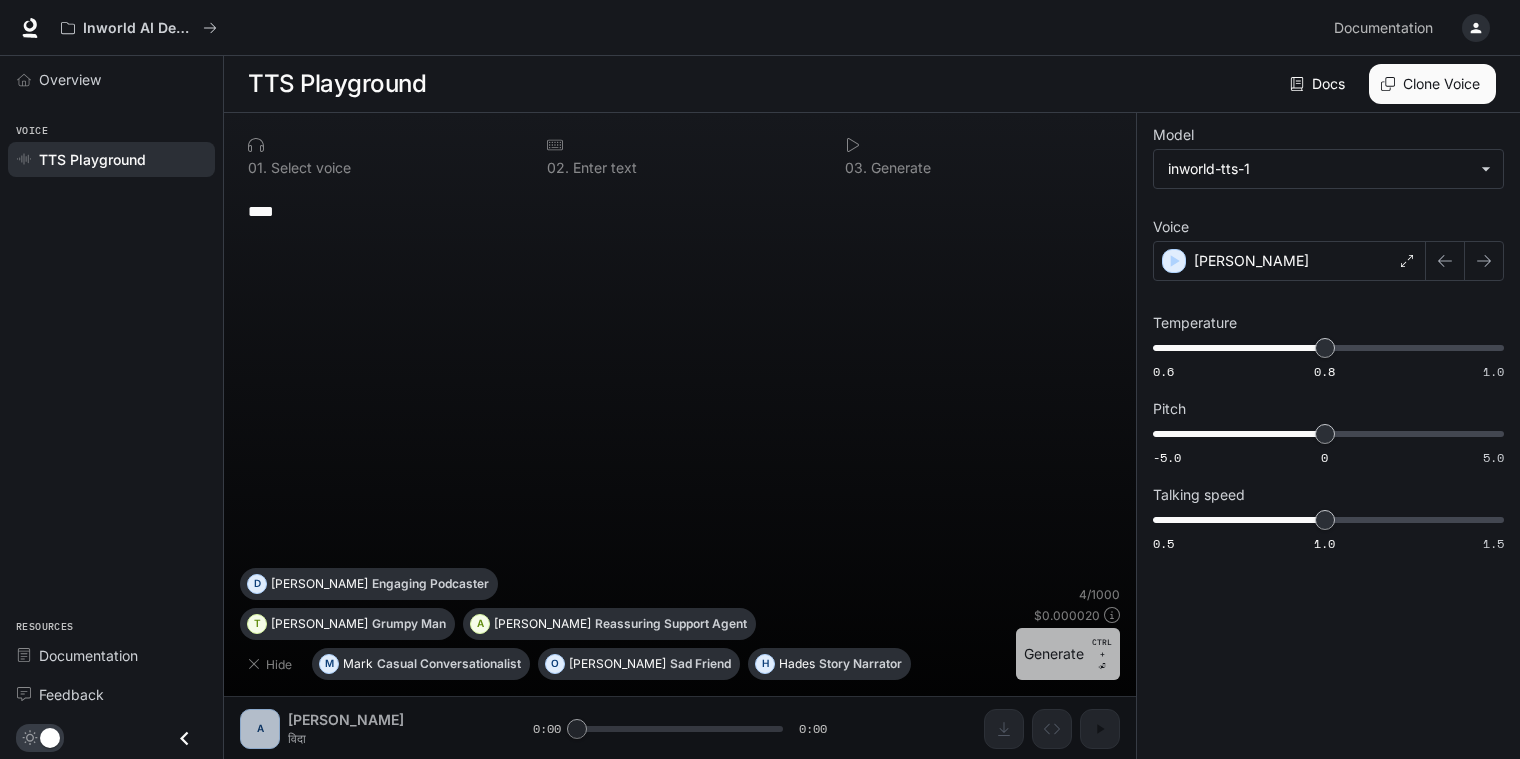 click on "Generate CTRL +  ⏎" at bounding box center (1068, 654) 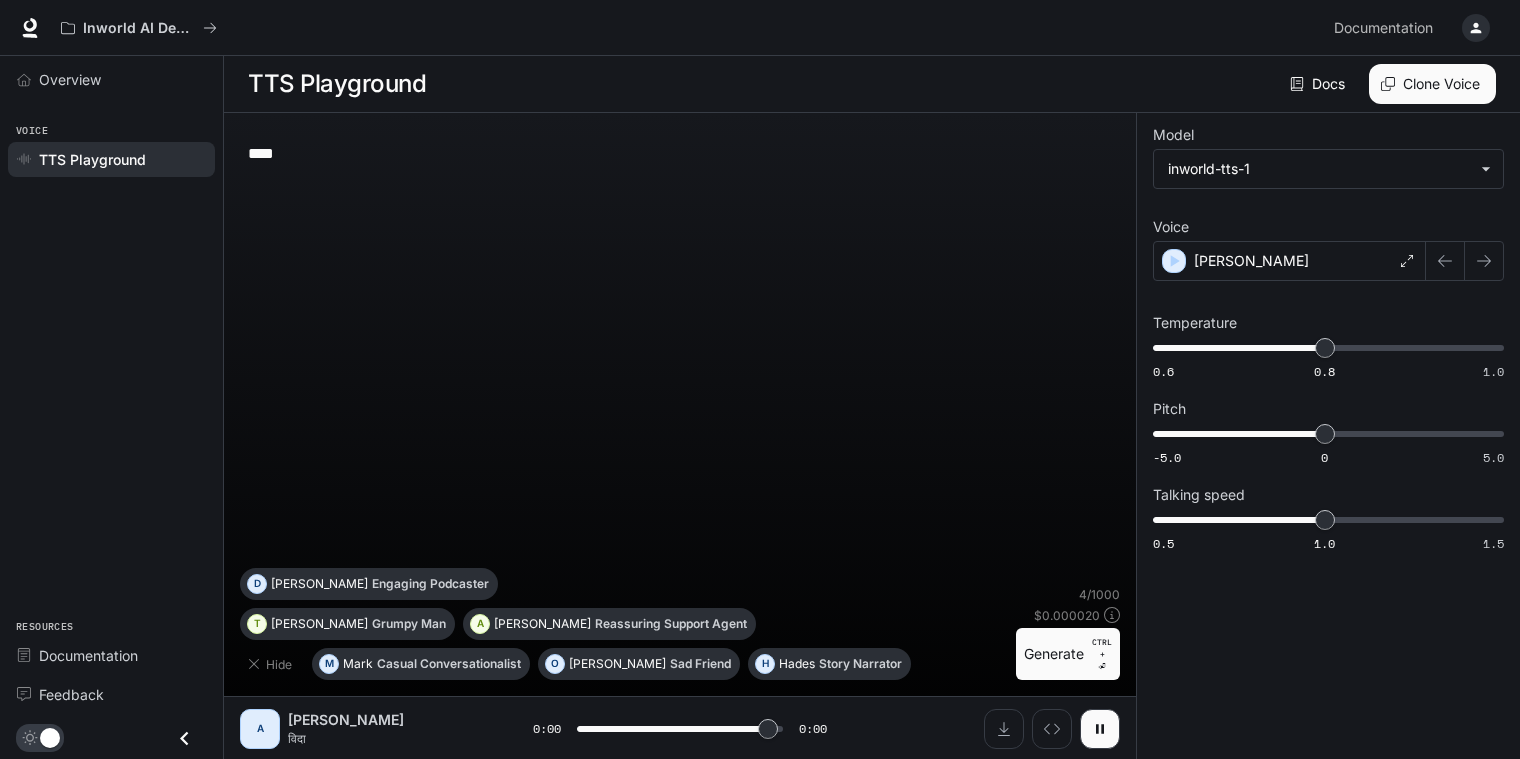 type on "*" 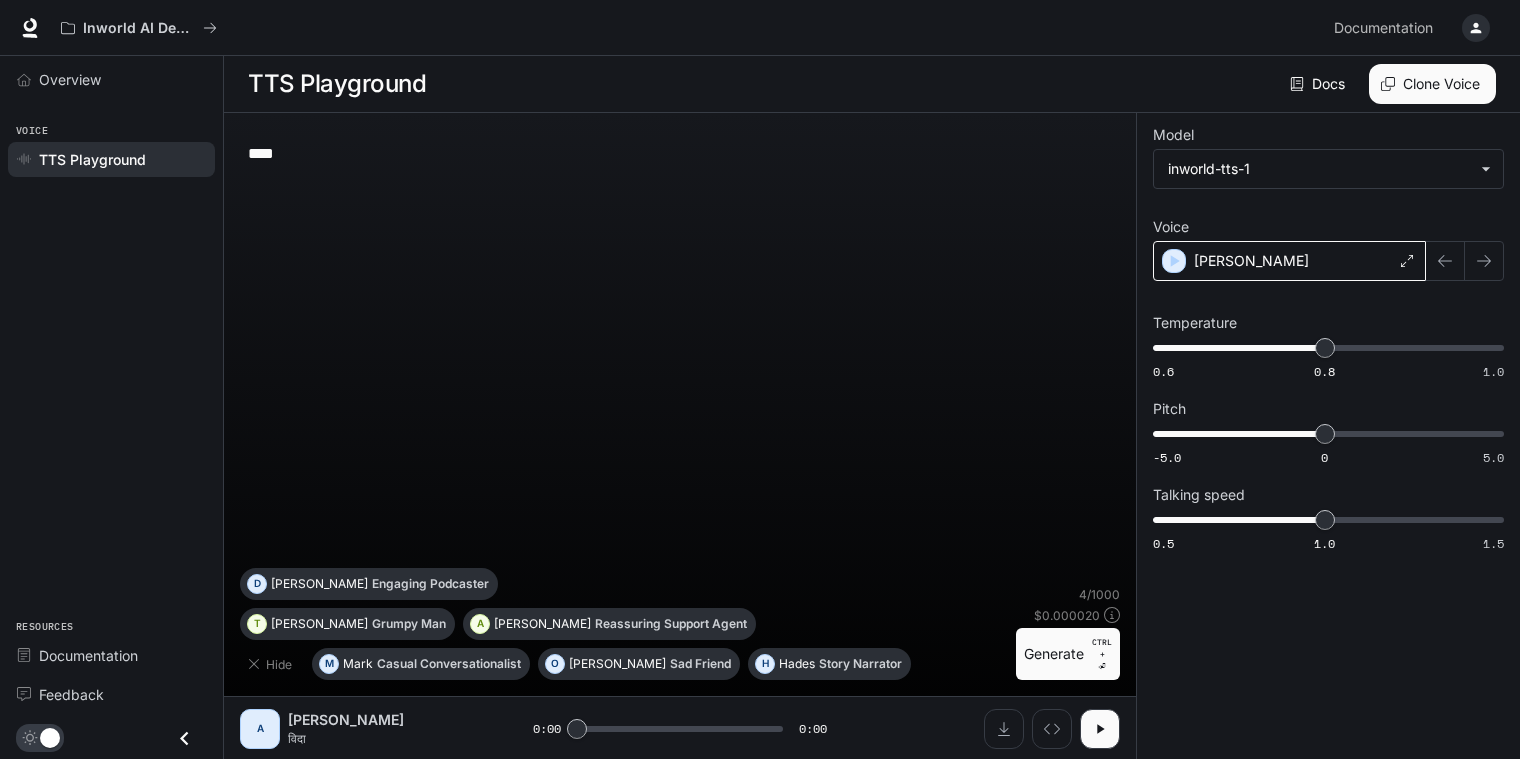 click on "[PERSON_NAME]" at bounding box center (1289, 261) 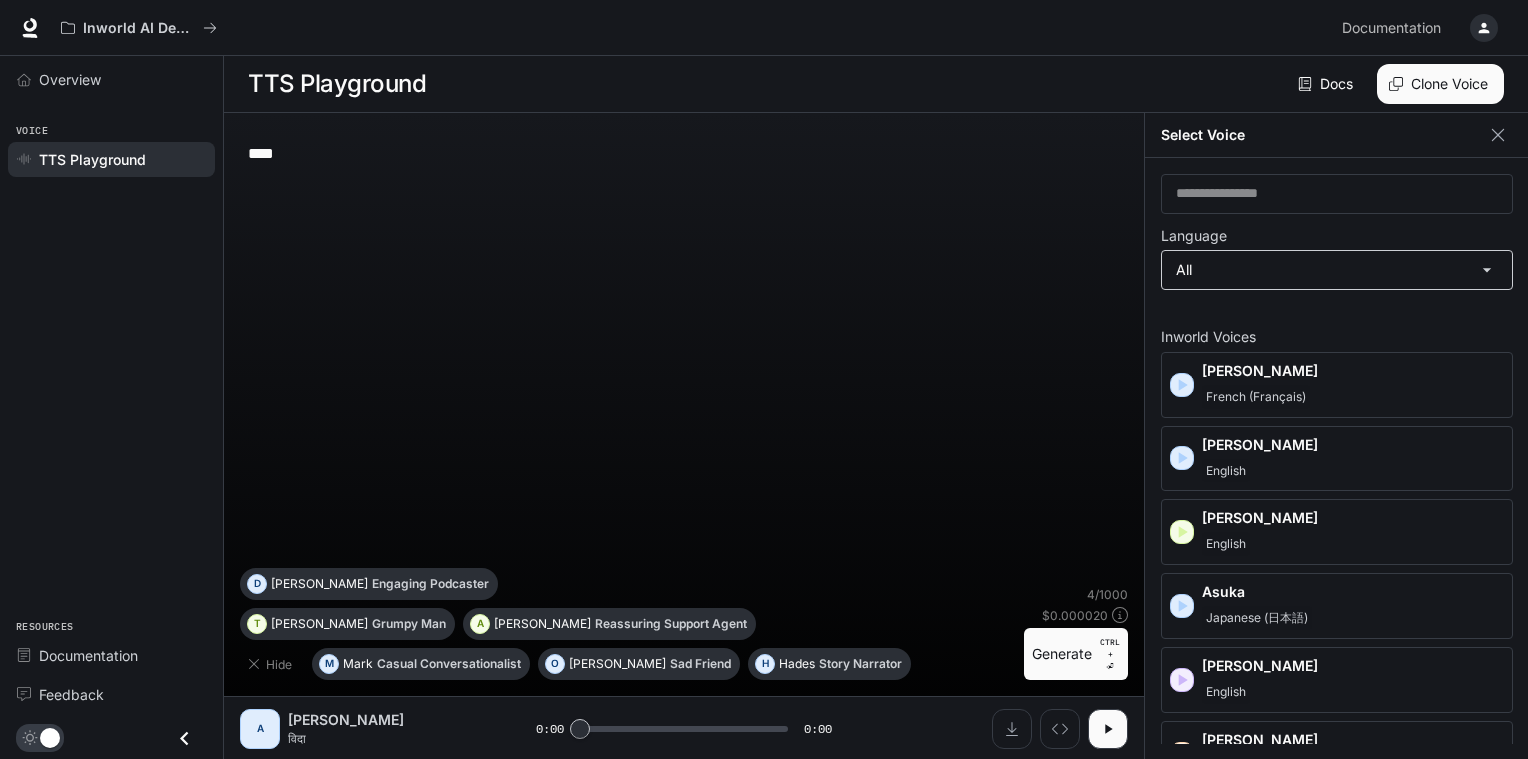 click on "**********" at bounding box center (764, 380) 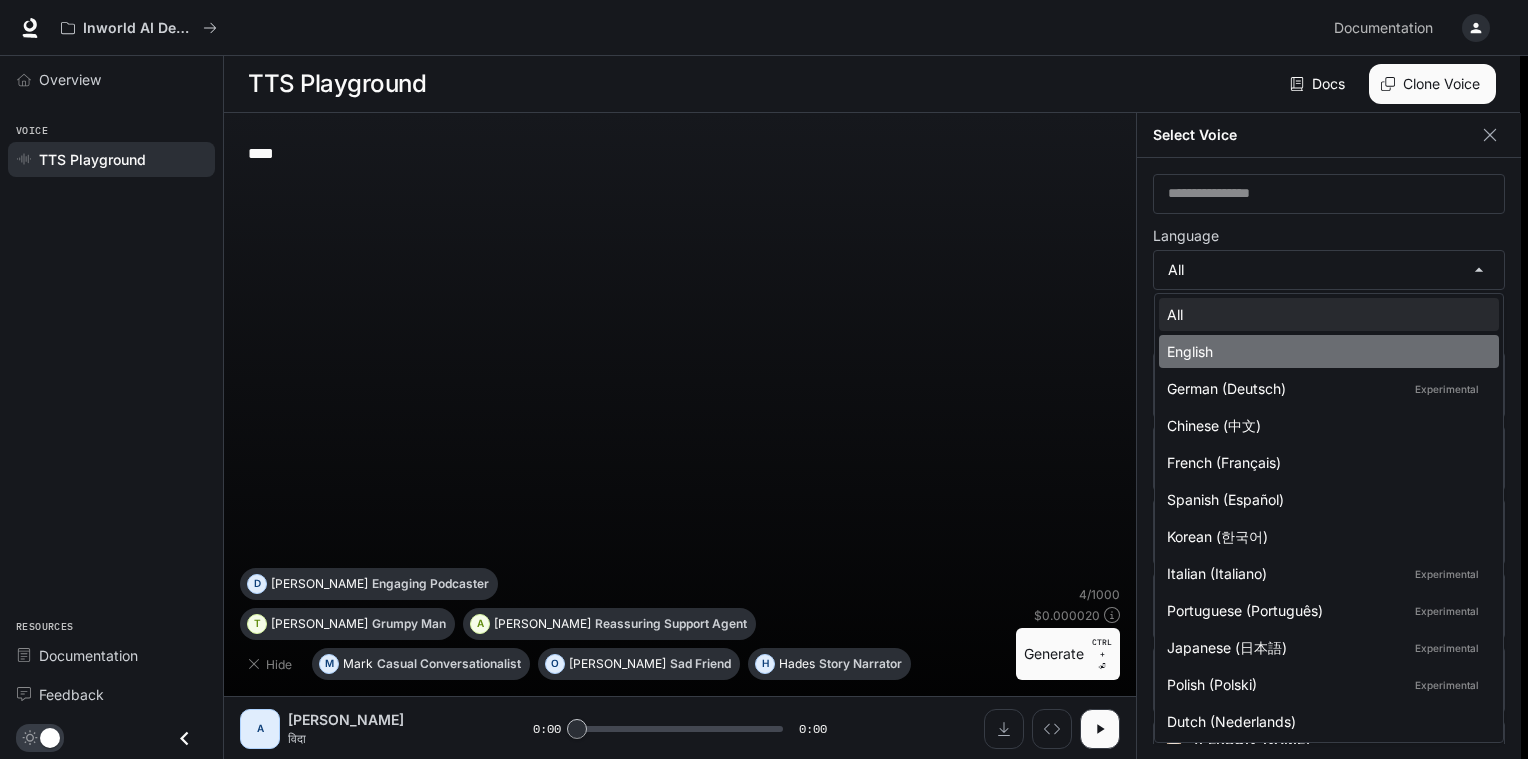 click on "English" at bounding box center [1325, 351] 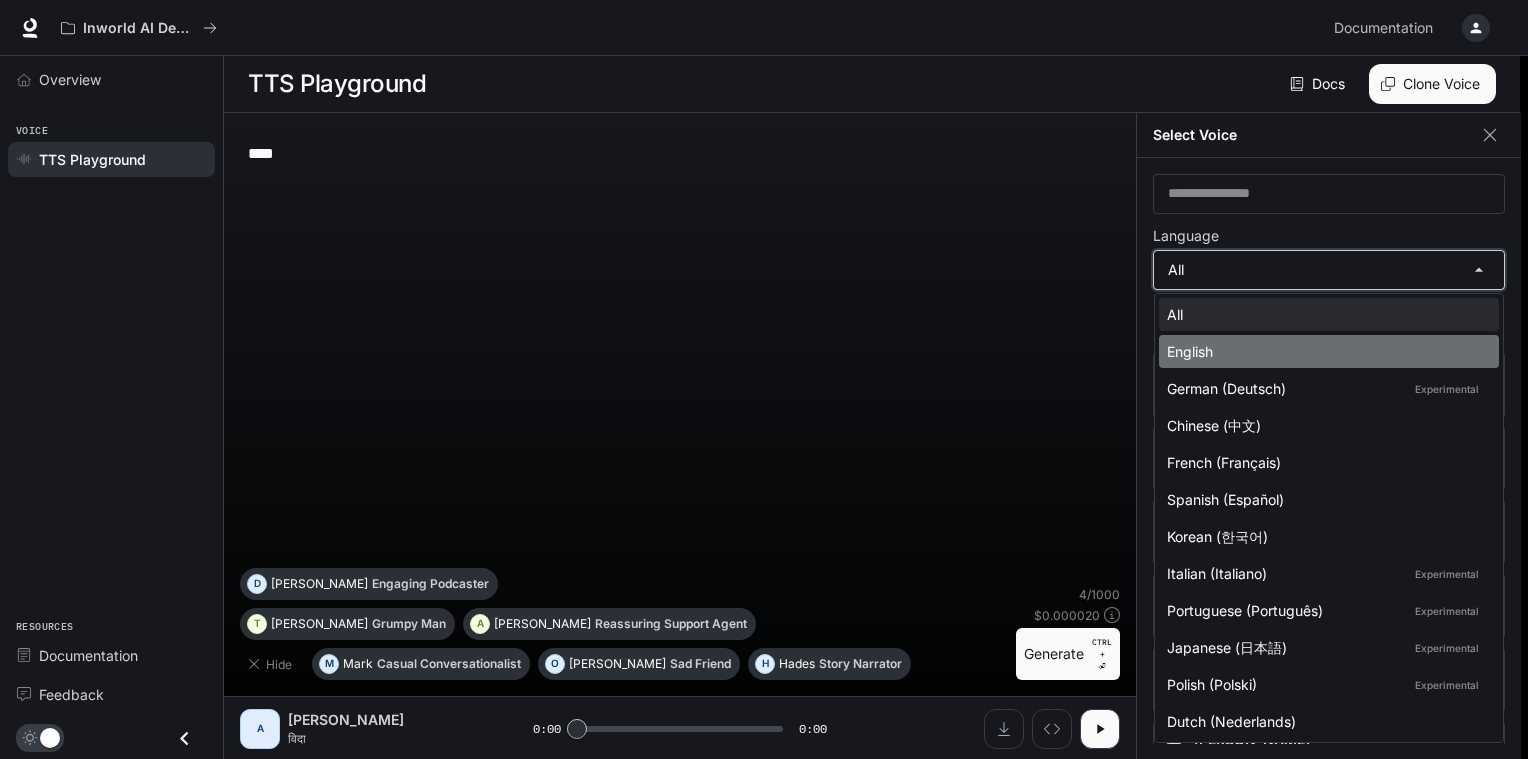 type on "*****" 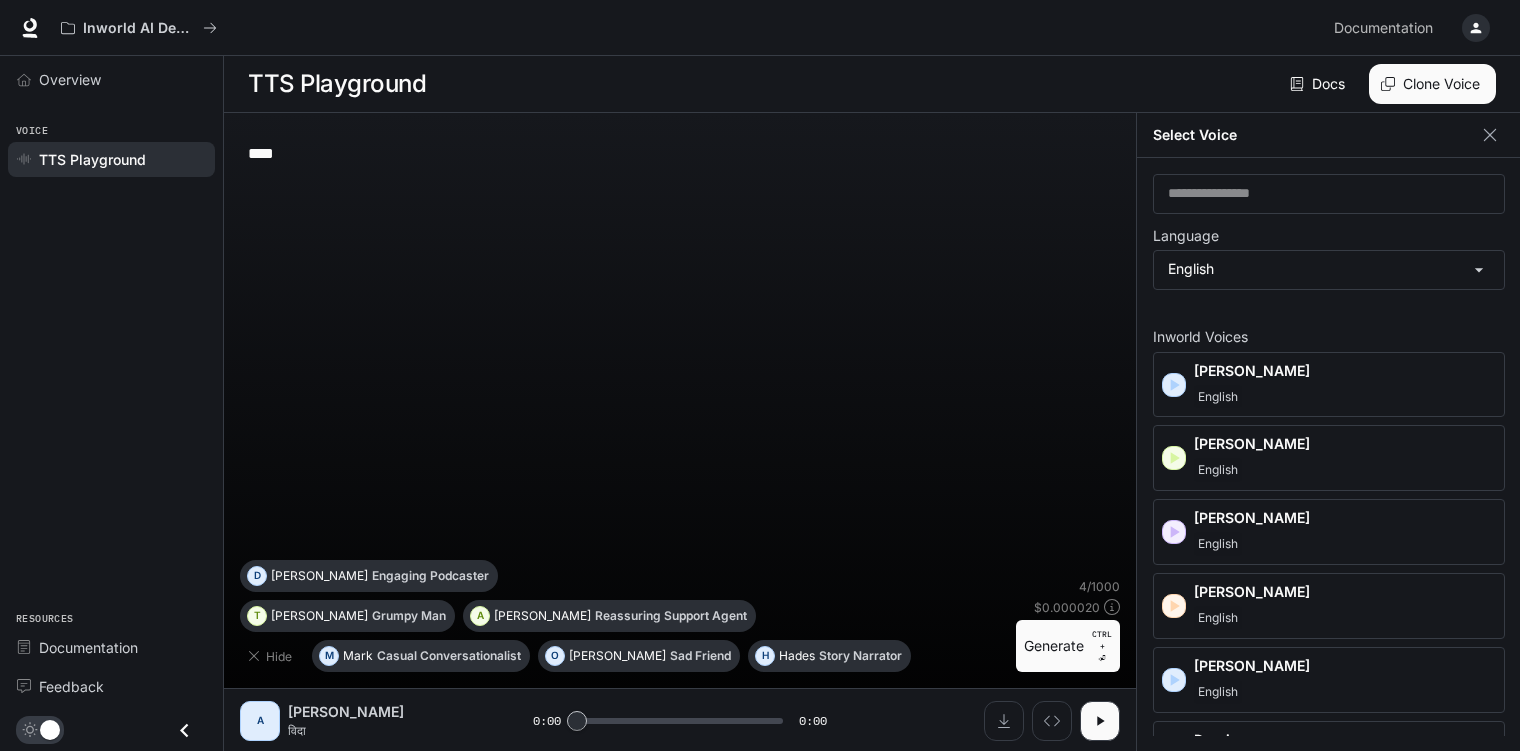 click on "**** * ​" at bounding box center (680, 344) 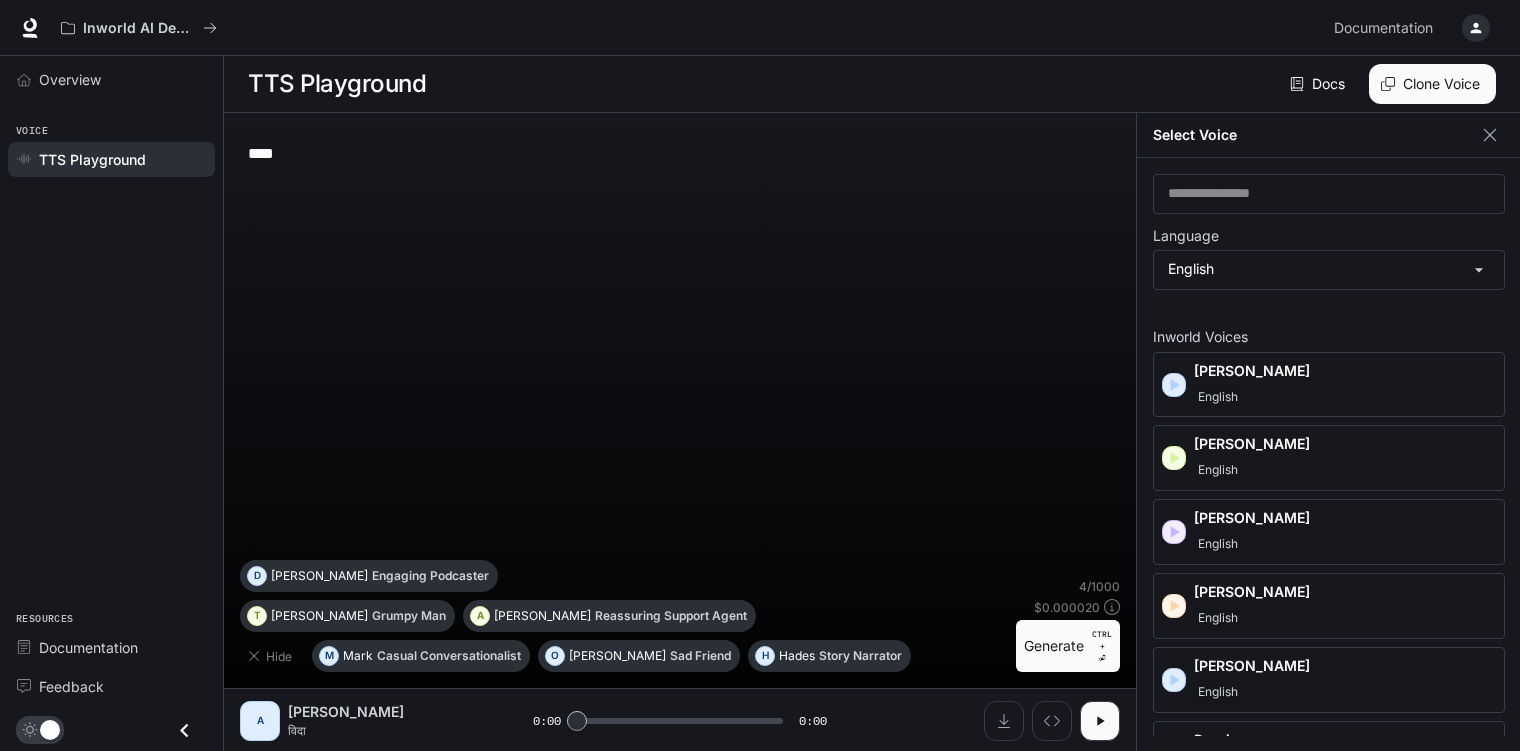 click on "**** * ​" at bounding box center [680, 344] 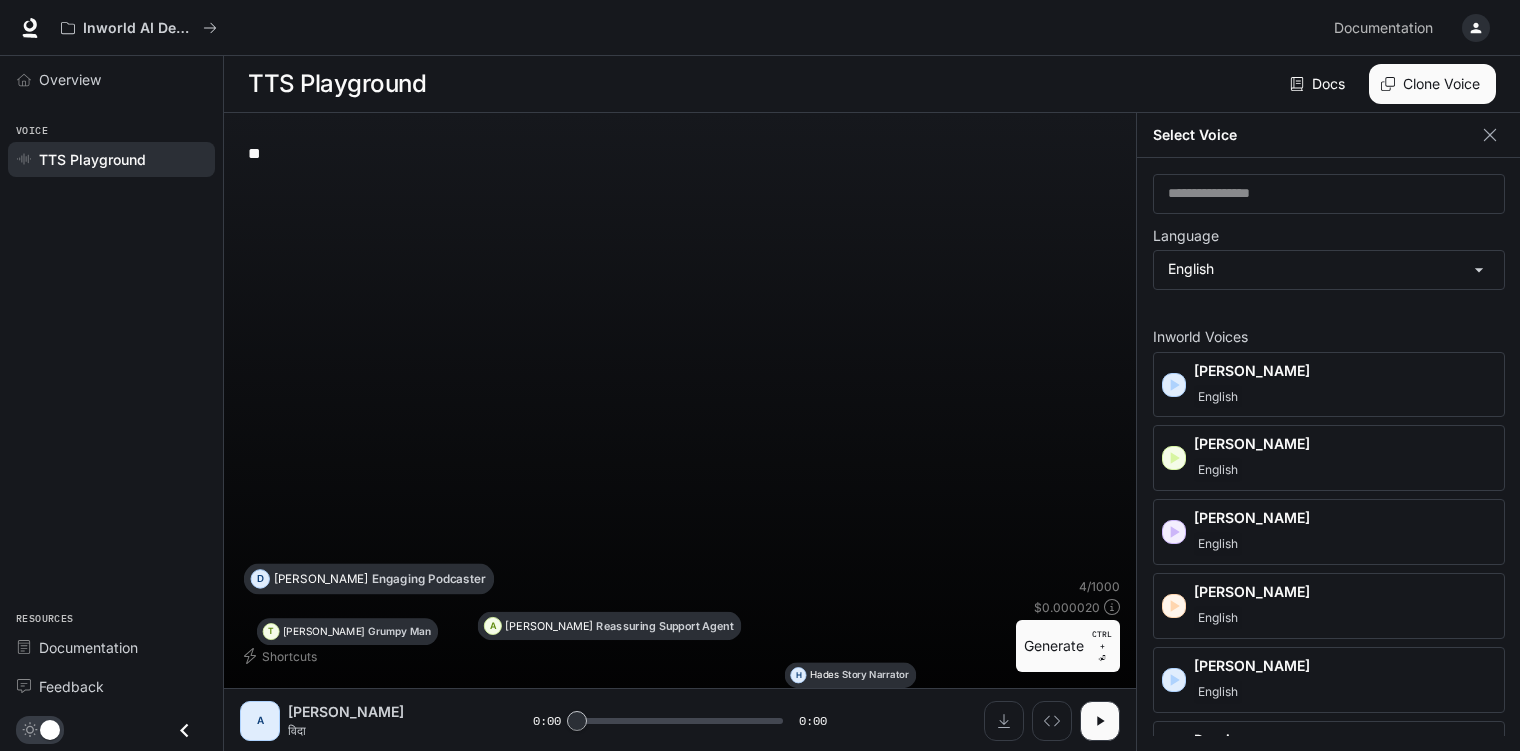 type on "*" 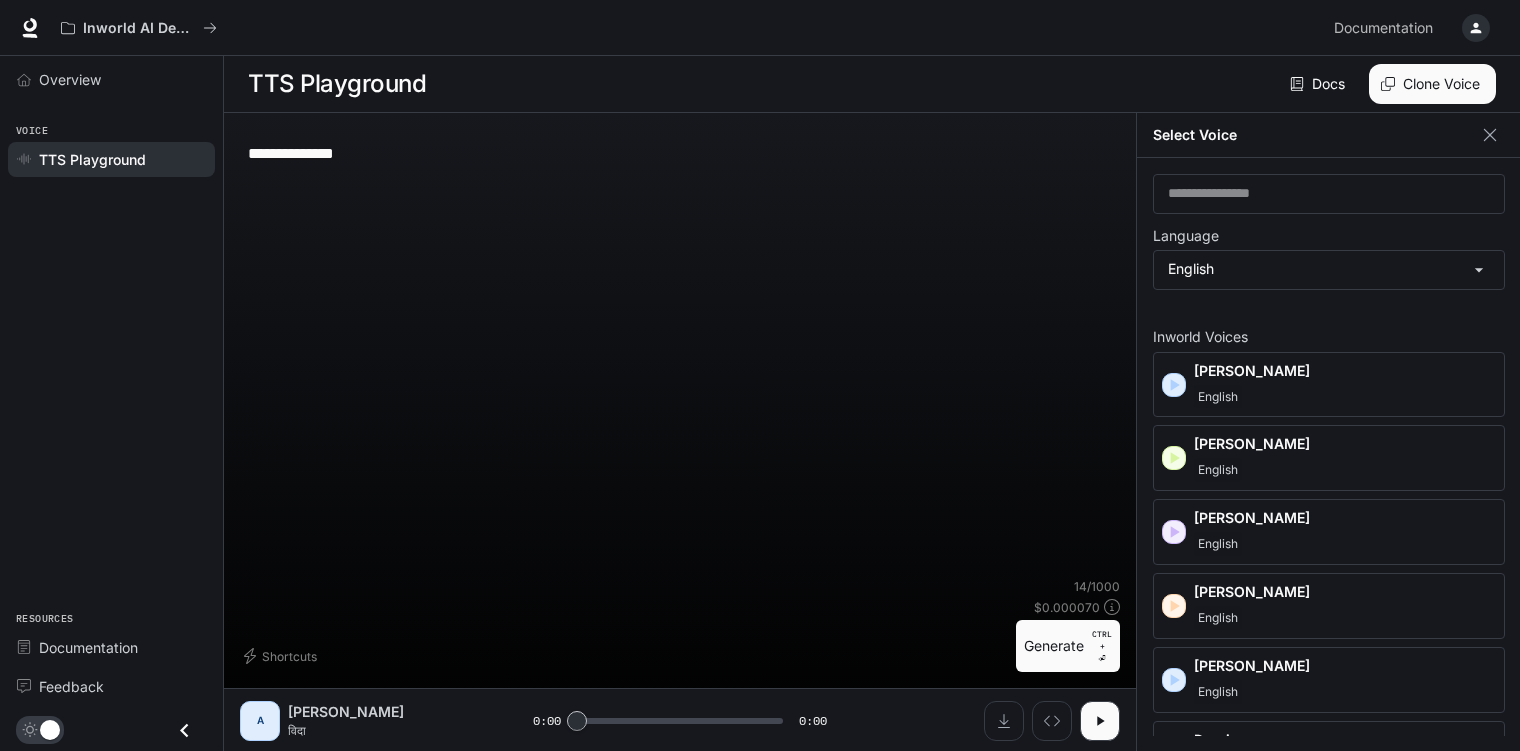 type on "**********" 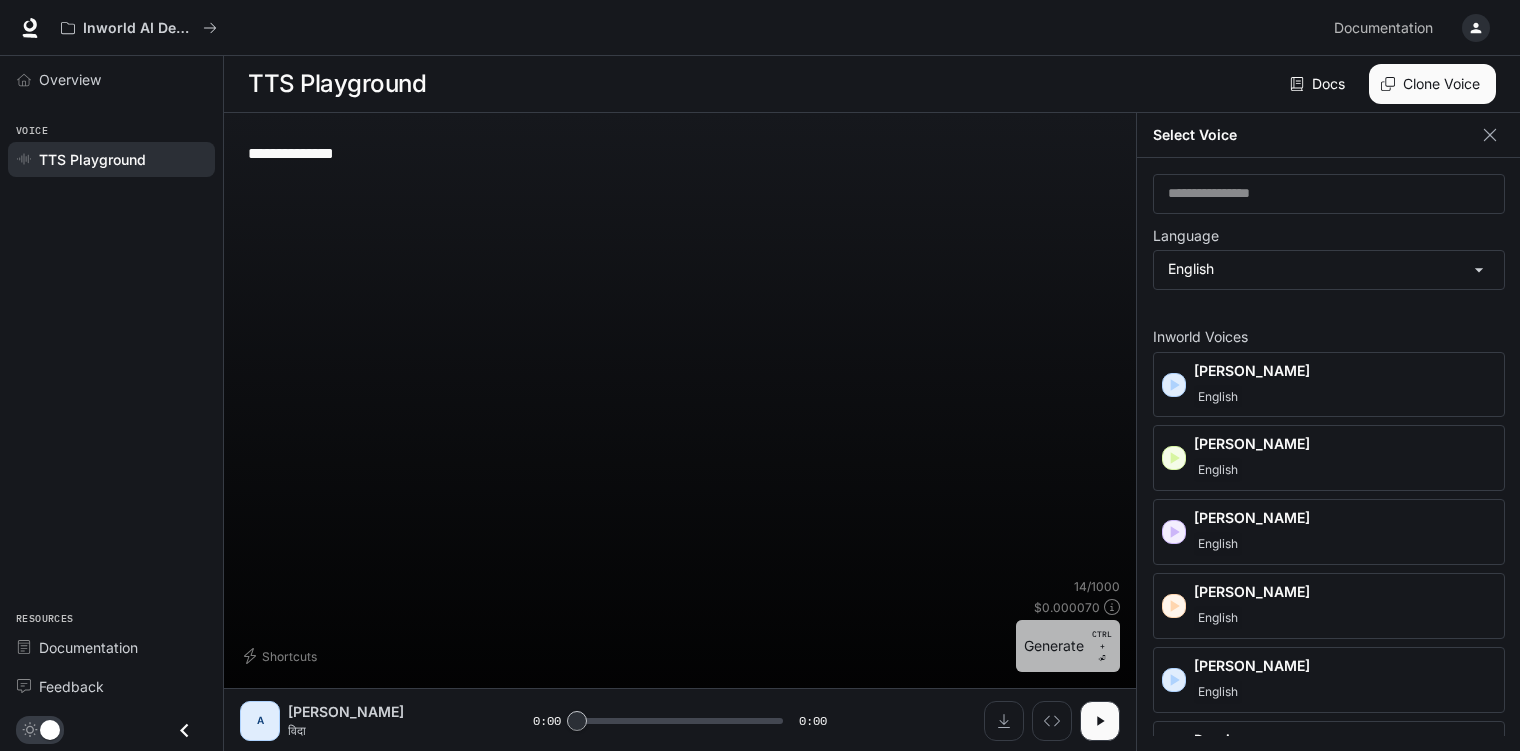 click on "Generate CTRL +  ⏎" at bounding box center (1068, 646) 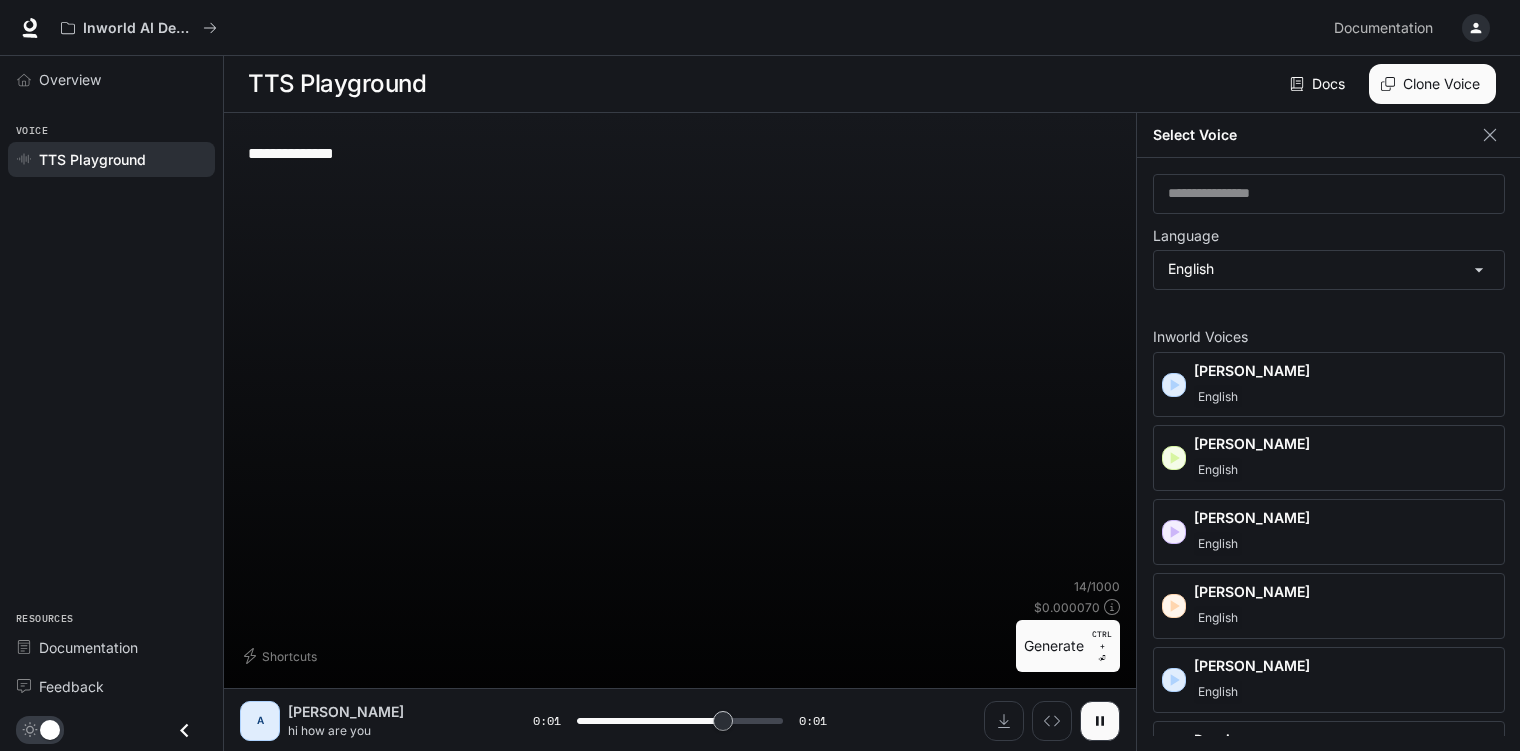 type on "*" 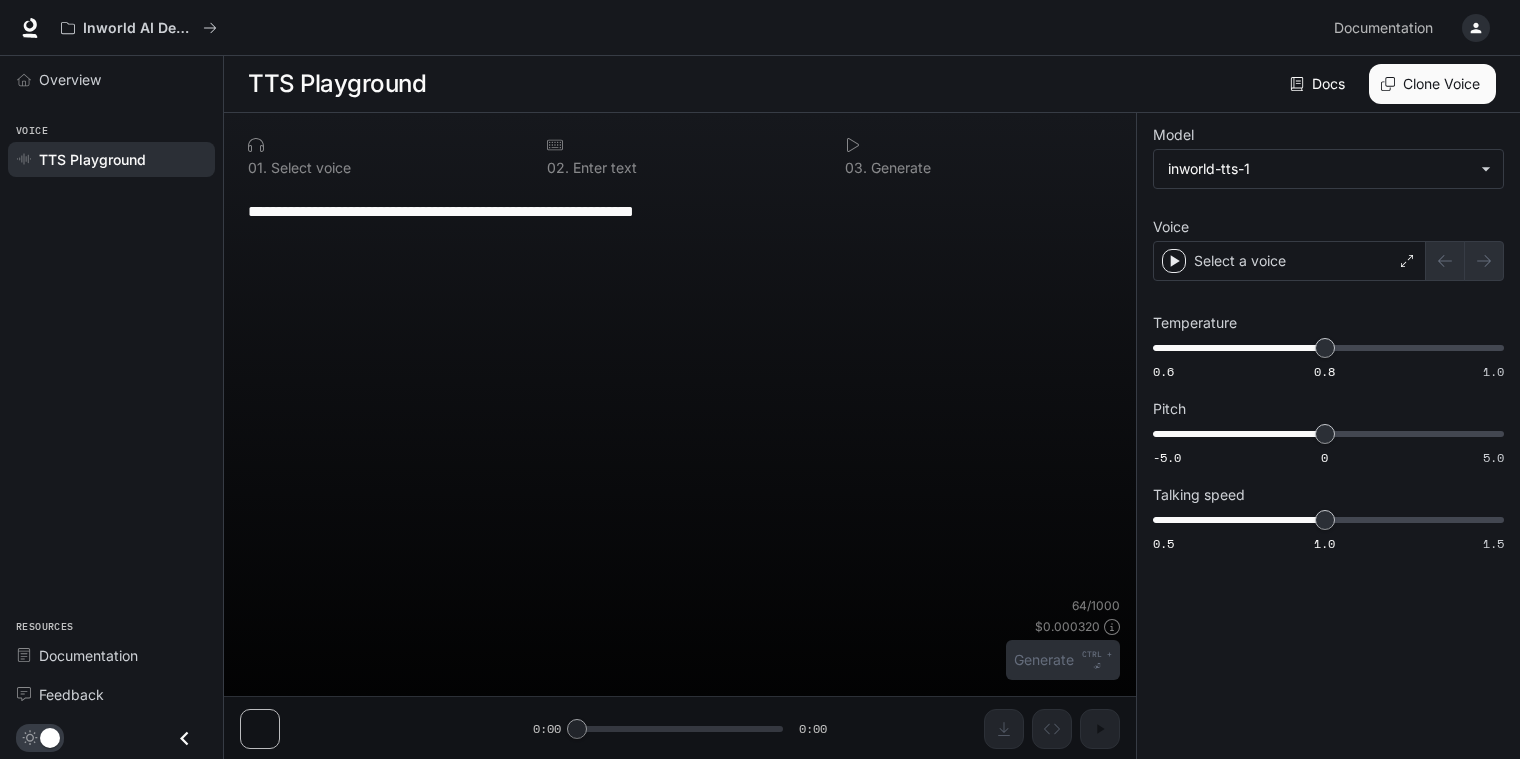 scroll, scrollTop: 0, scrollLeft: 0, axis: both 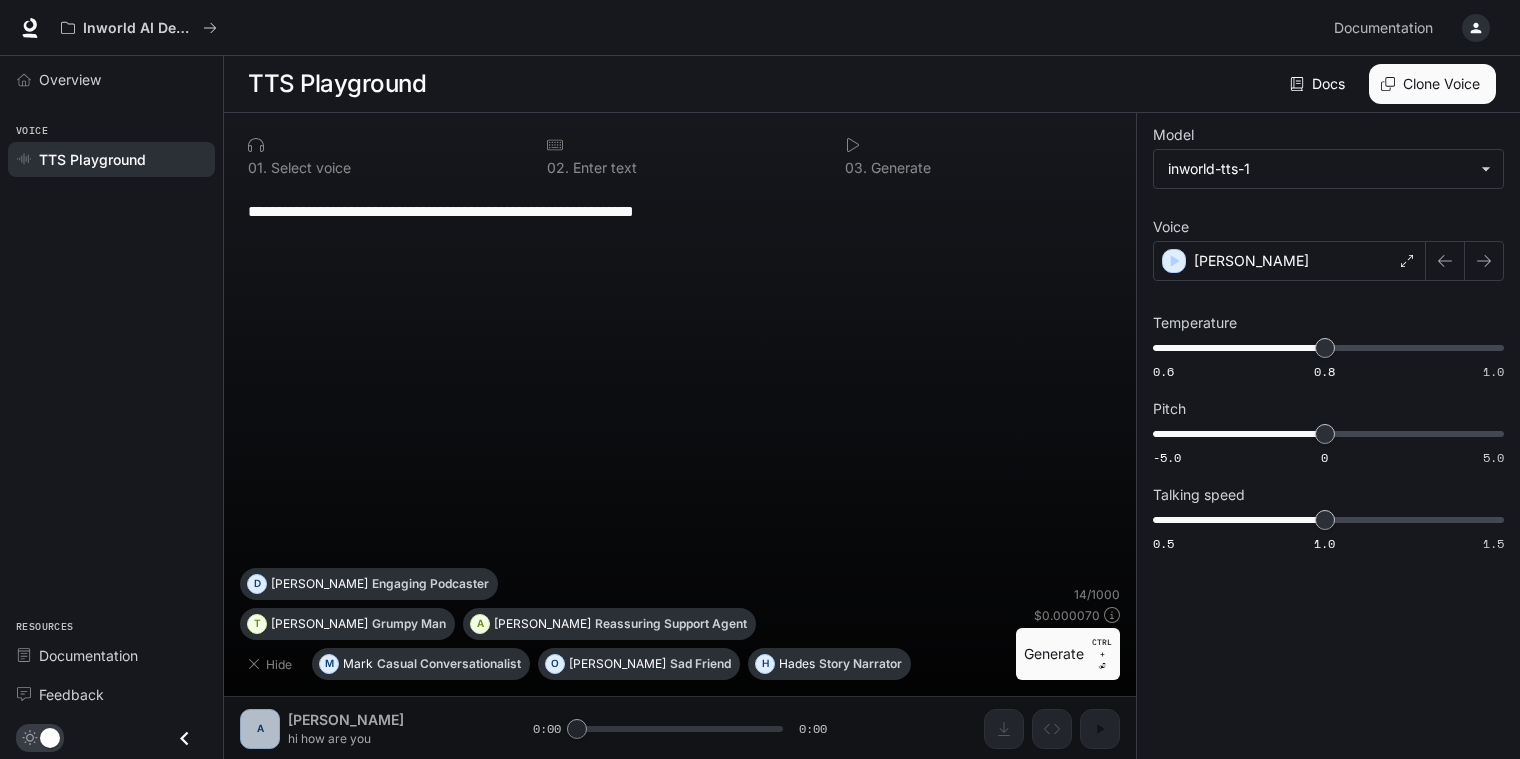 click on "**********" at bounding box center [680, 211] 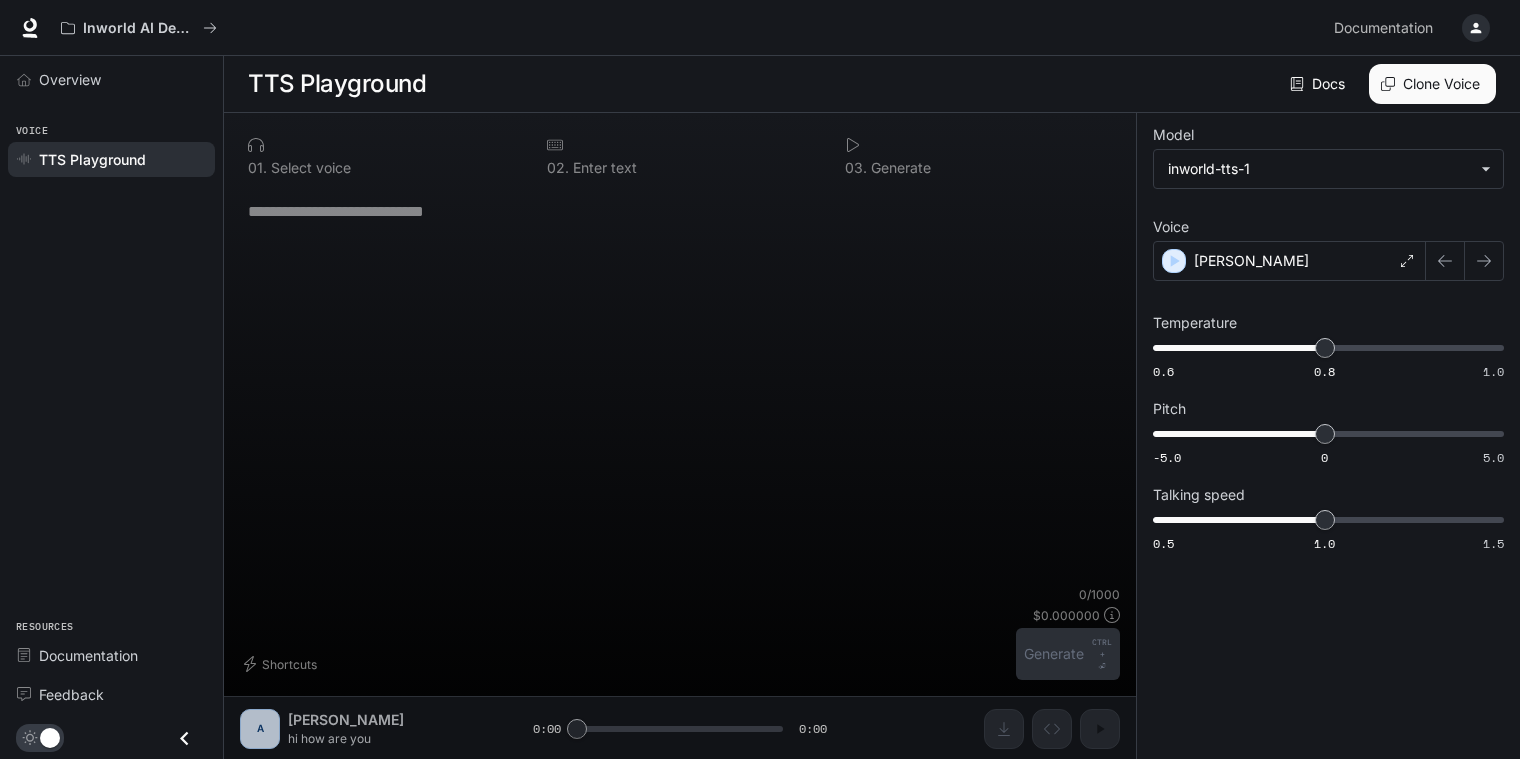 paste 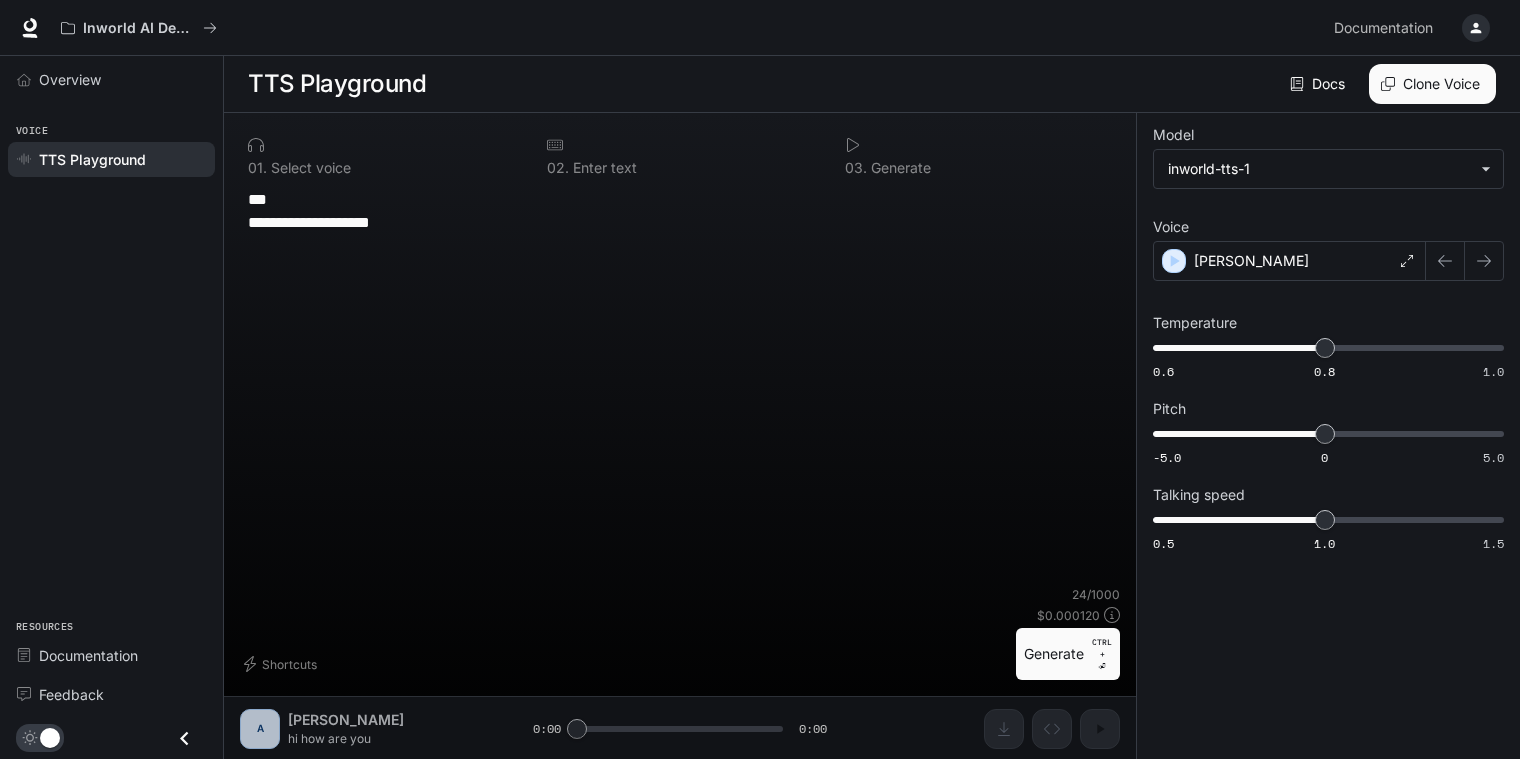 type on "**********" 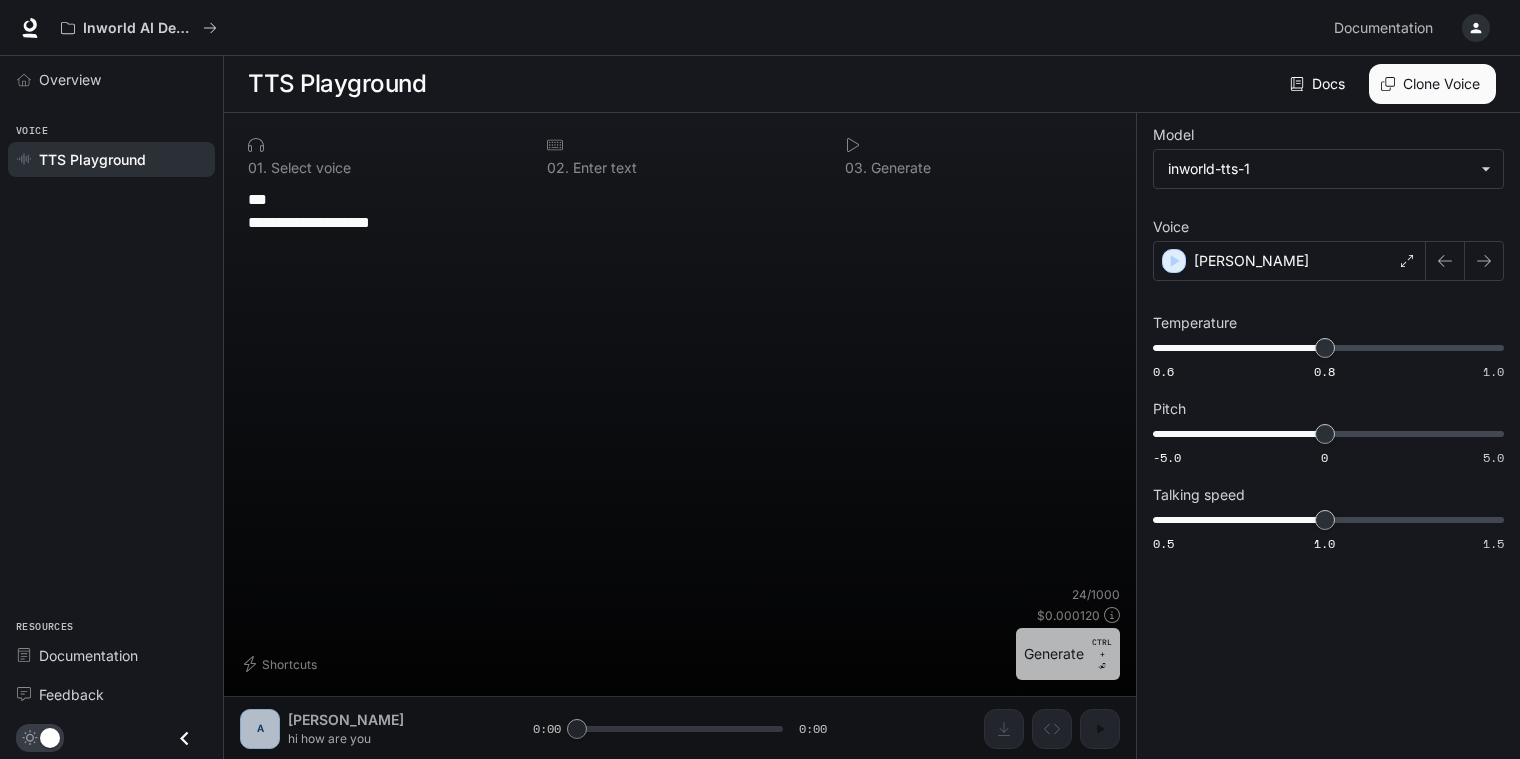 click on "Generate CTRL +  ⏎" at bounding box center (1068, 654) 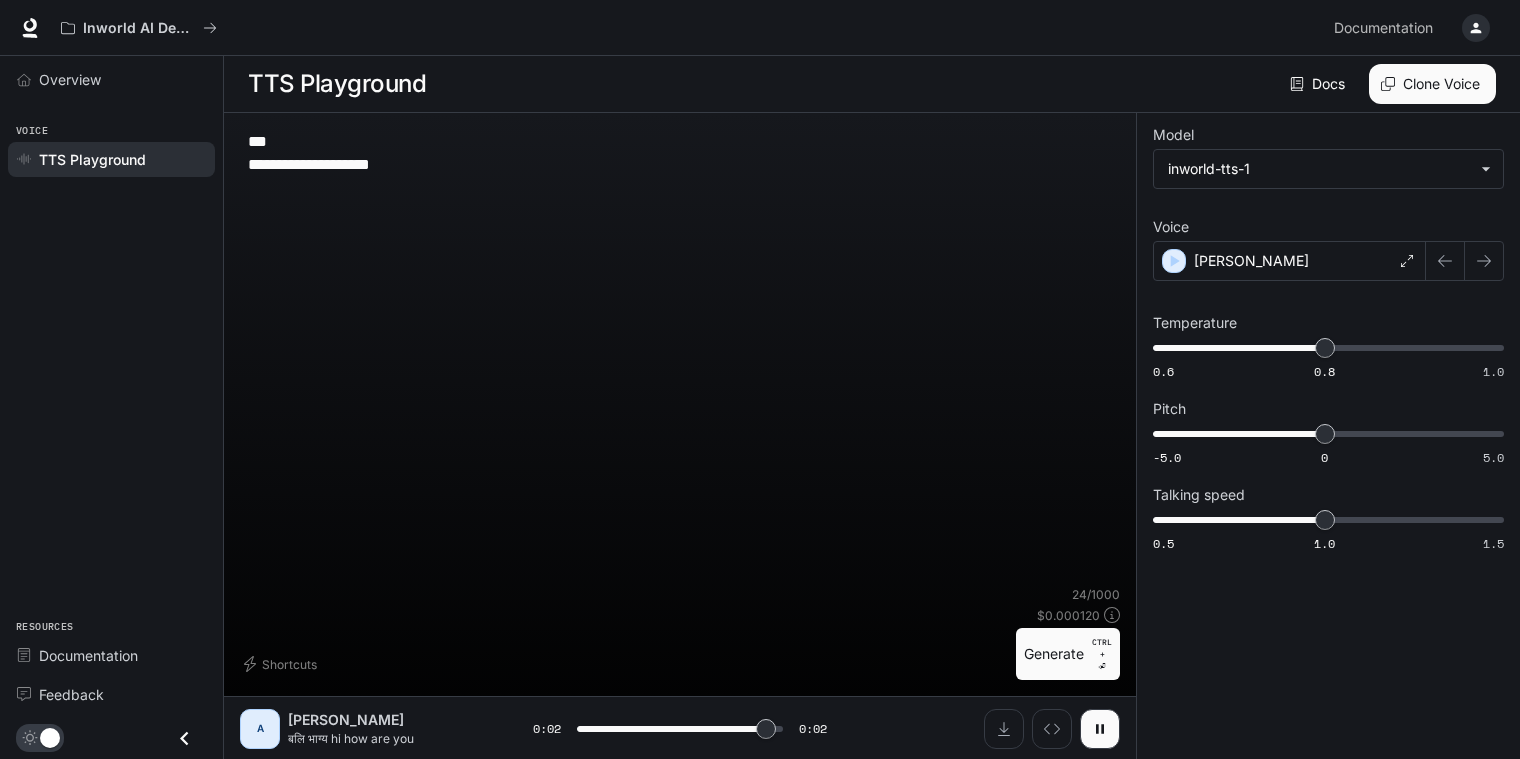 type on "*" 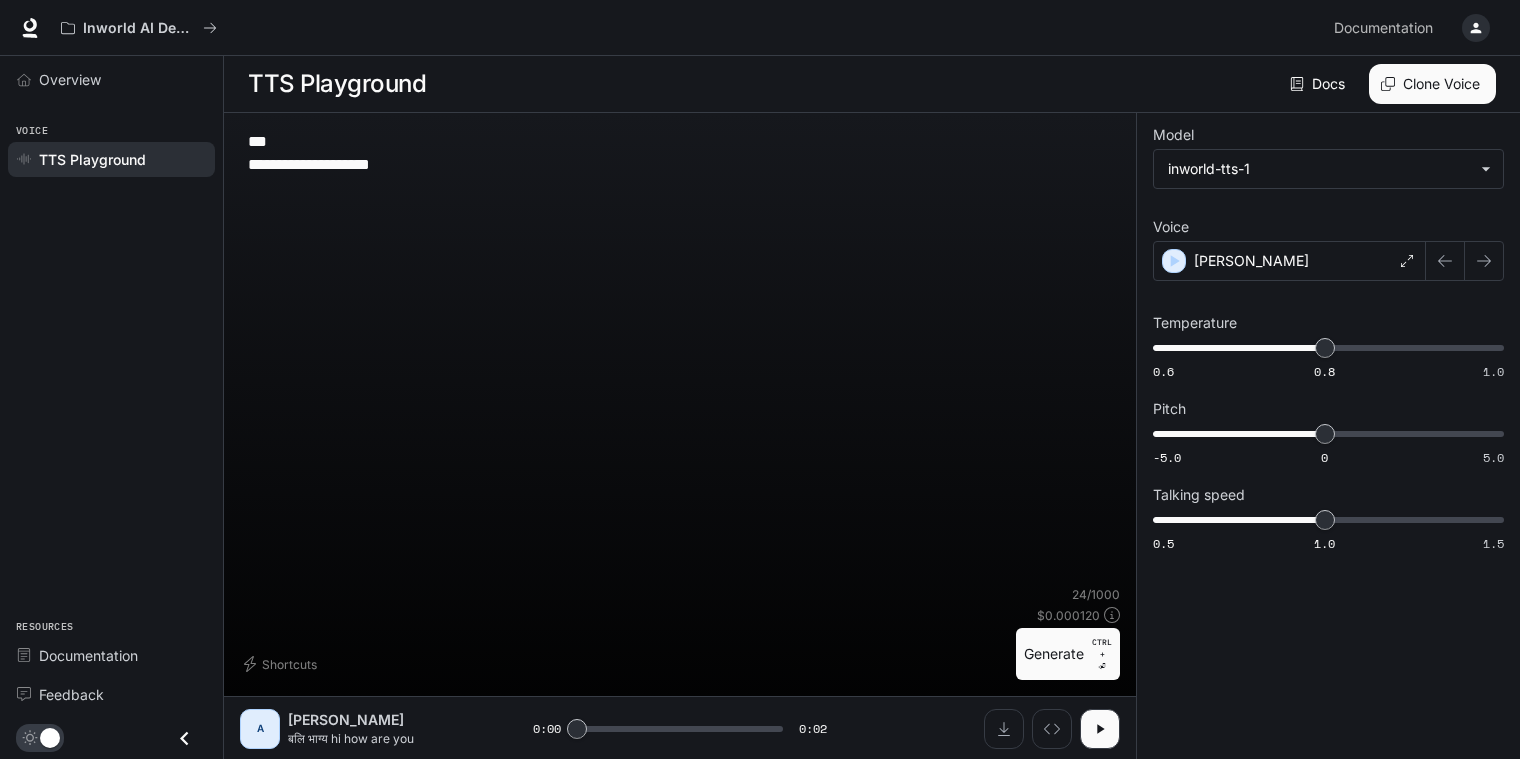 click on "**********" at bounding box center (680, 153) 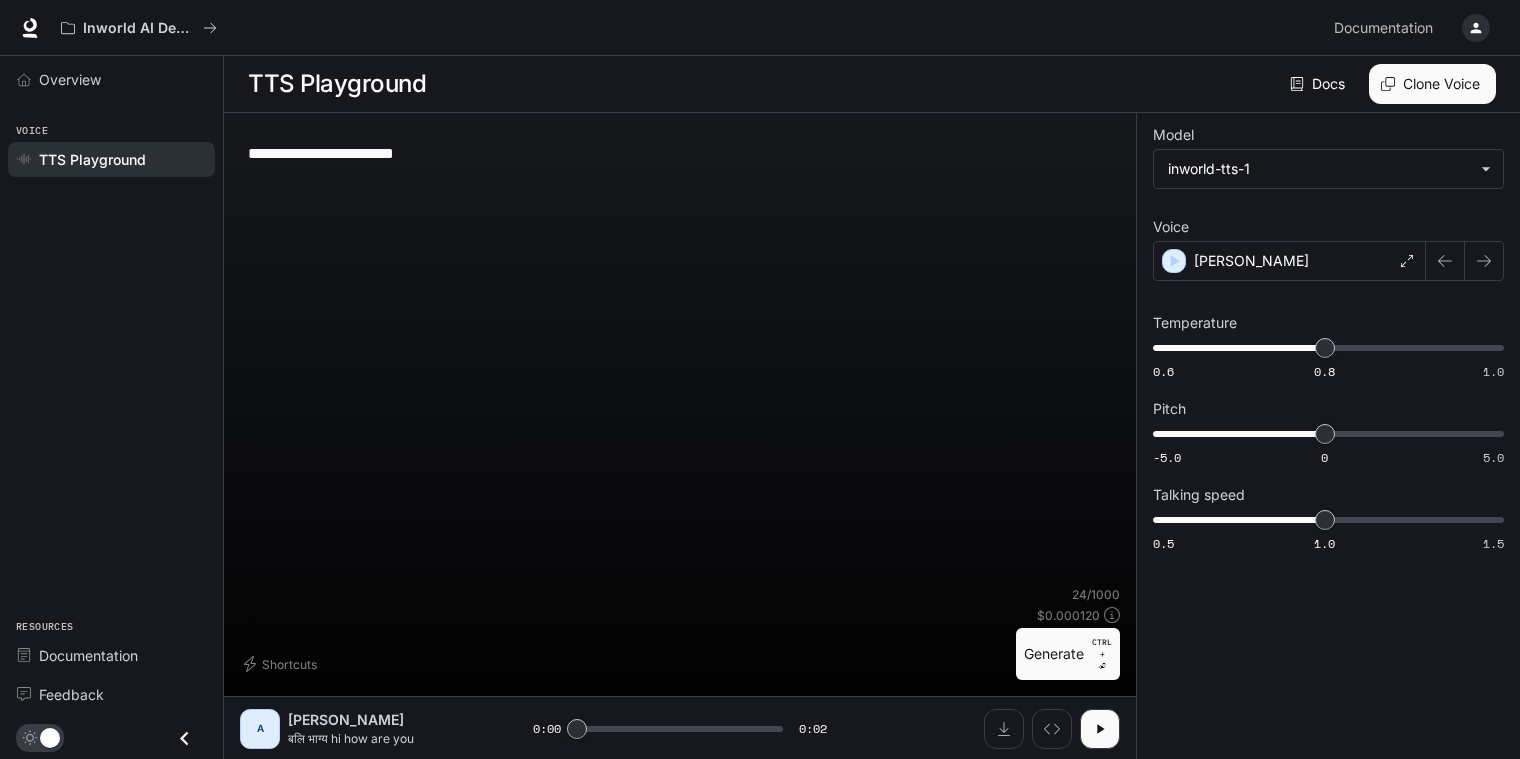 type on "**********" 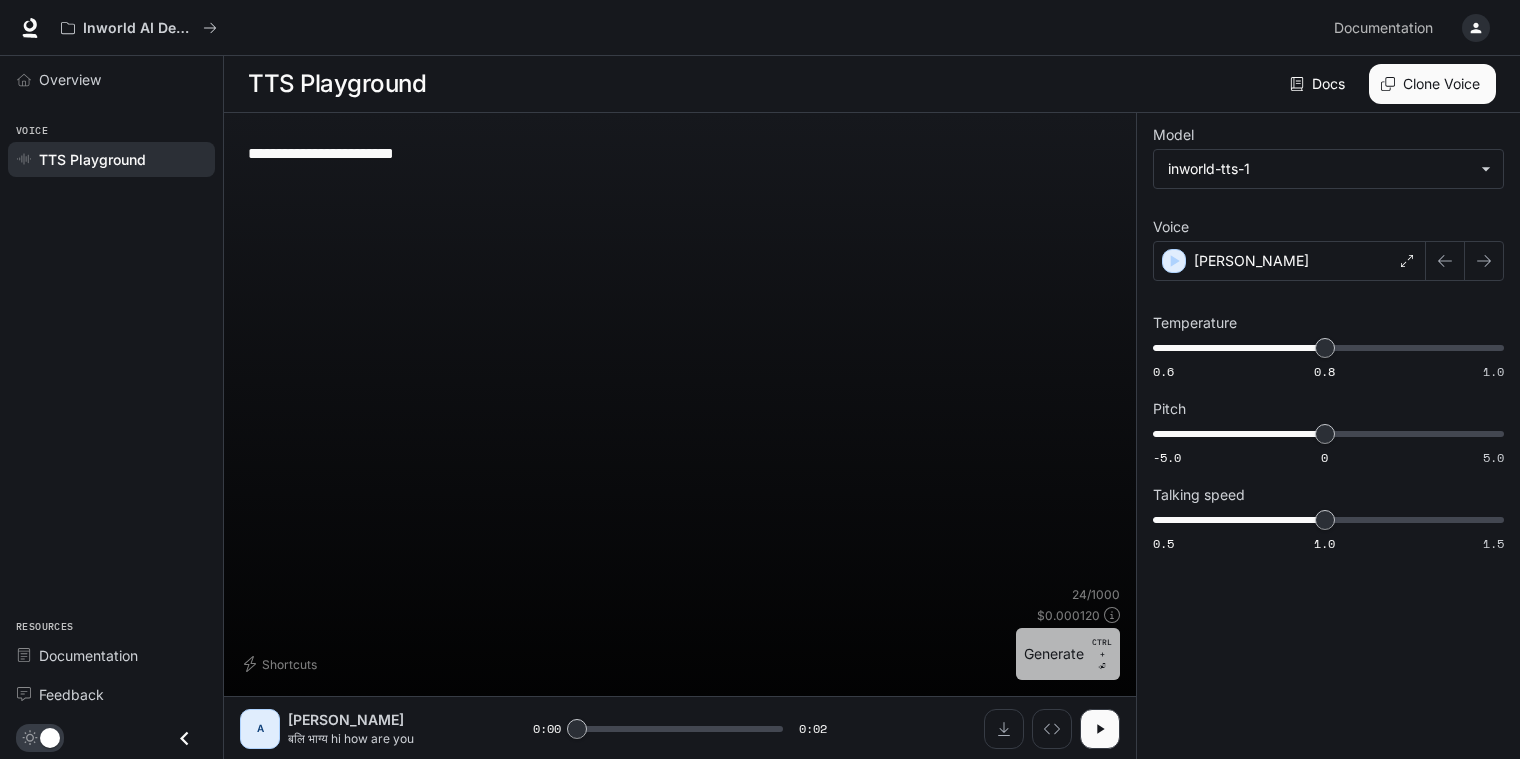 click on "Generate CTRL +  ⏎" at bounding box center [1068, 654] 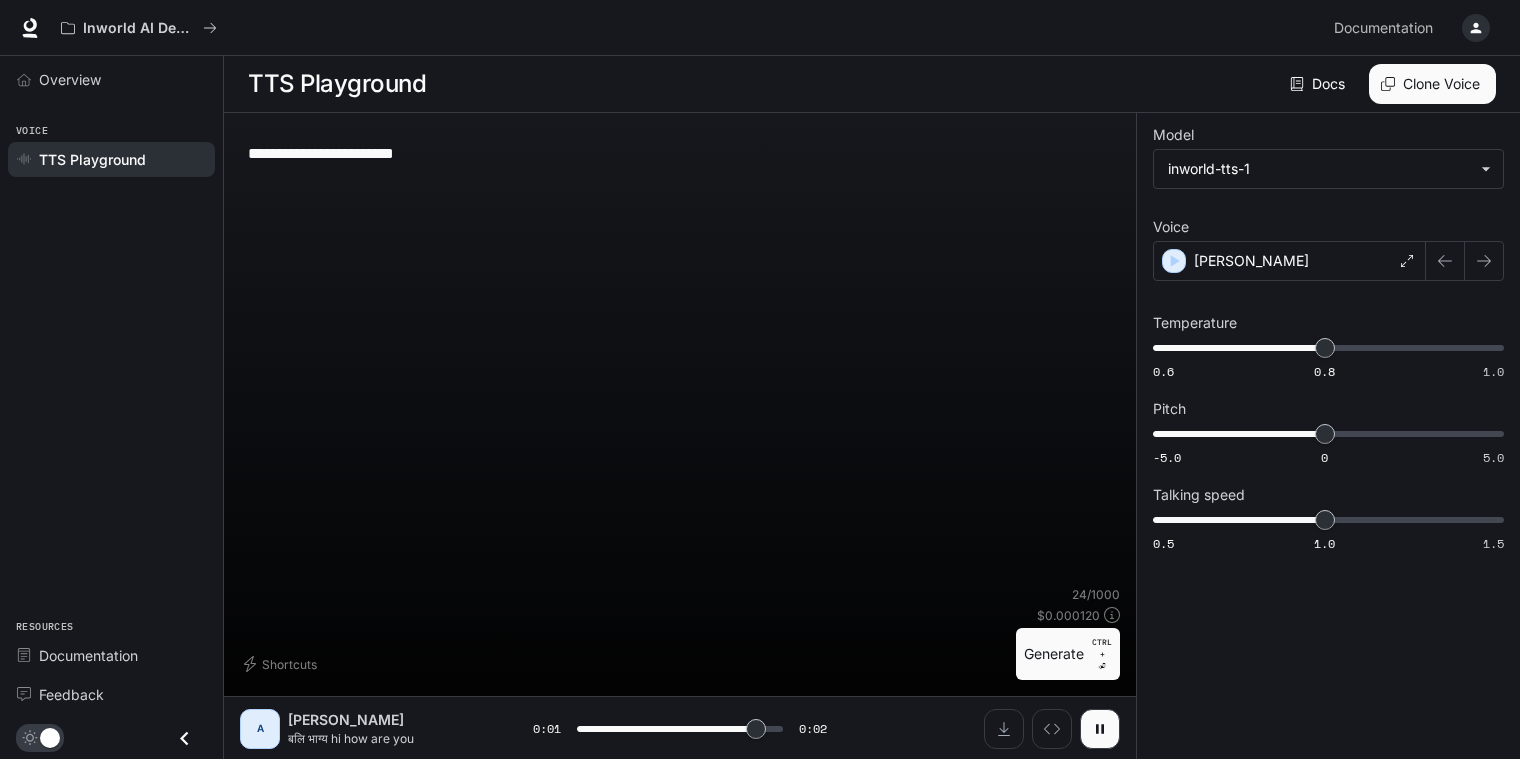 type on "*" 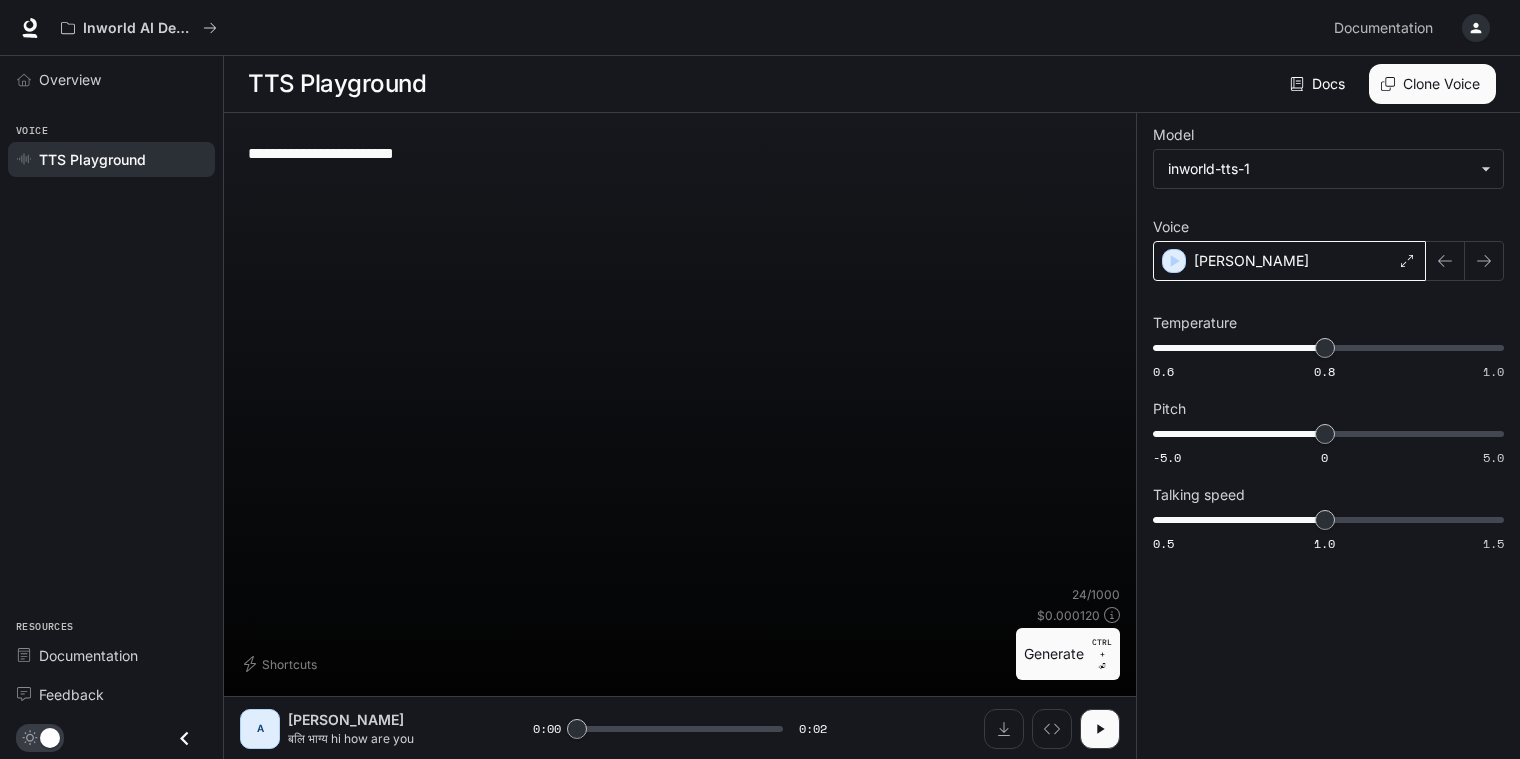 click on "[PERSON_NAME]" at bounding box center [1289, 261] 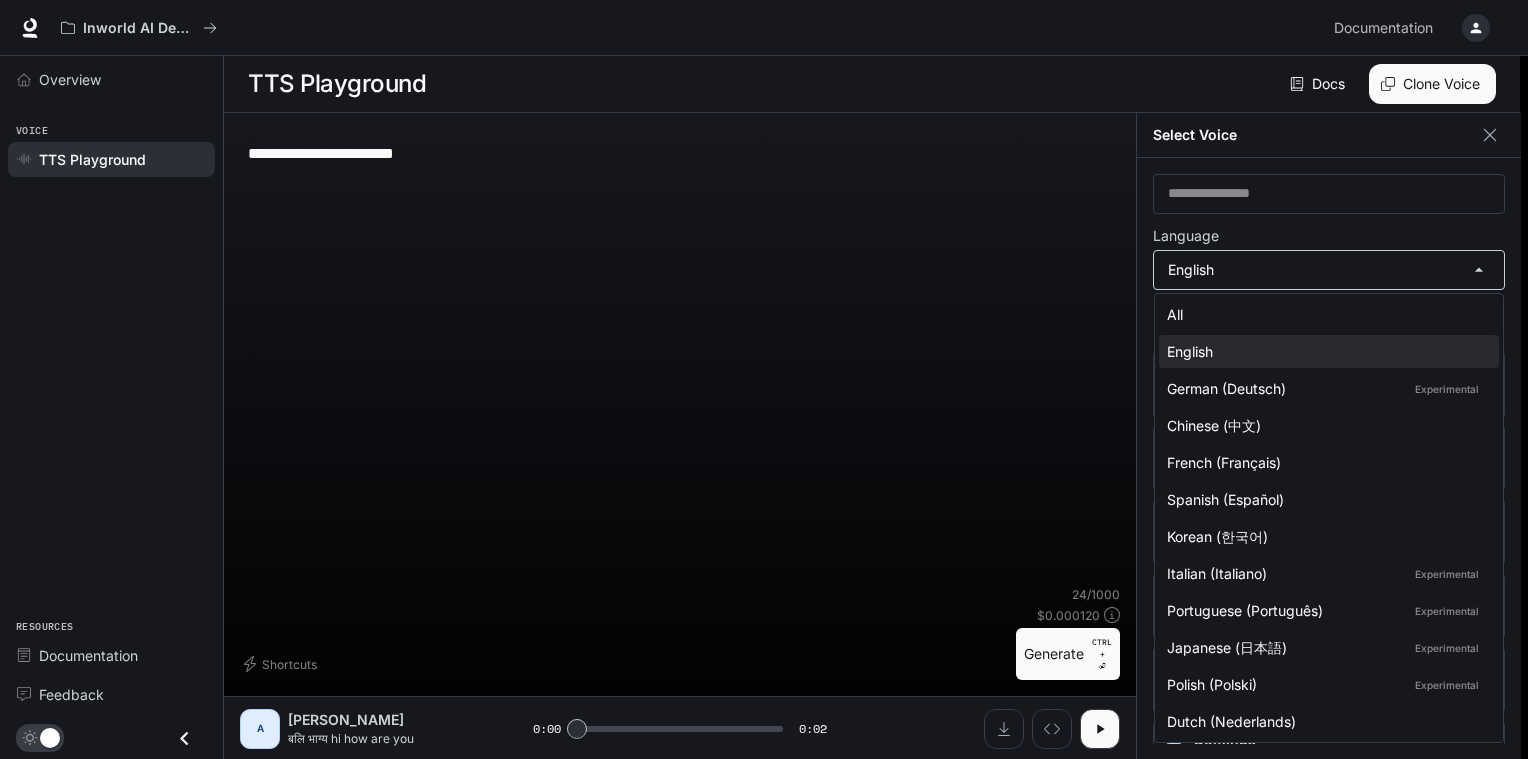 click on "**********" at bounding box center (764, 380) 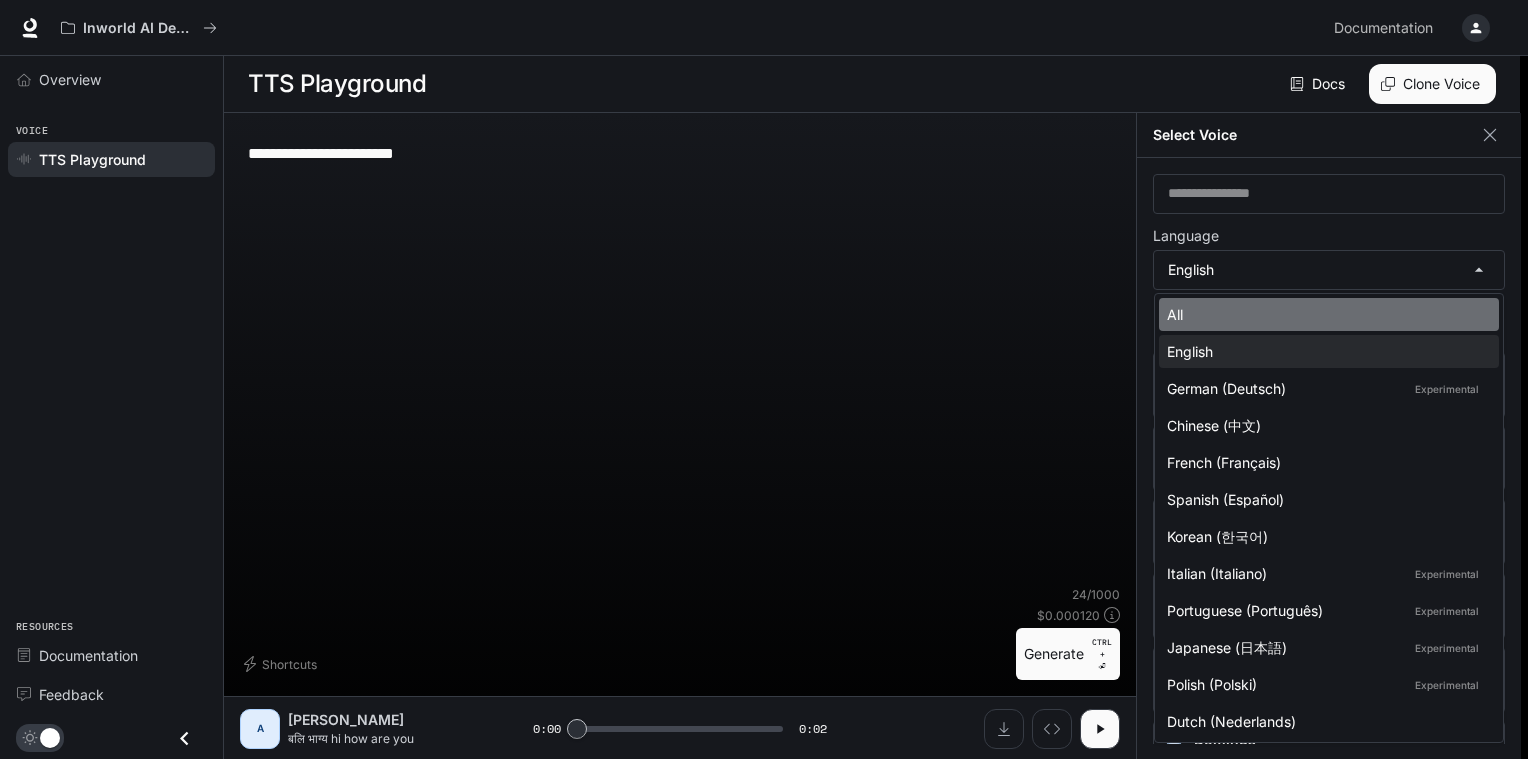 click on "All" at bounding box center [1329, 314] 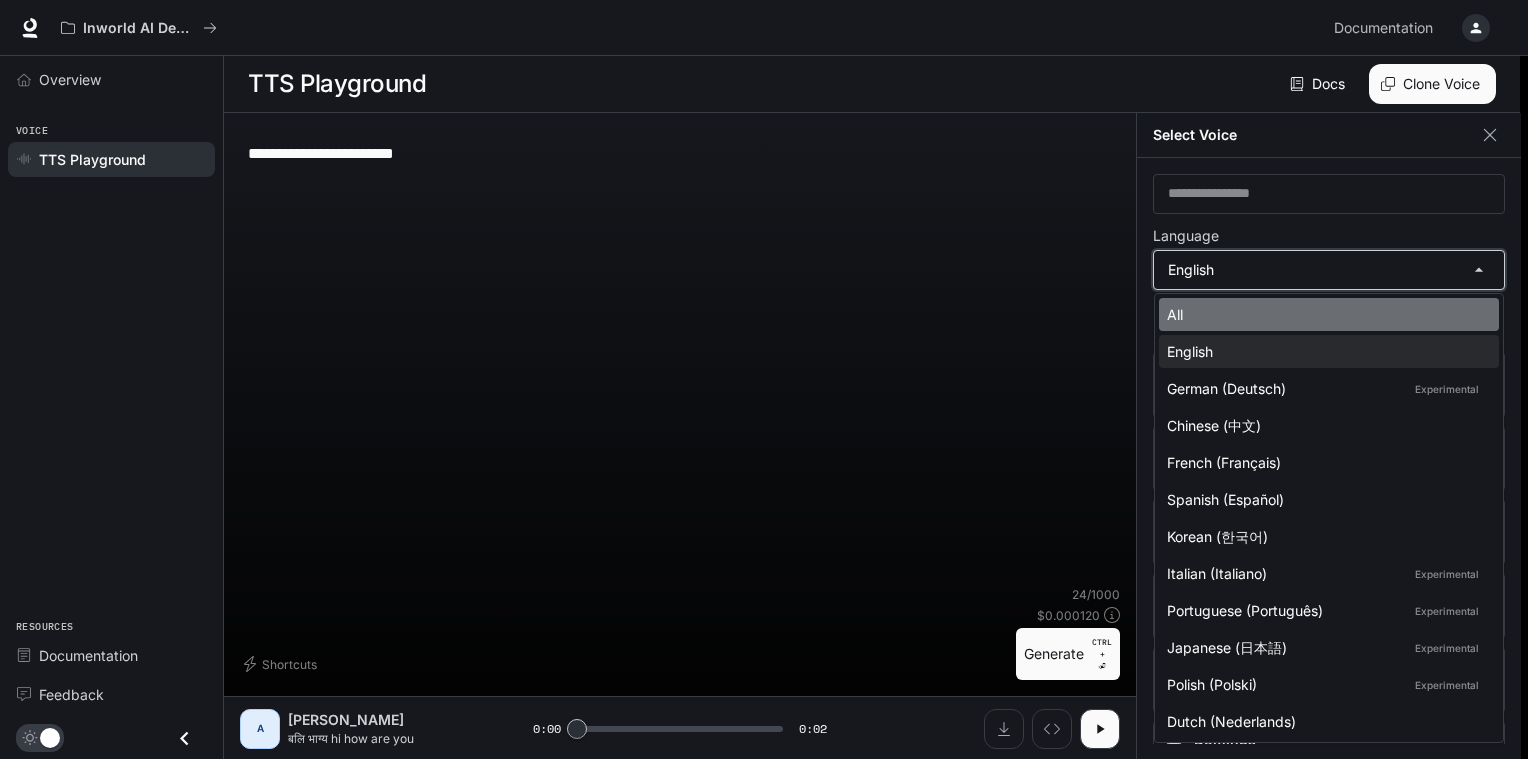 type on "**********" 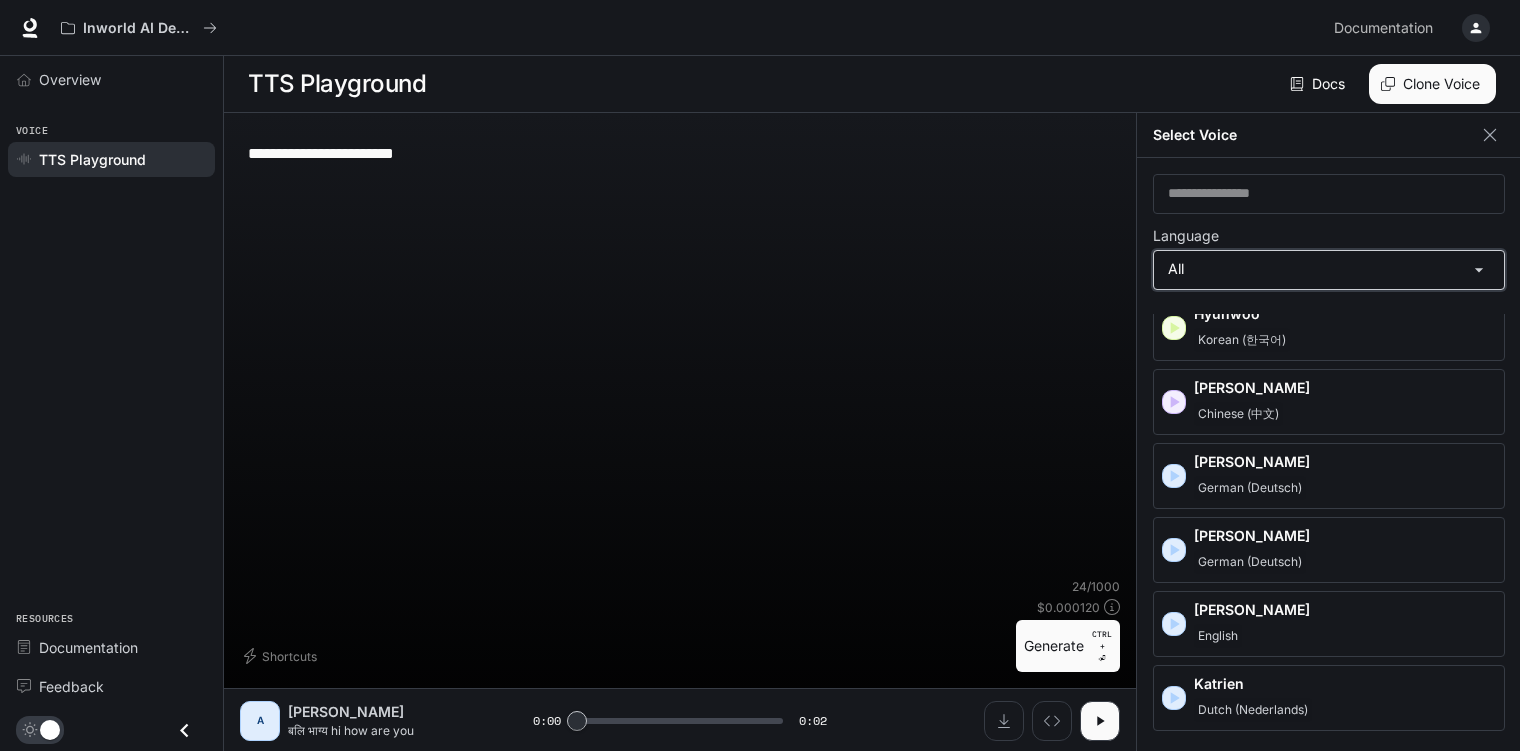 scroll, scrollTop: 1314, scrollLeft: 0, axis: vertical 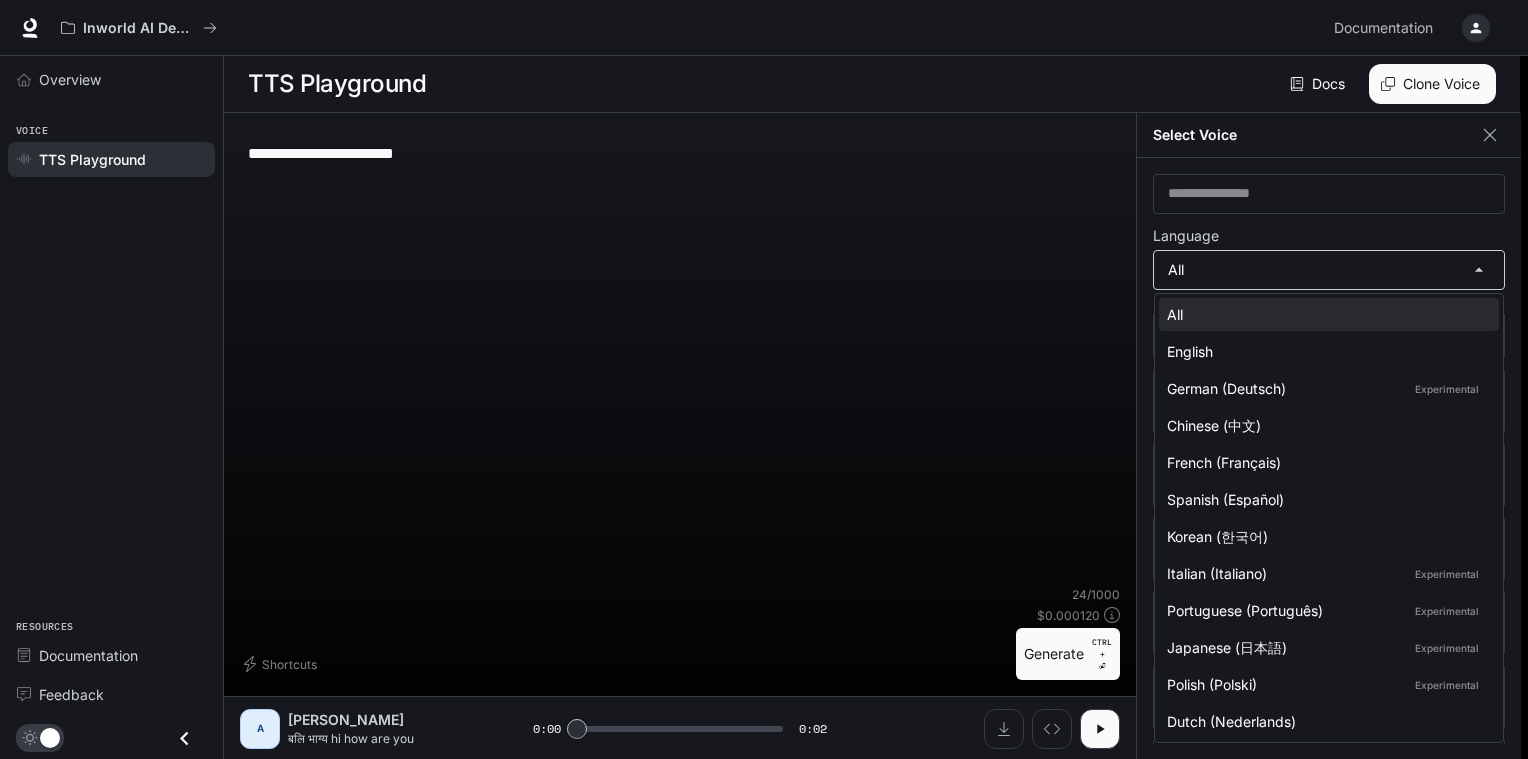click on "**********" at bounding box center [764, 380] 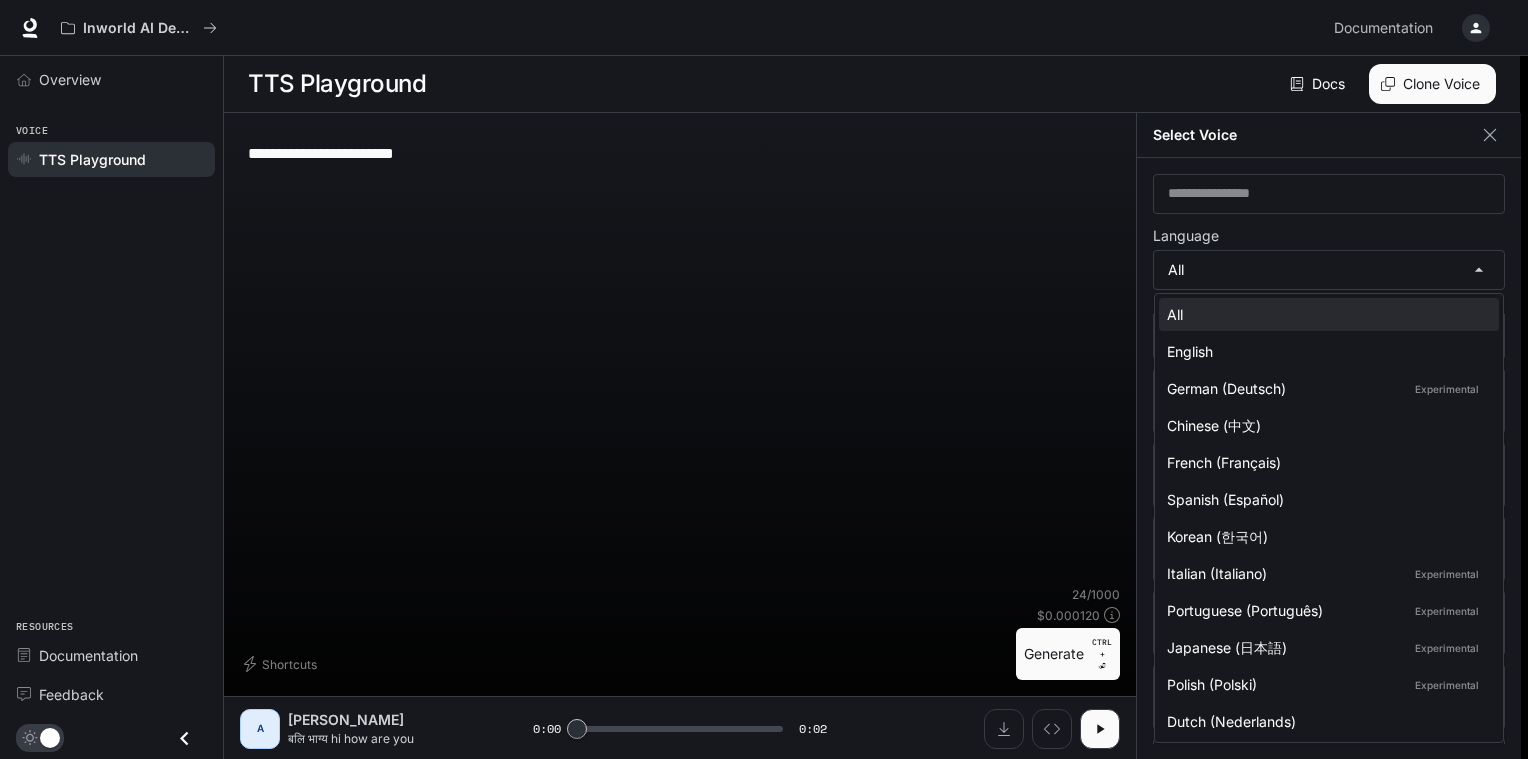 click at bounding box center [764, 379] 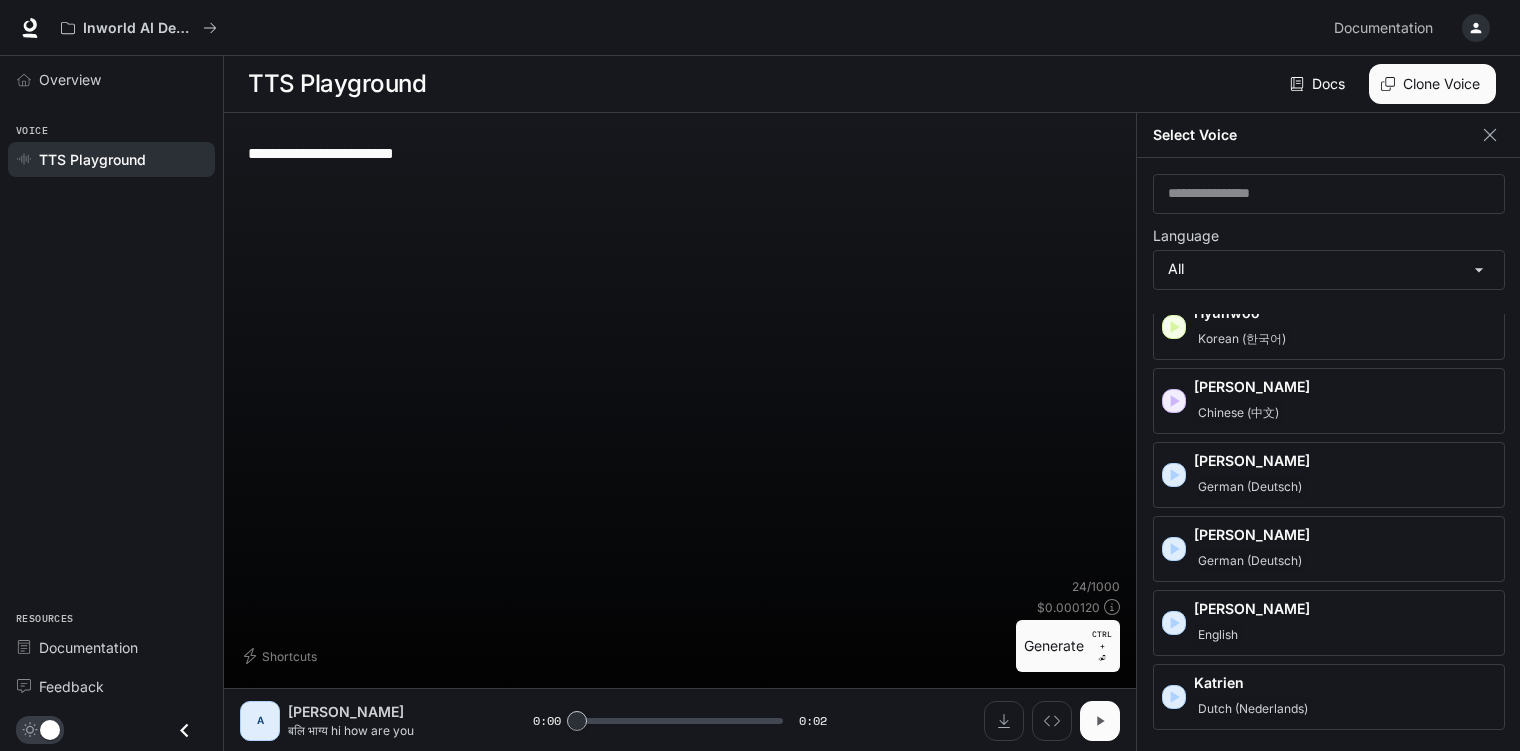 click 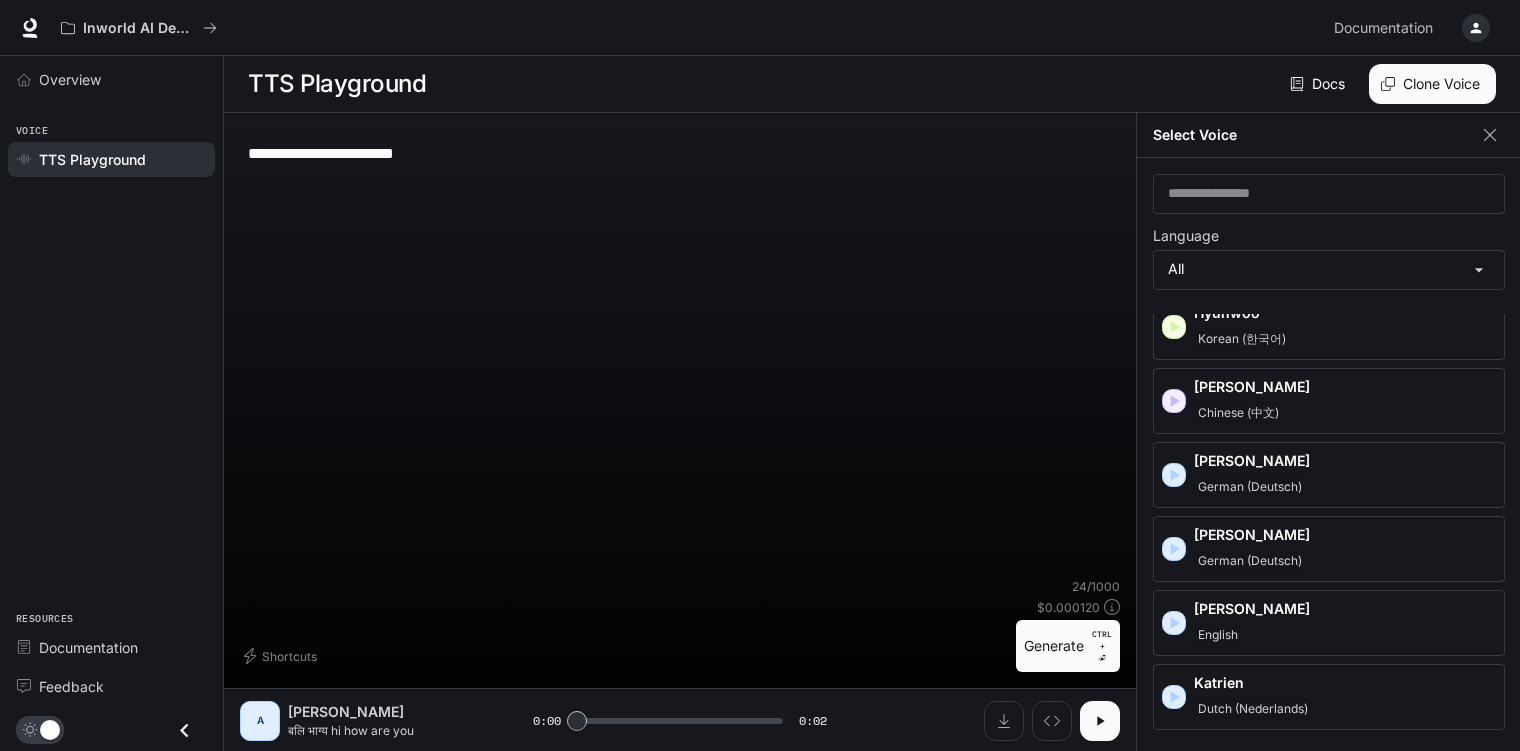 click 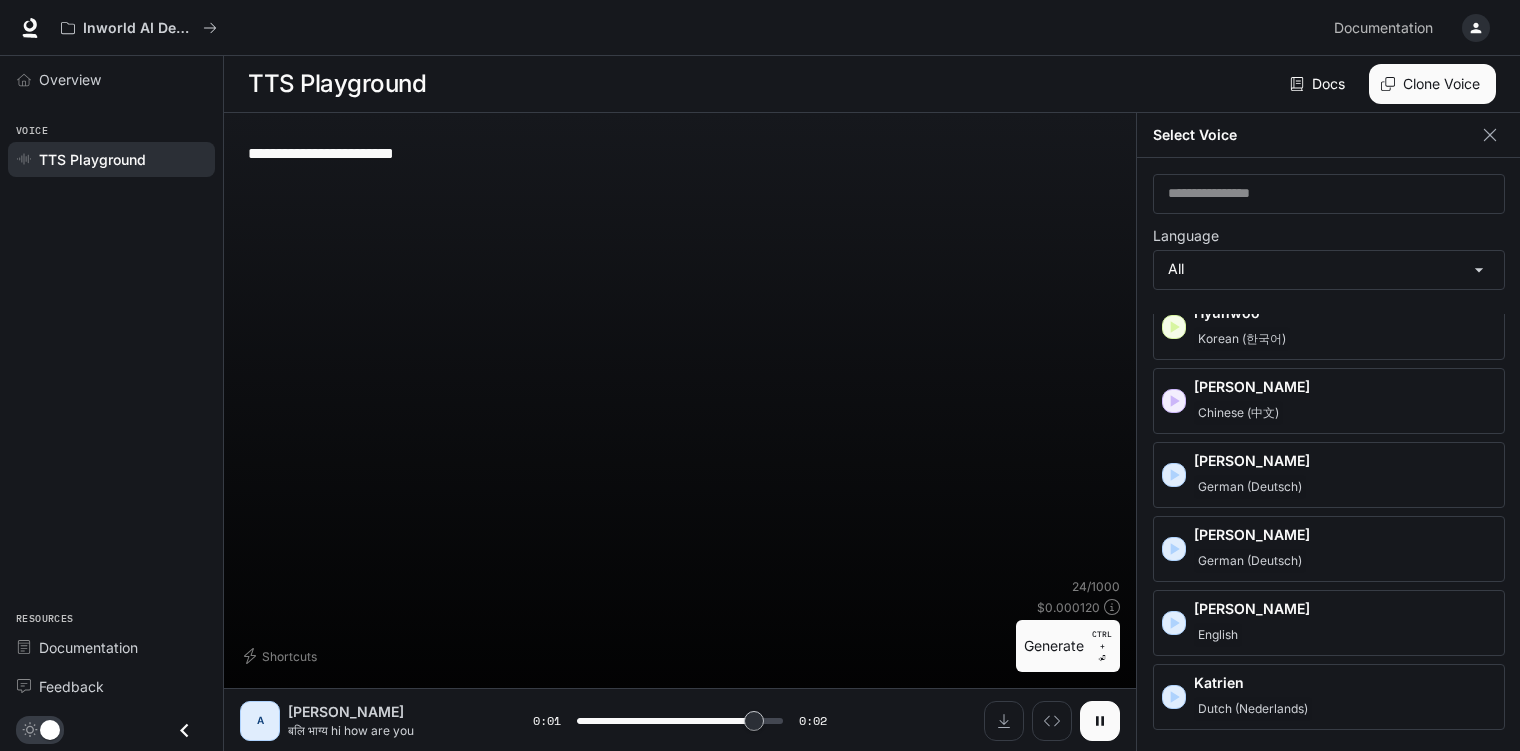 type on "*" 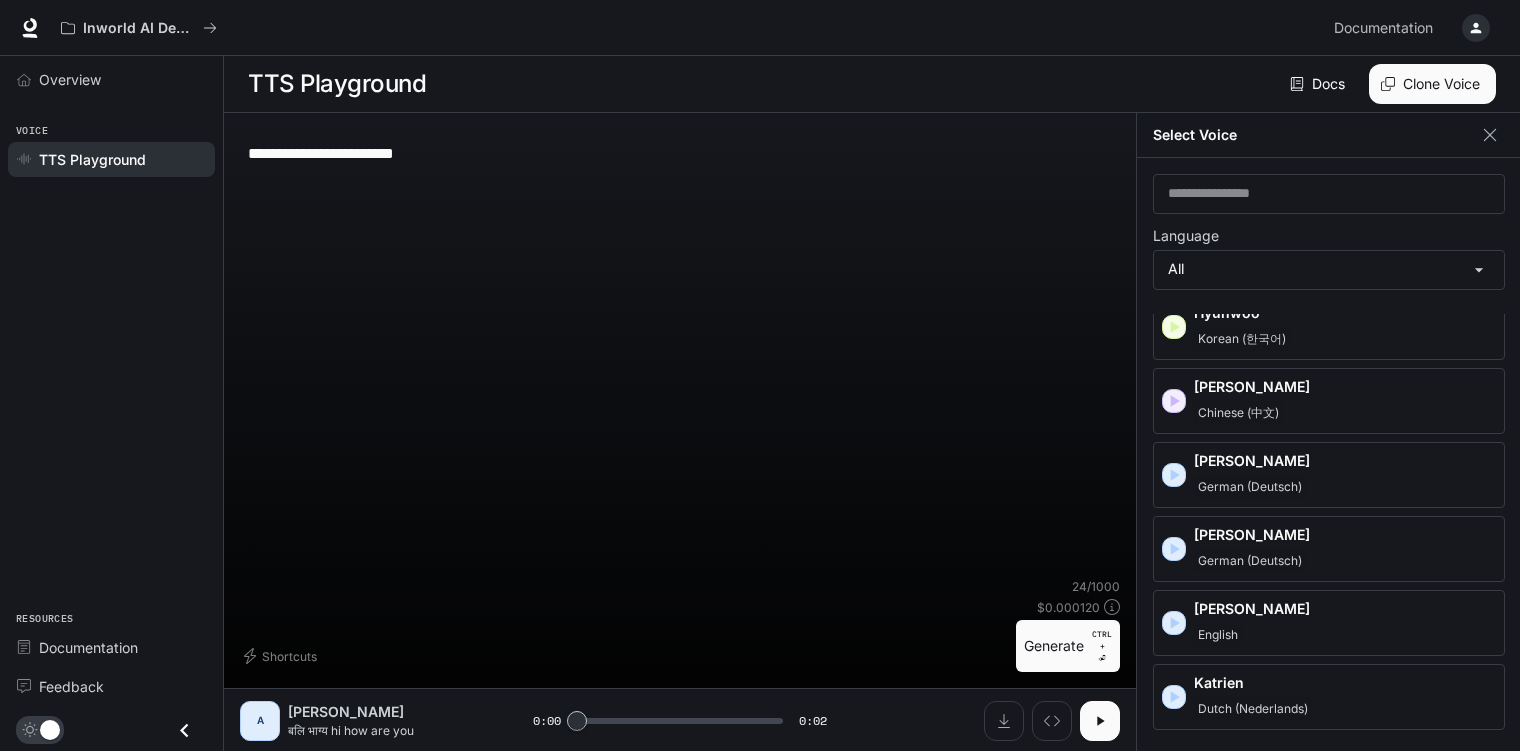 click on "**********" at bounding box center [680, 153] 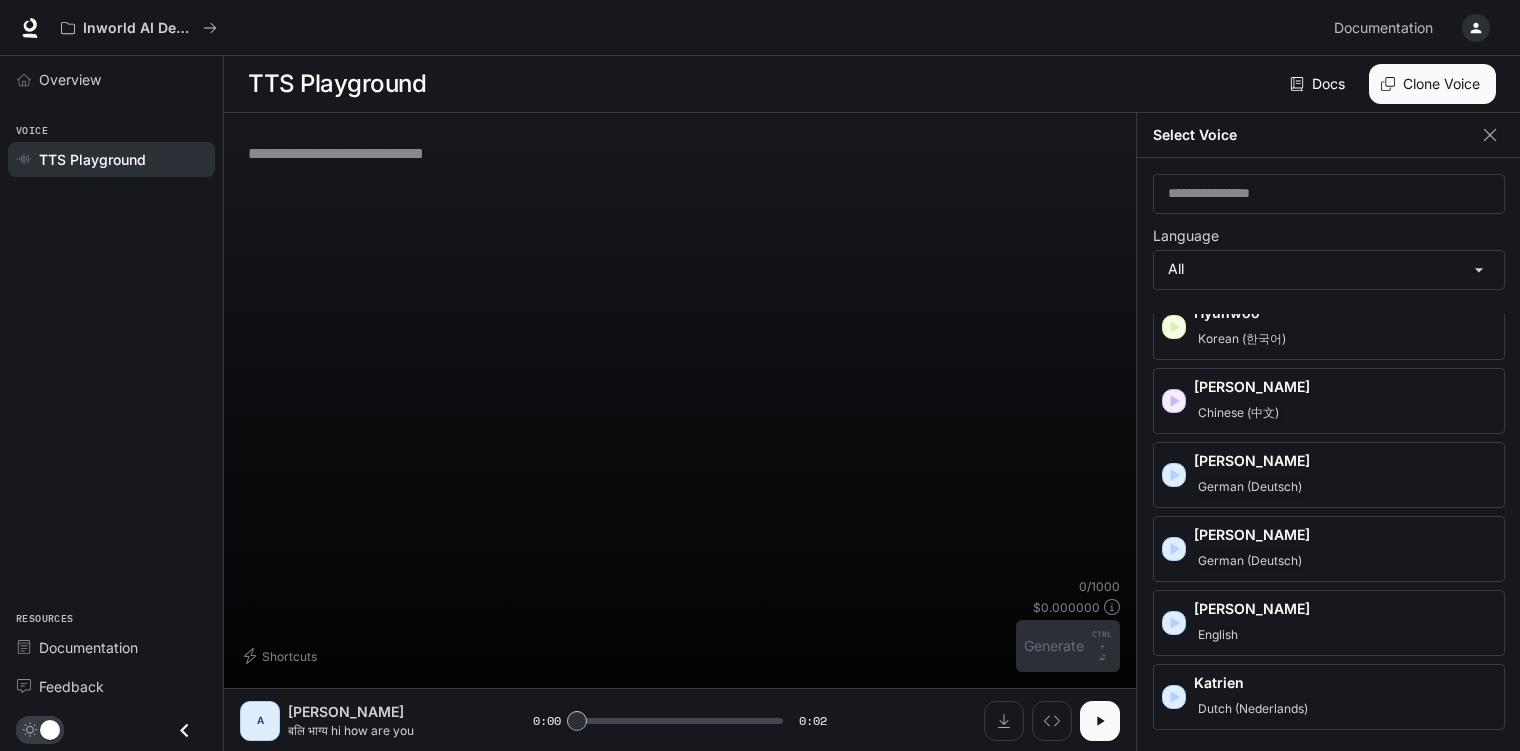 paste on "*****" 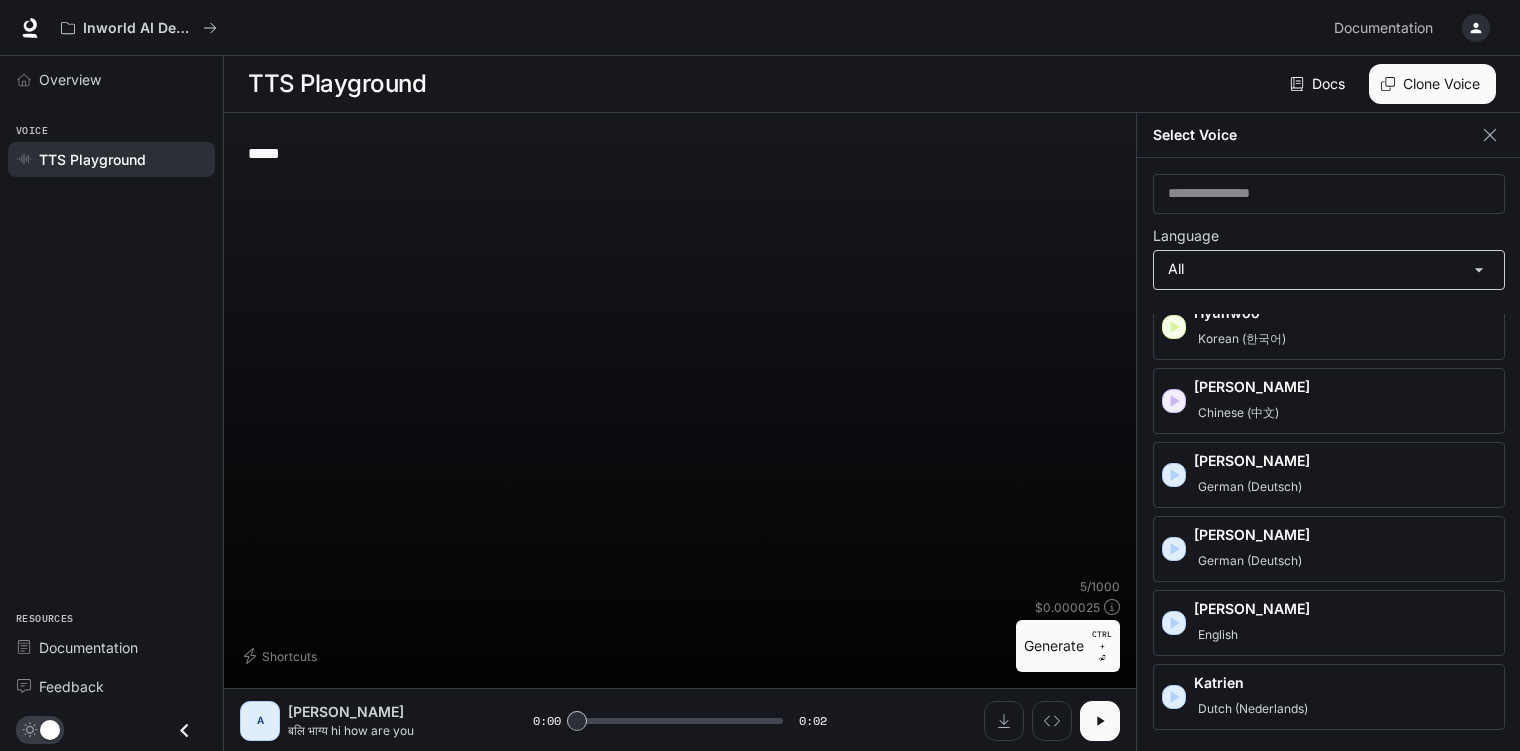 type on "*****" 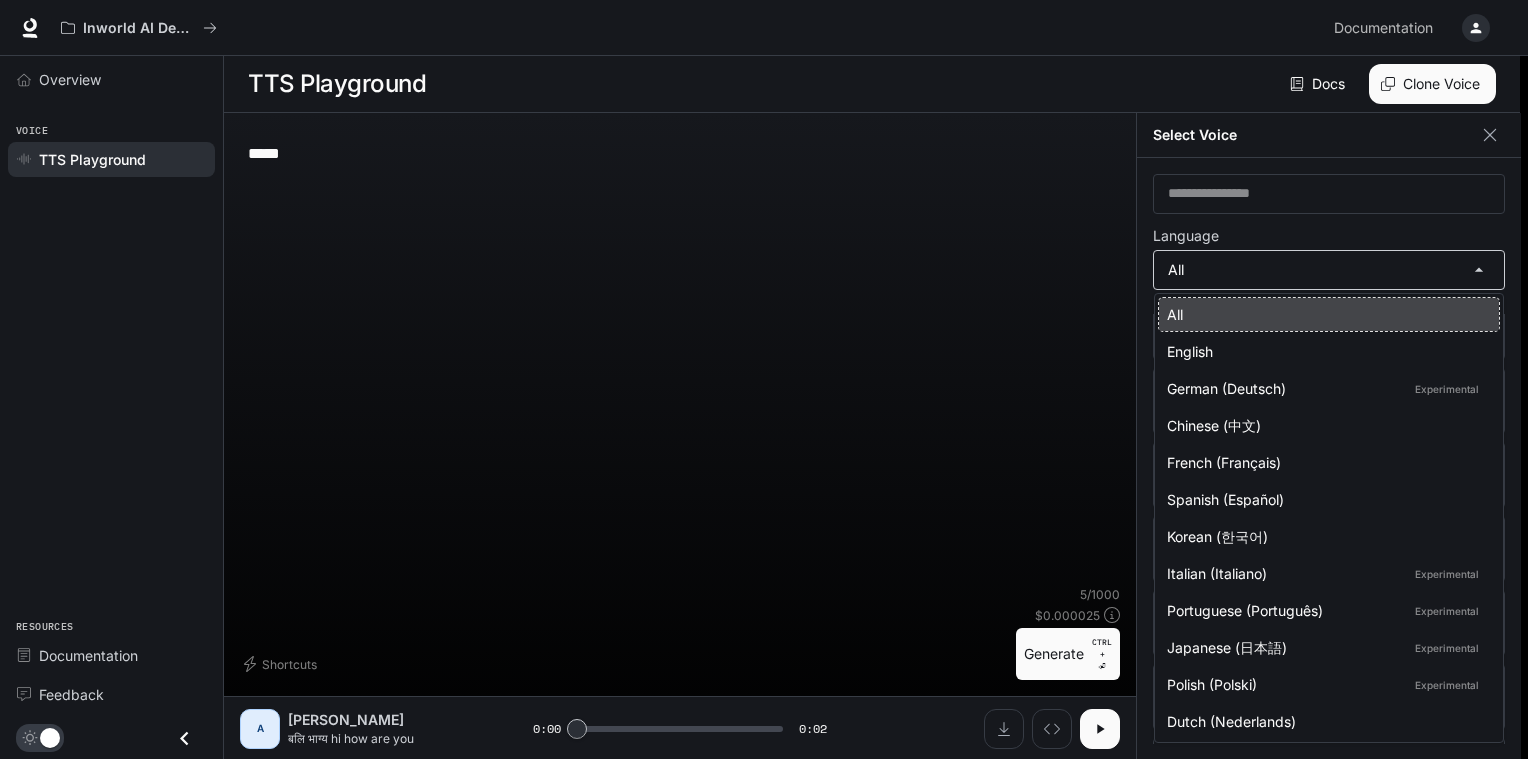 click on "**********" at bounding box center (764, 380) 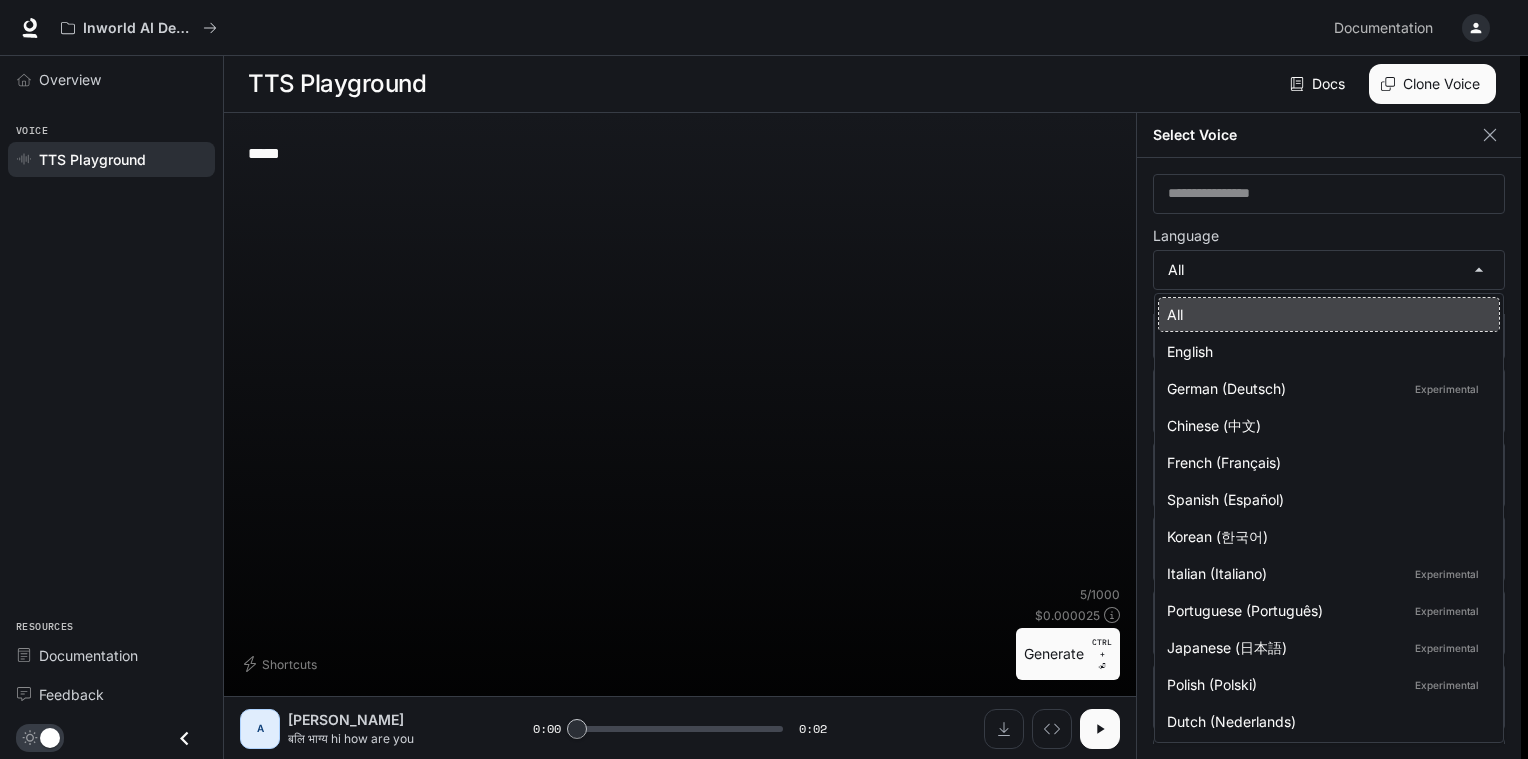 click at bounding box center [764, 379] 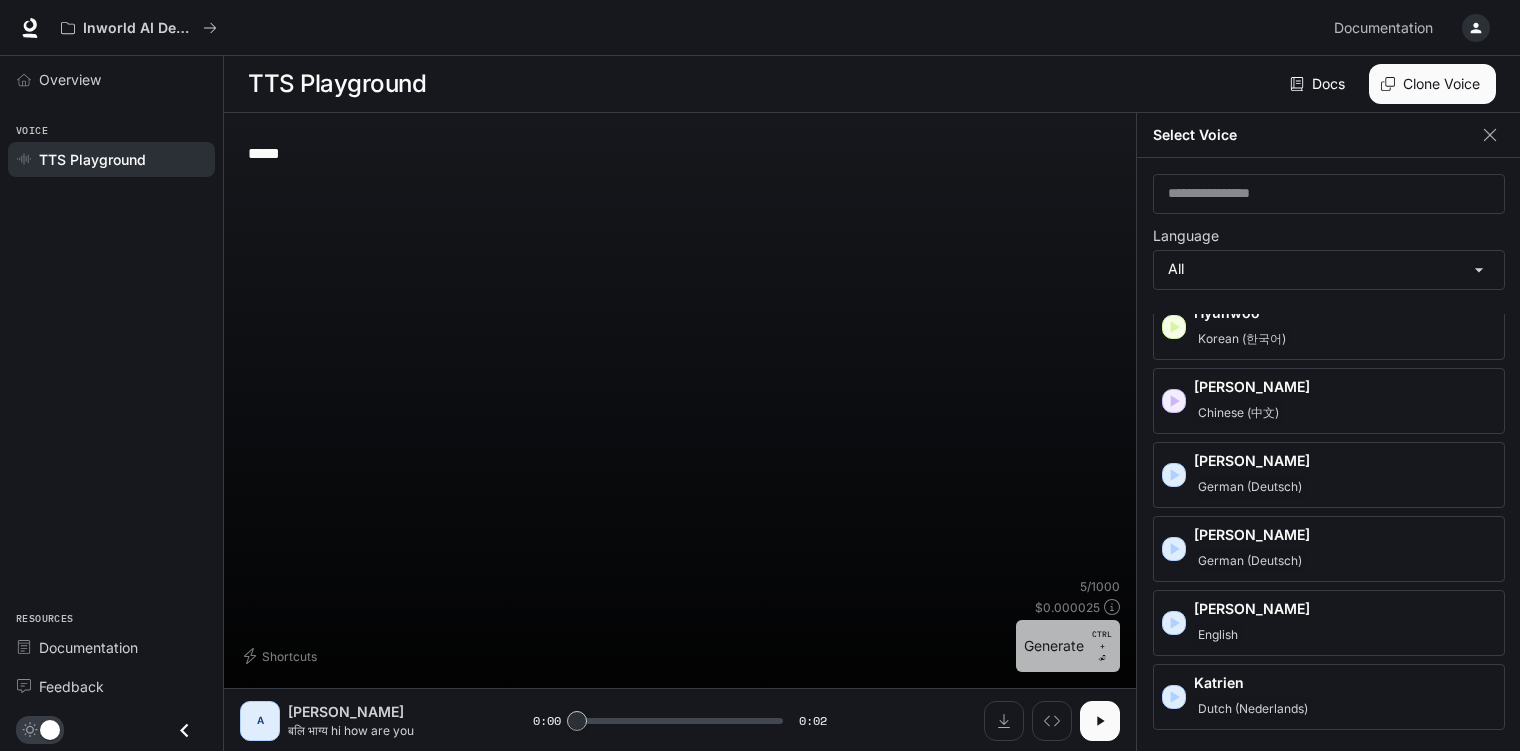 click on "Generate CTRL +  ⏎" at bounding box center (1068, 646) 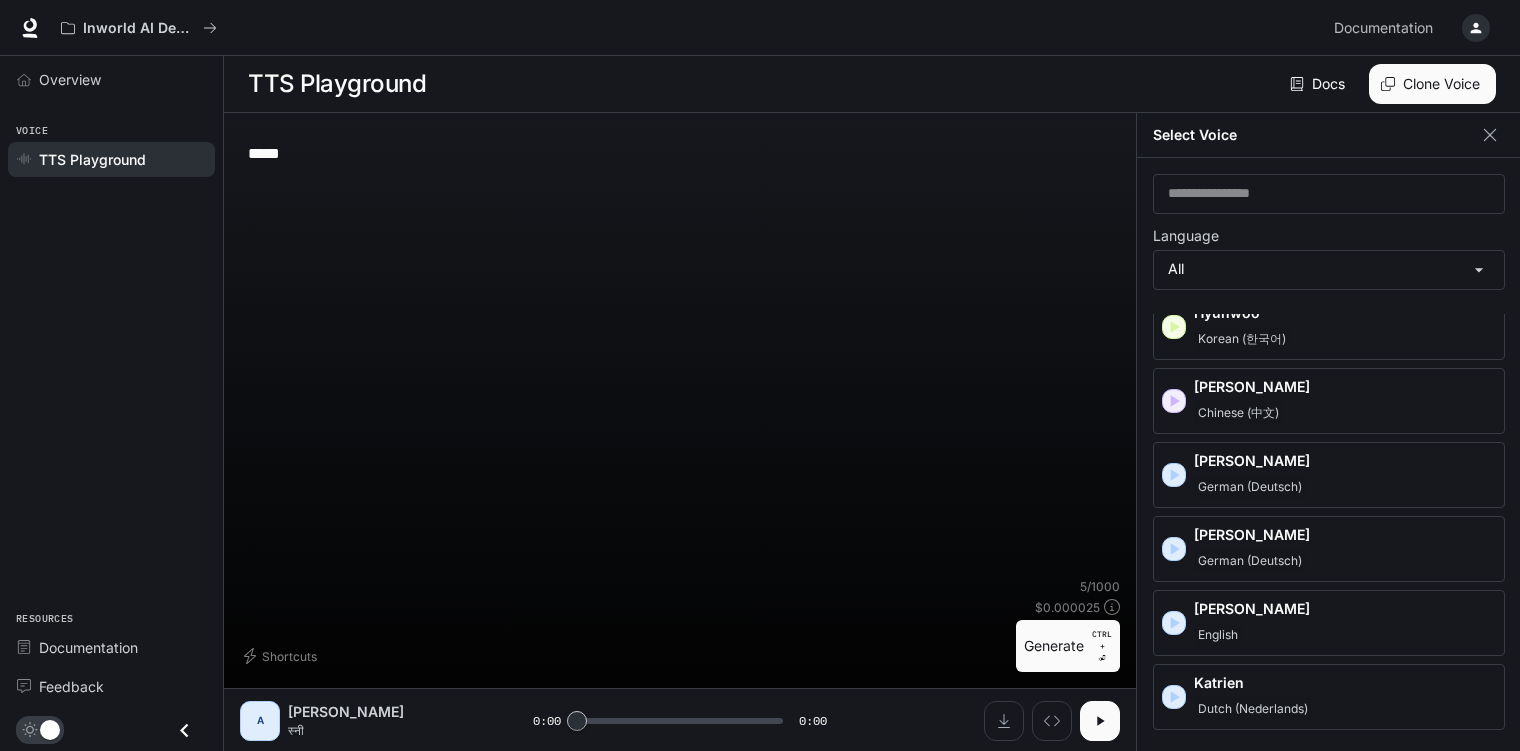 click on "***** * ​" at bounding box center [680, 353] 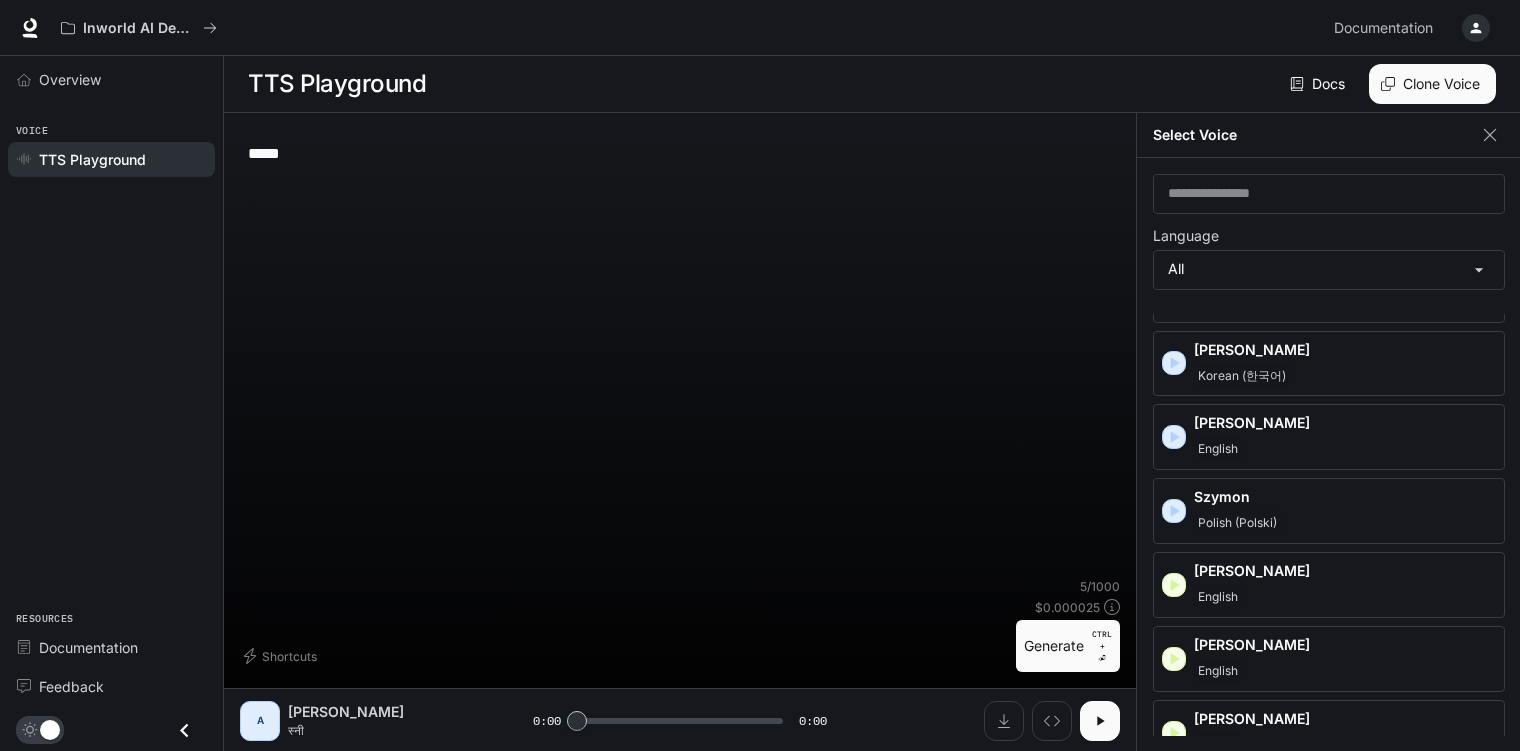 scroll, scrollTop: 3276, scrollLeft: 0, axis: vertical 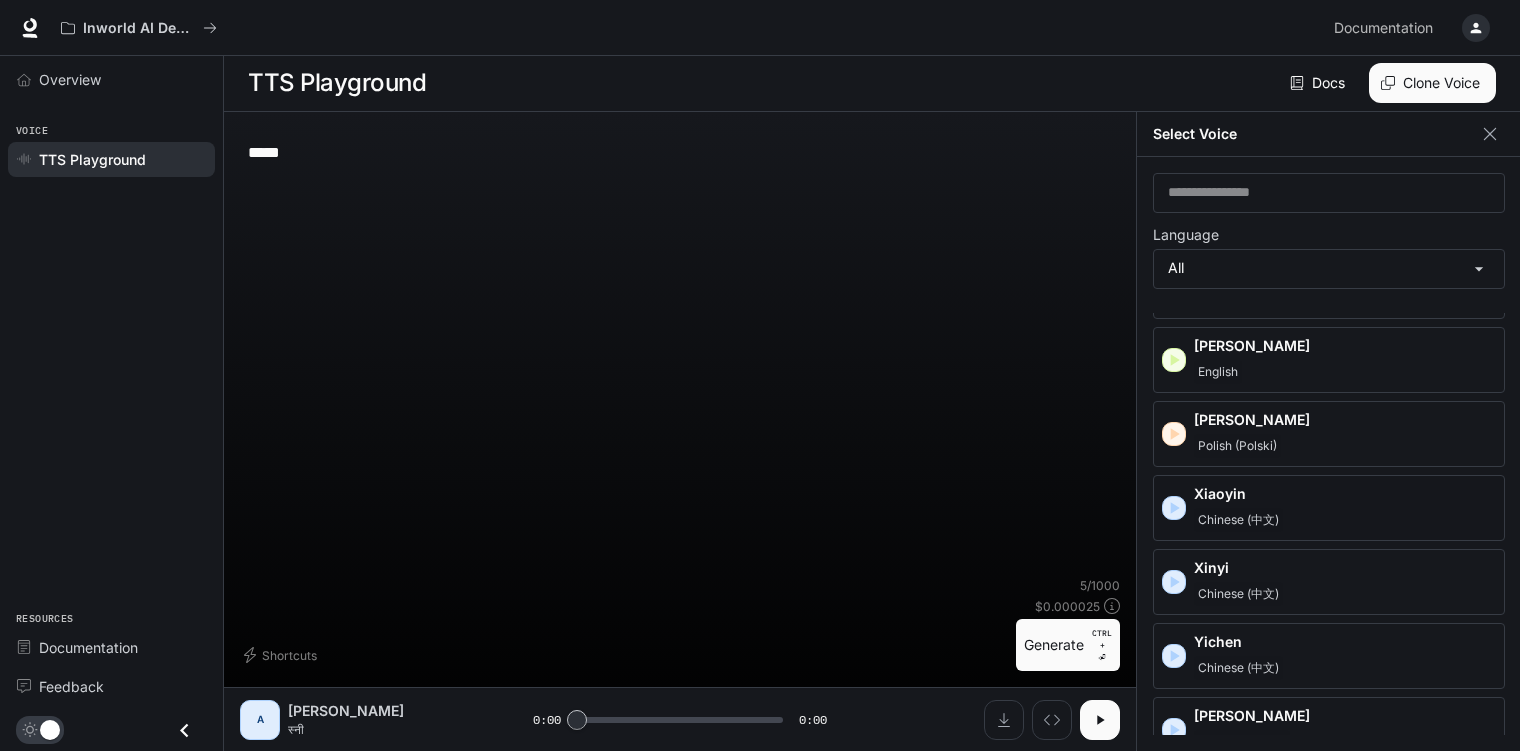 click on "Chinese (中文)" at bounding box center [1238, 520] 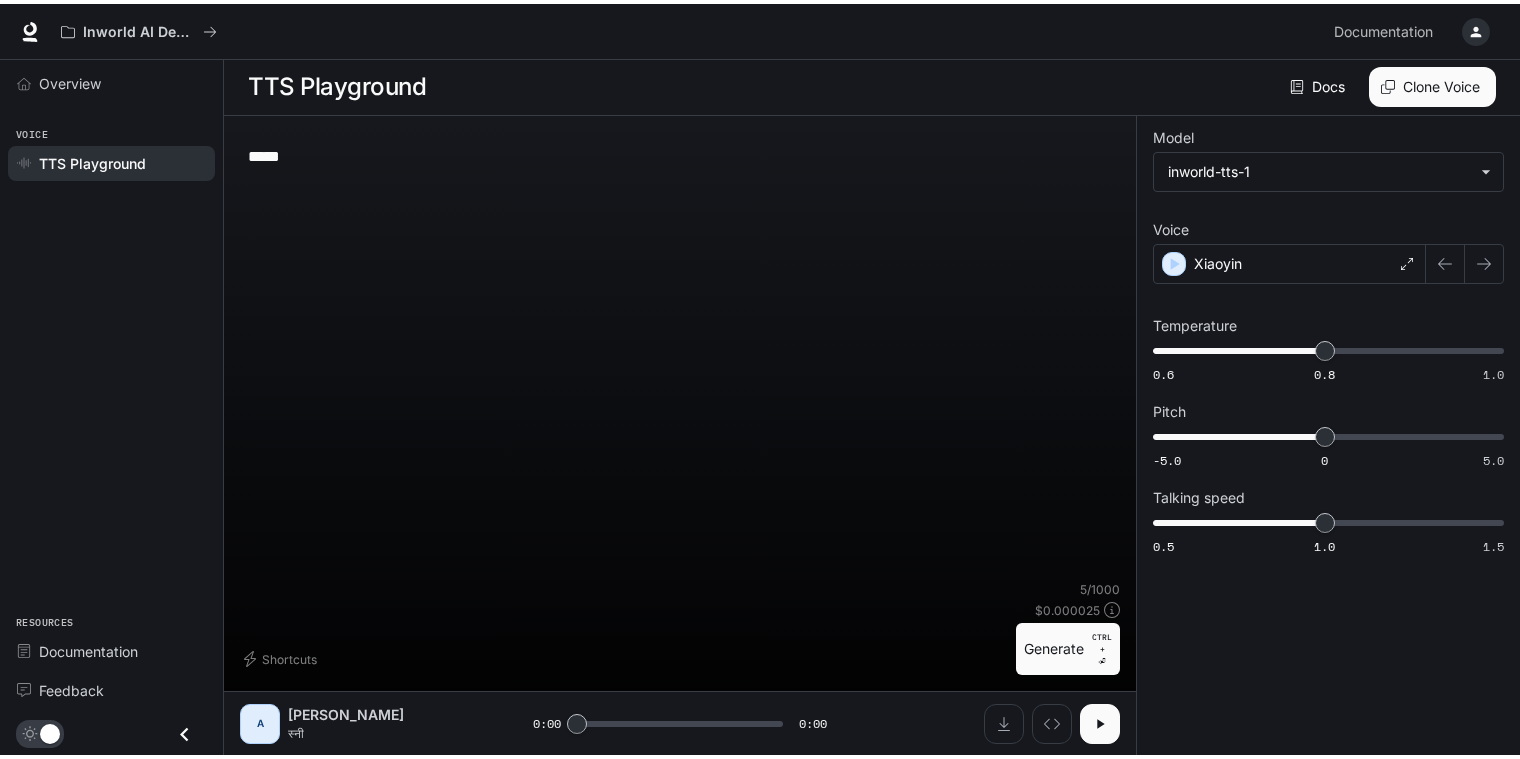 scroll, scrollTop: 0, scrollLeft: 0, axis: both 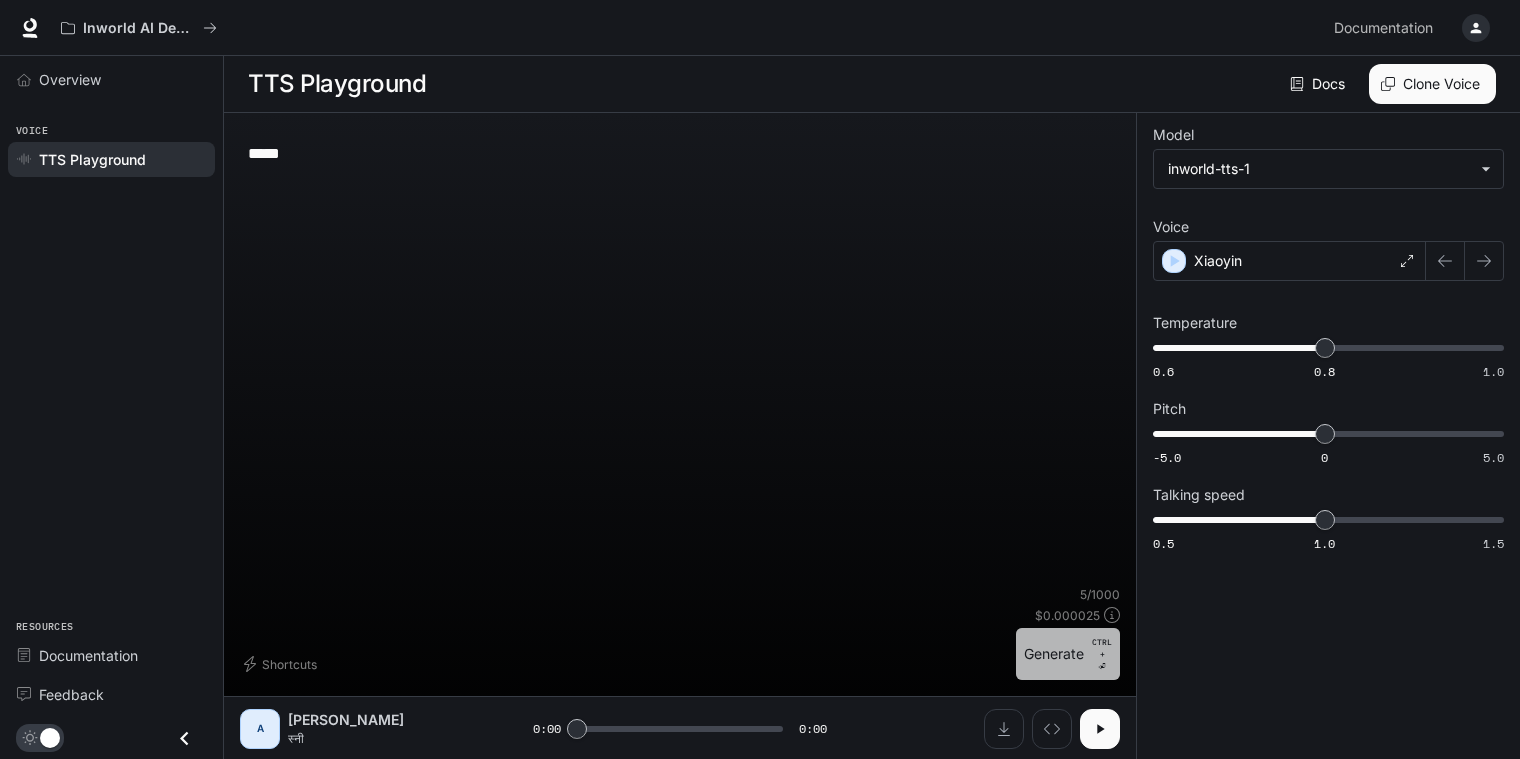 click on "Generate CTRL +  ⏎" at bounding box center (1068, 654) 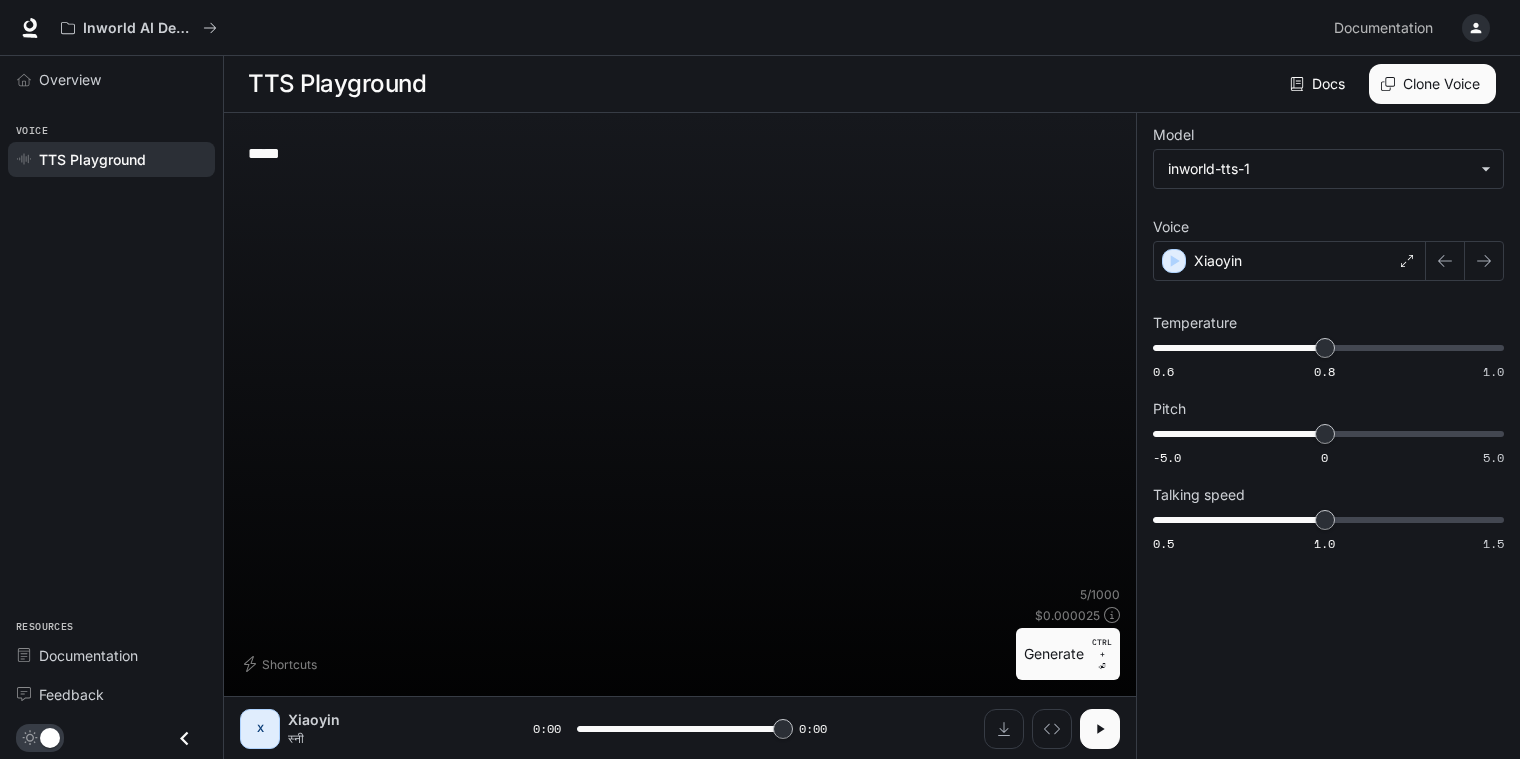type on "*" 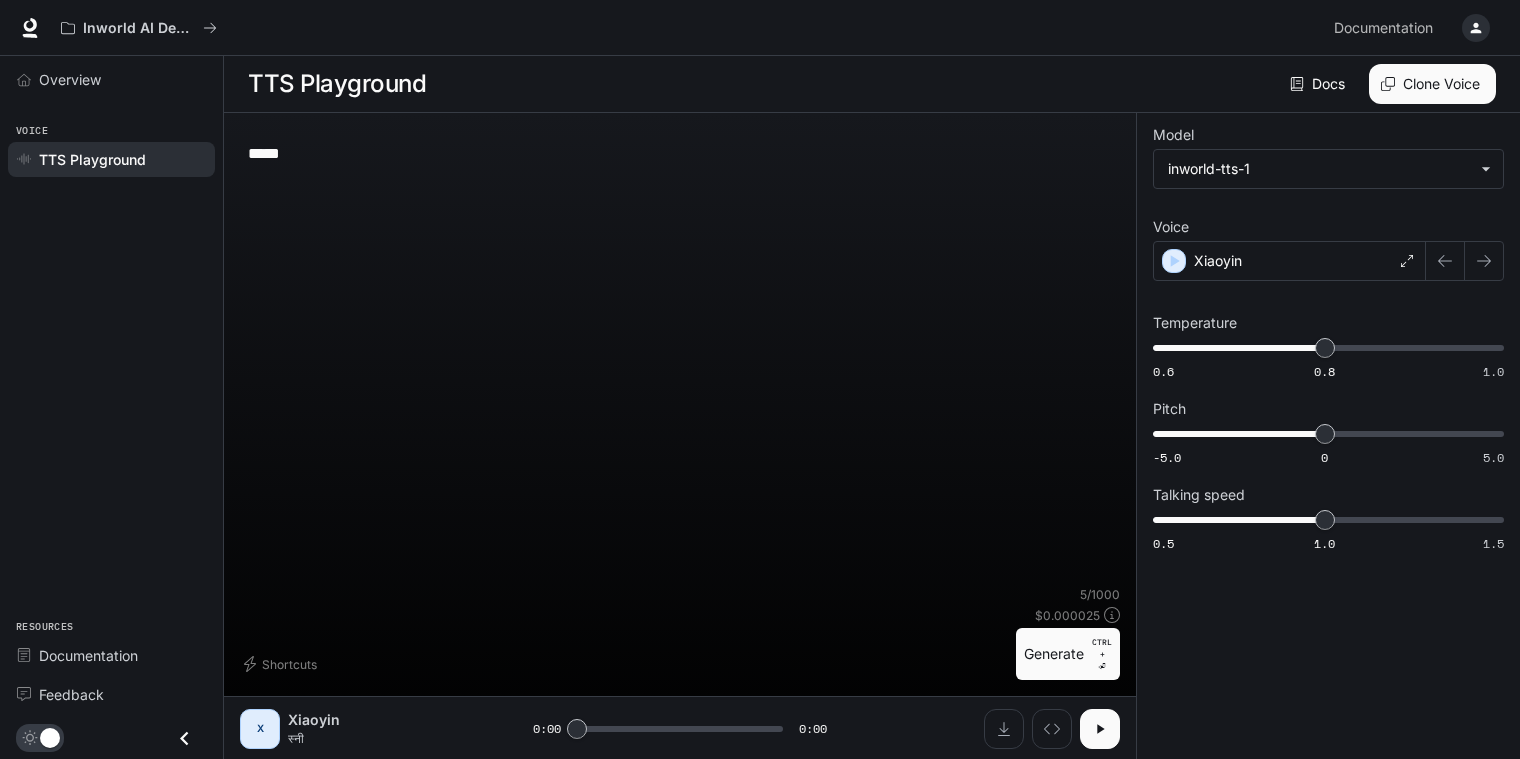 click on "***** * ​" at bounding box center [680, 153] 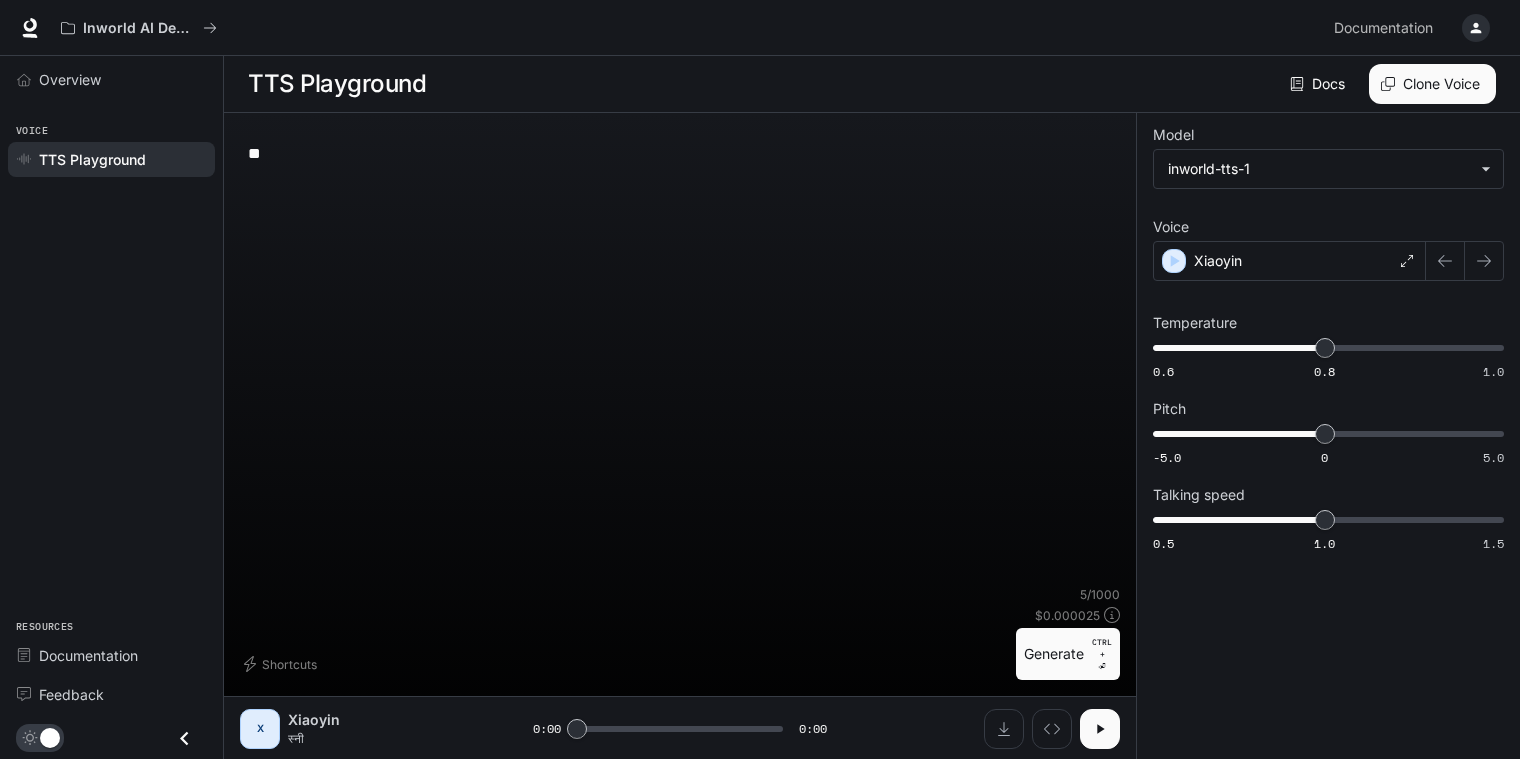 type on "*" 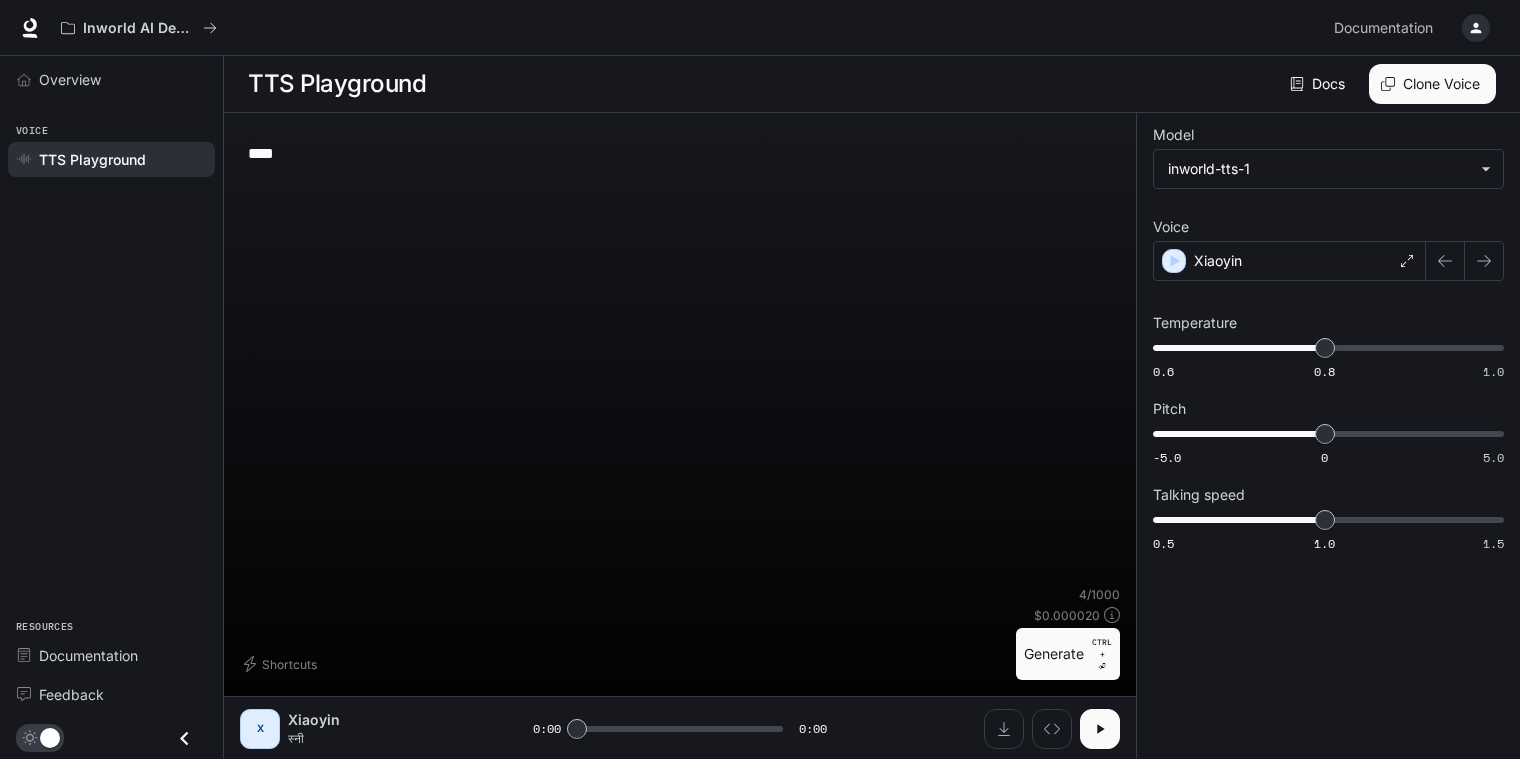 type on "****" 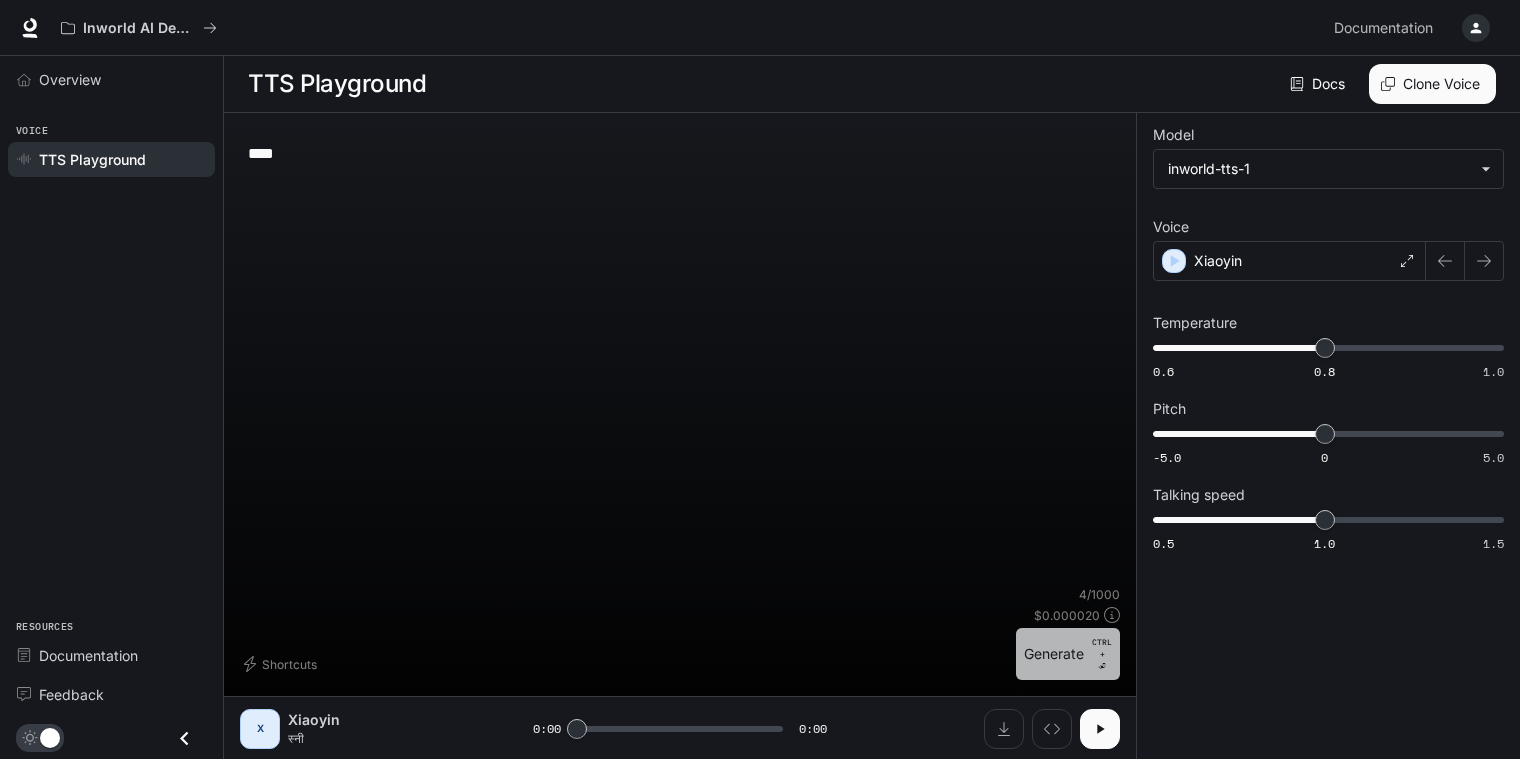 click on "Generate CTRL +  ⏎" at bounding box center (1068, 654) 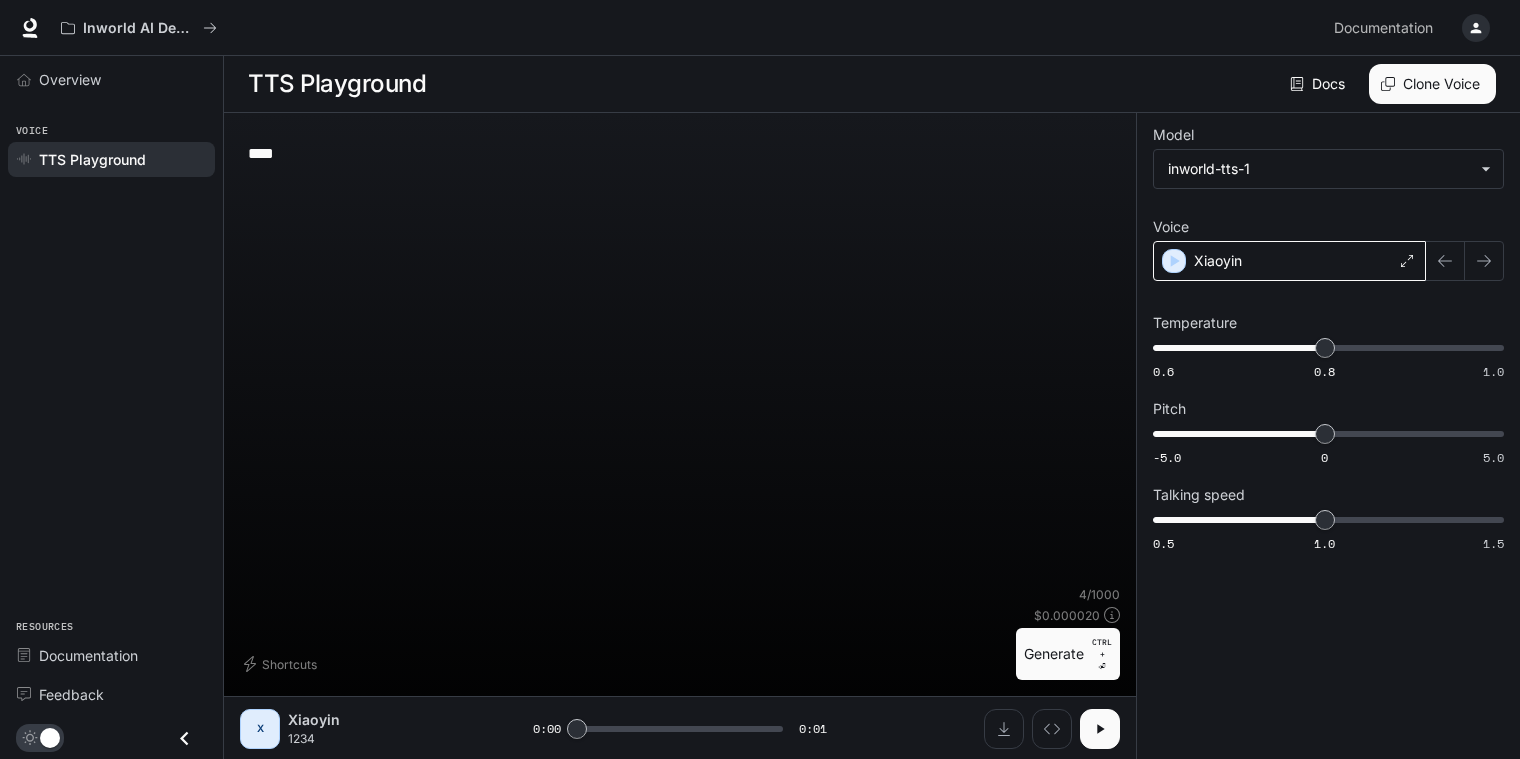 click on "Xiaoyin" at bounding box center (1289, 261) 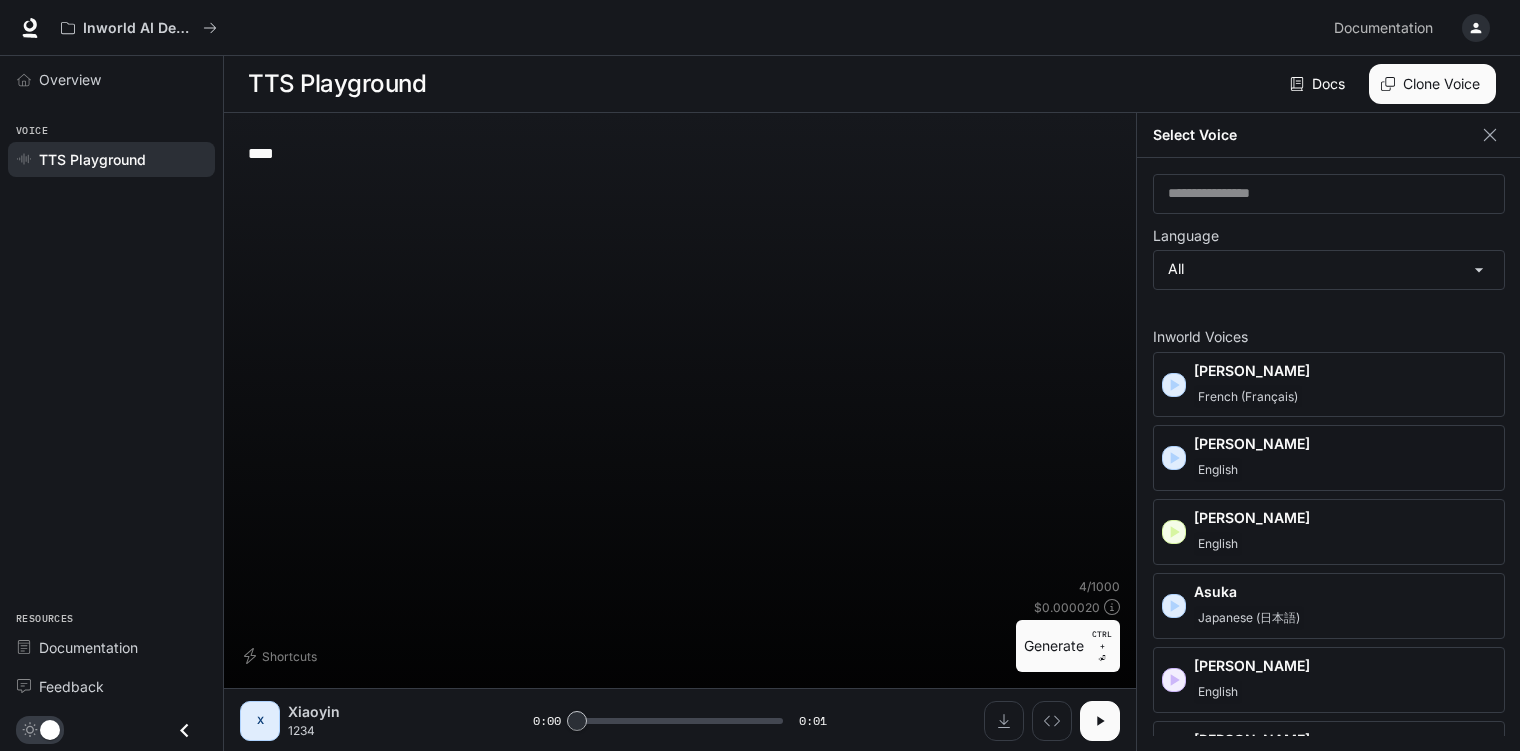 click on "English" at bounding box center [1345, 470] 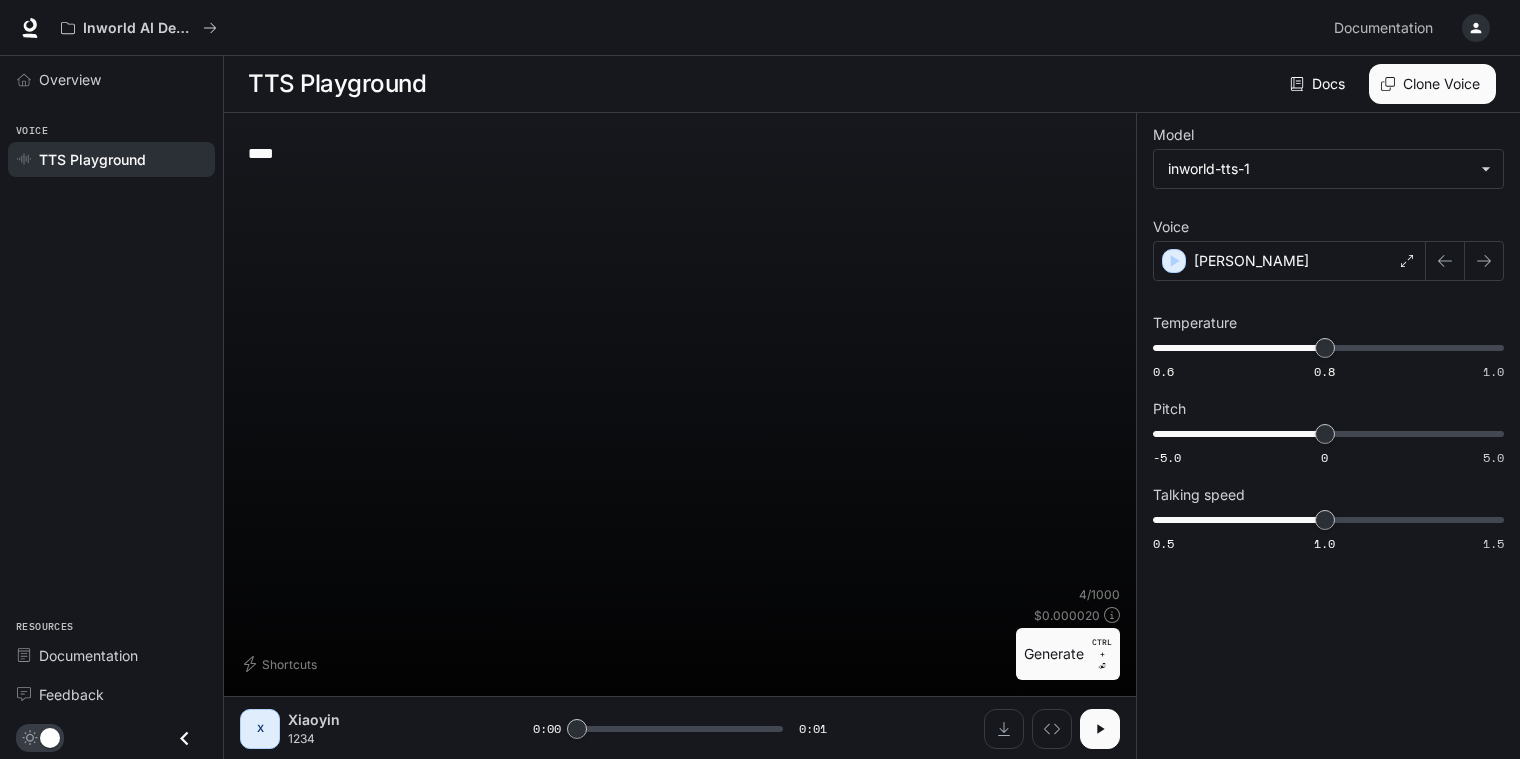 click on "Generate CTRL +  ⏎" at bounding box center [1068, 654] 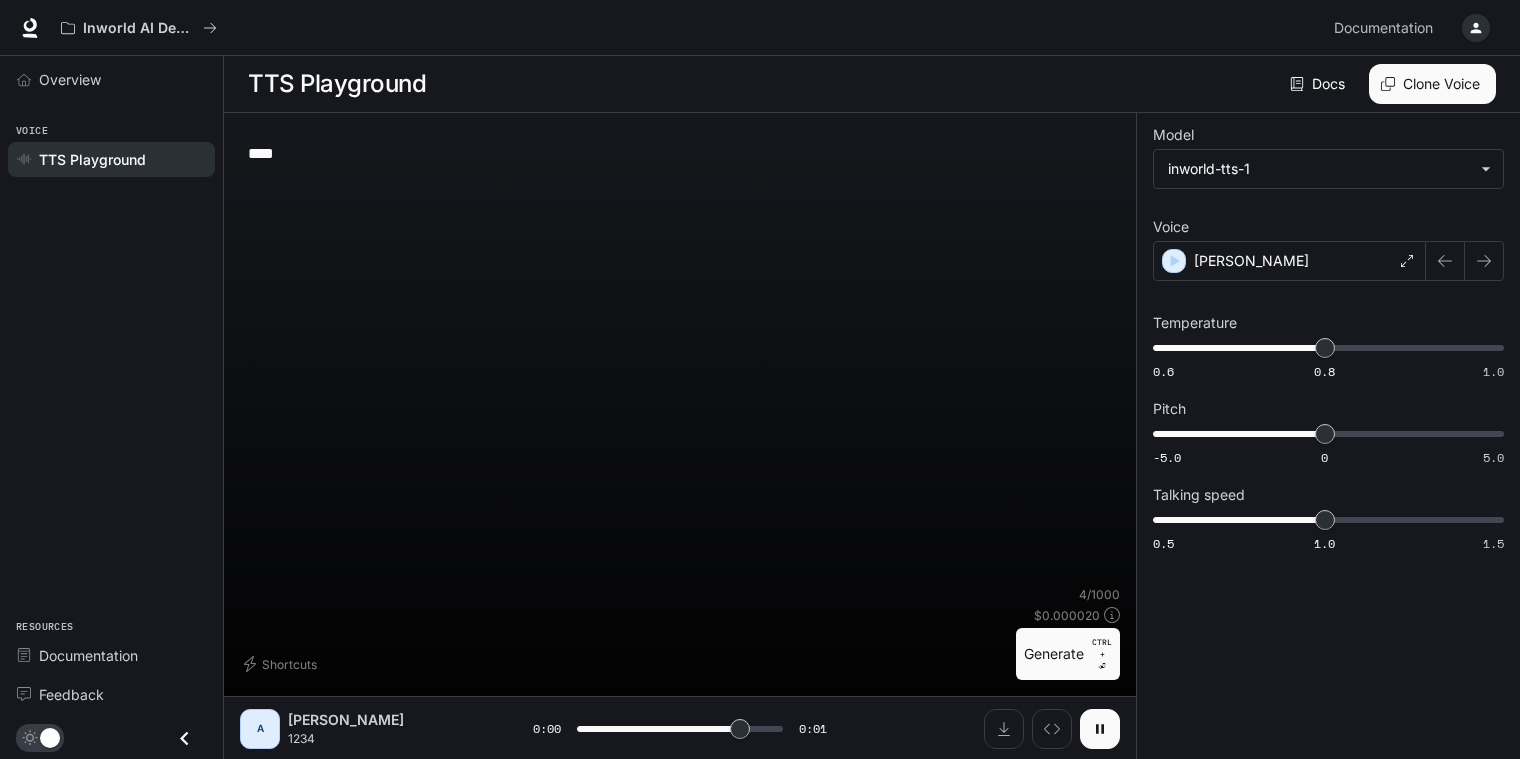 type on "*" 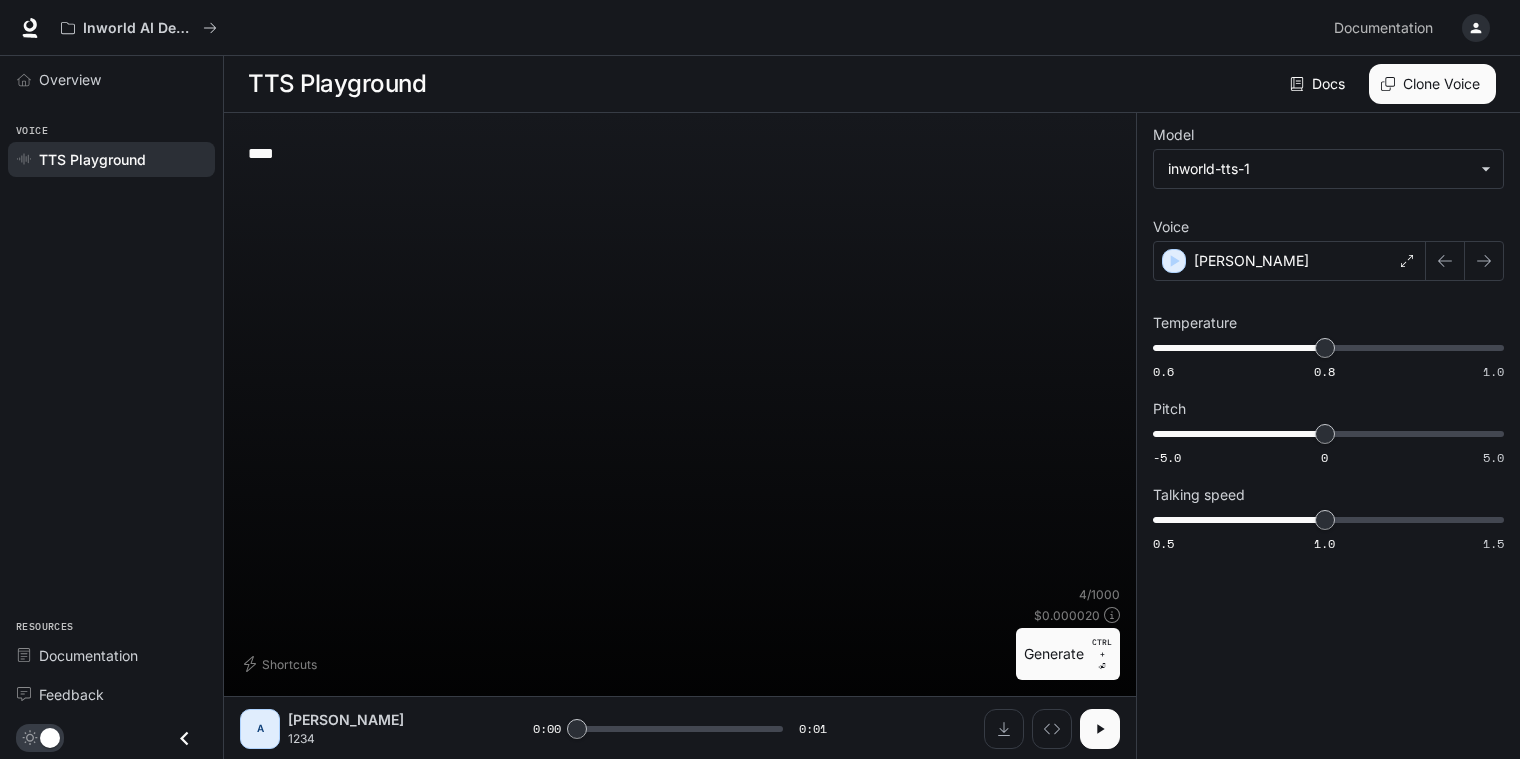 click on "****" at bounding box center (680, 153) 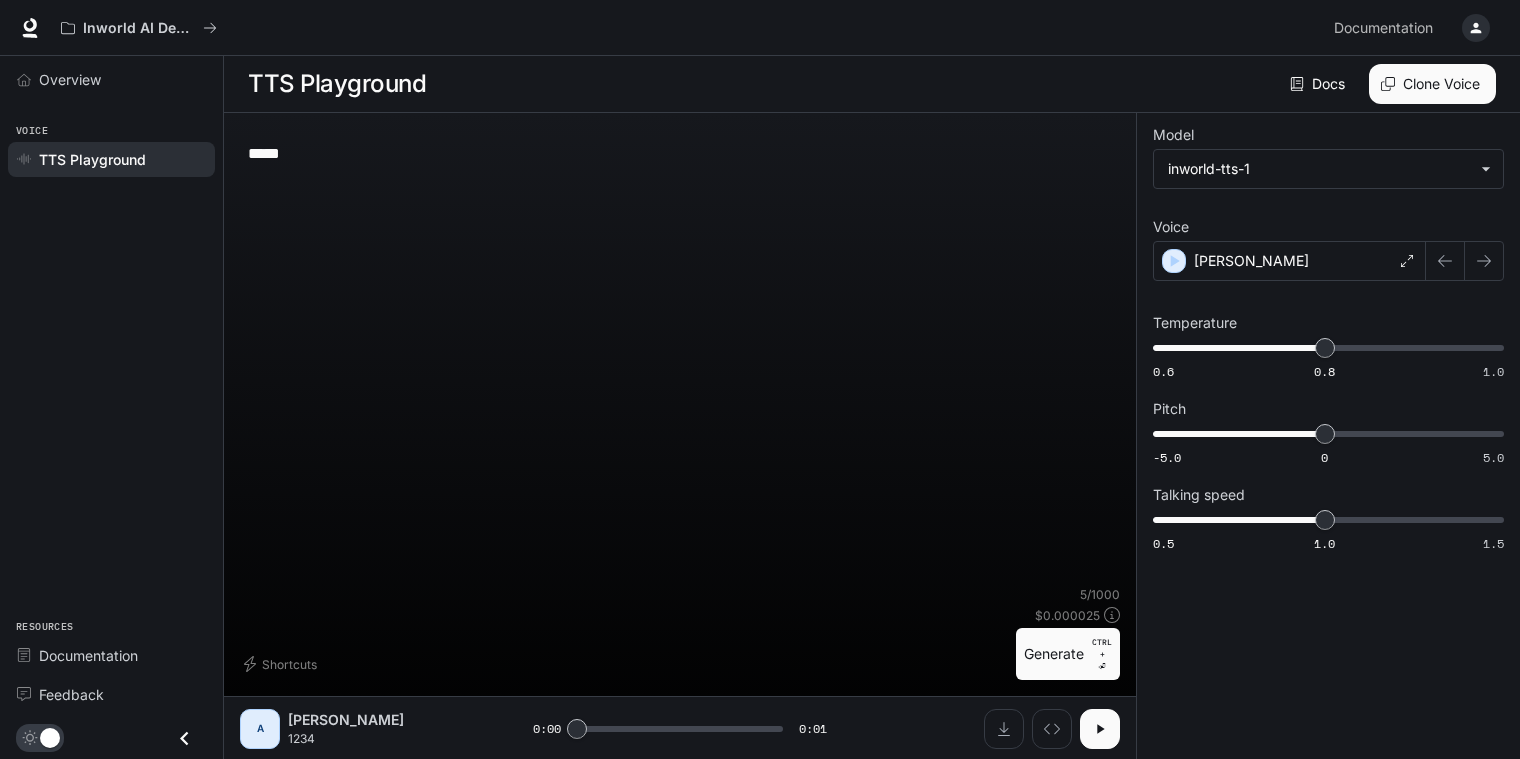 type on "*****" 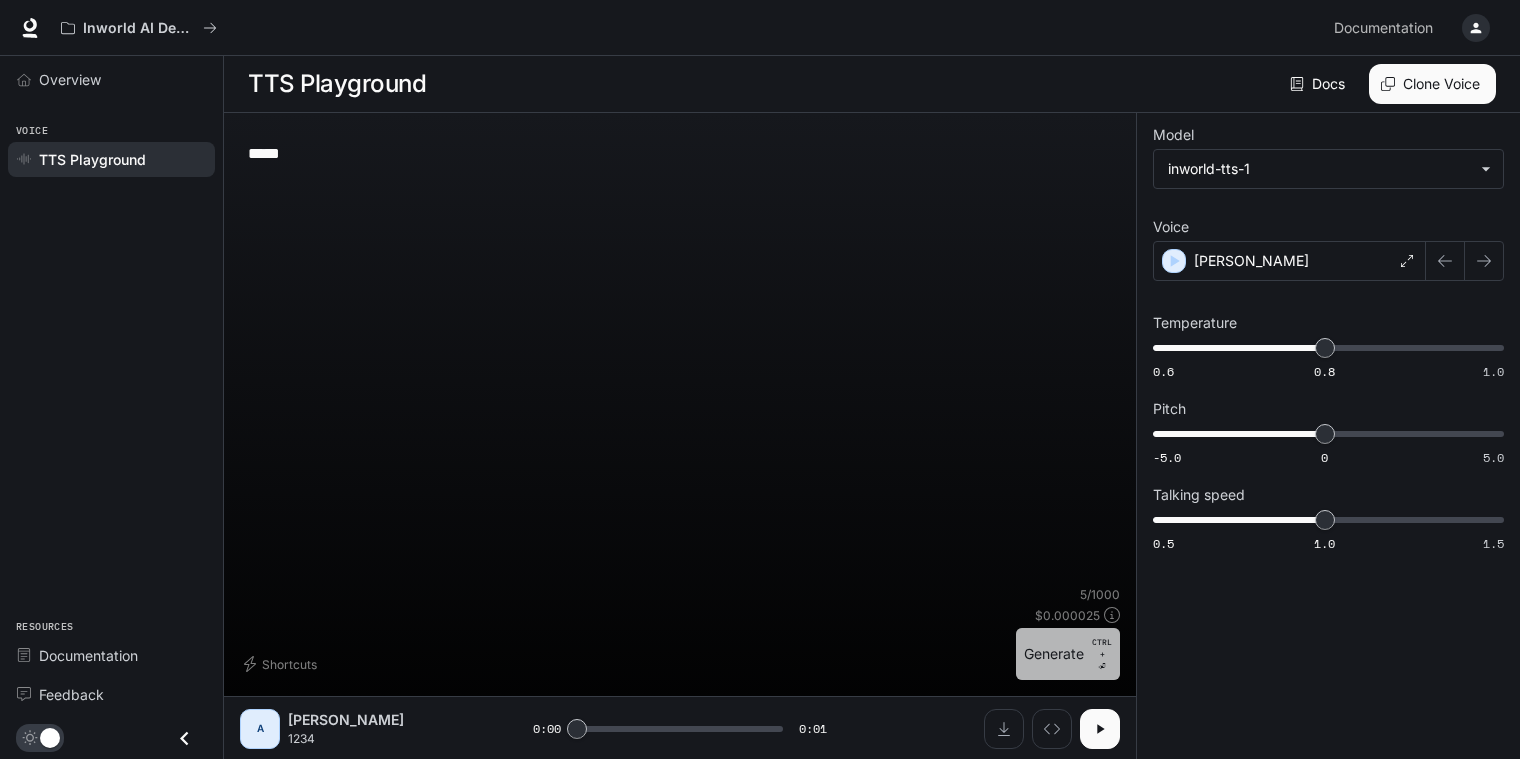 click on "Generate CTRL +  ⏎" at bounding box center [1068, 654] 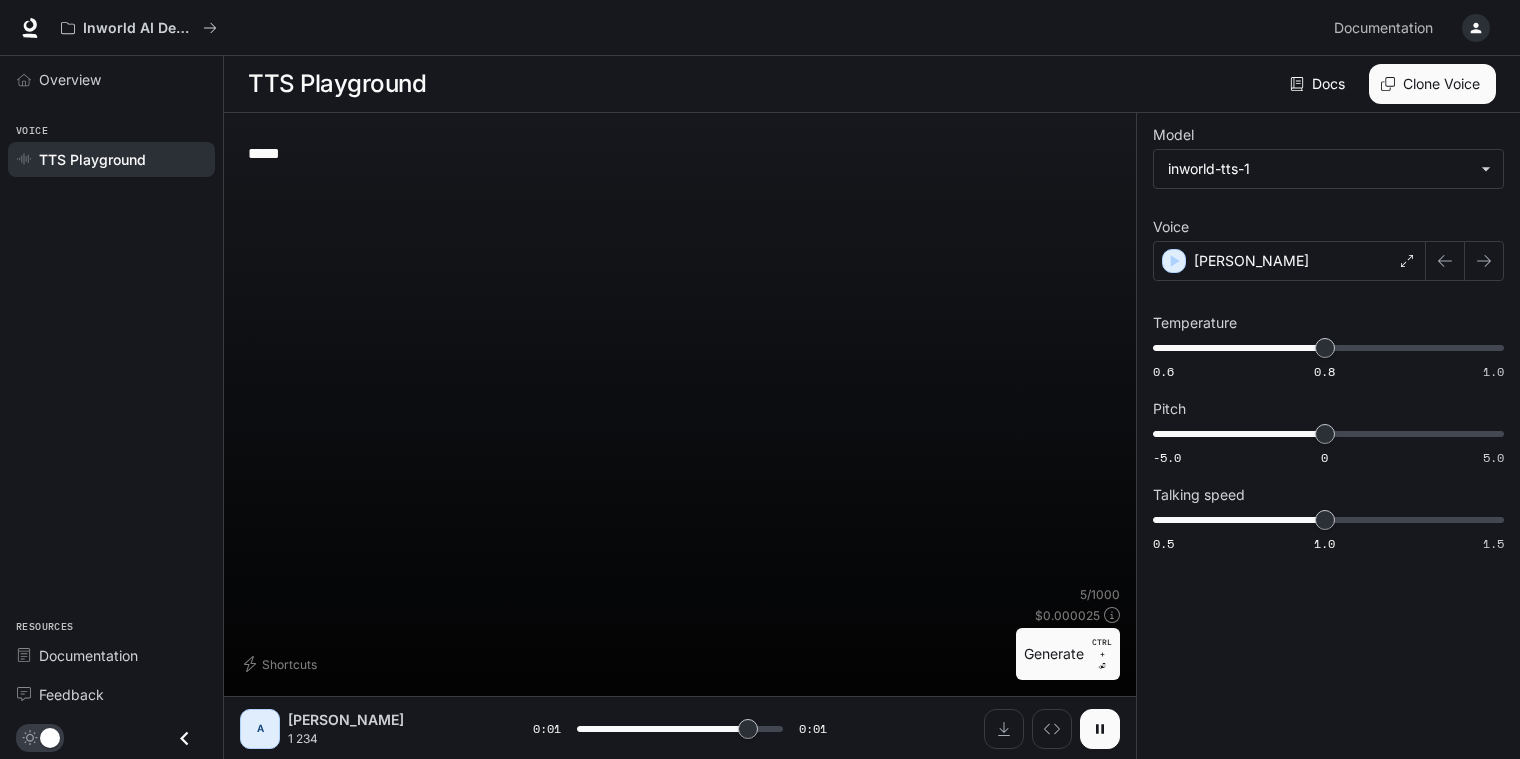 type on "*" 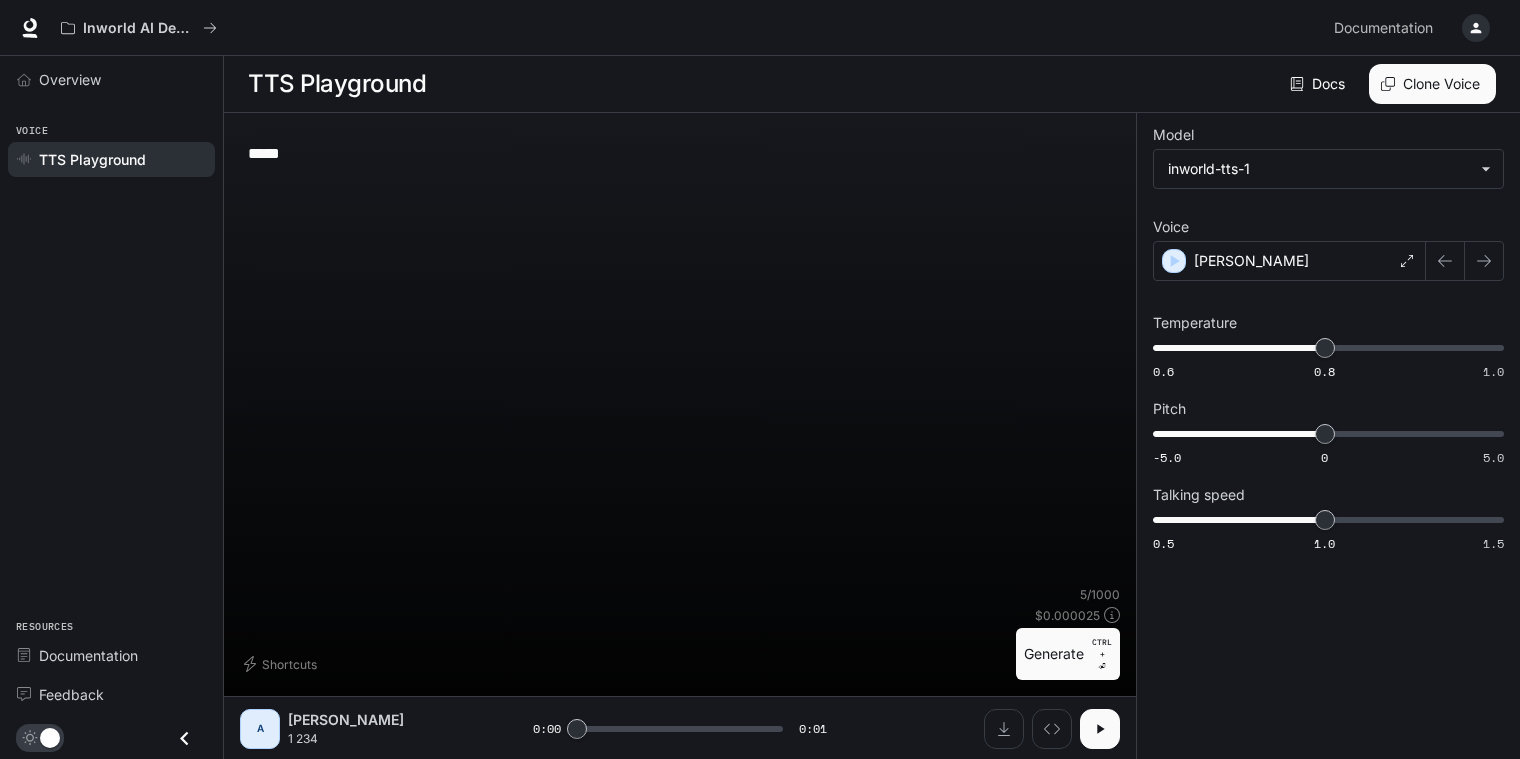 click on "*****" at bounding box center [680, 153] 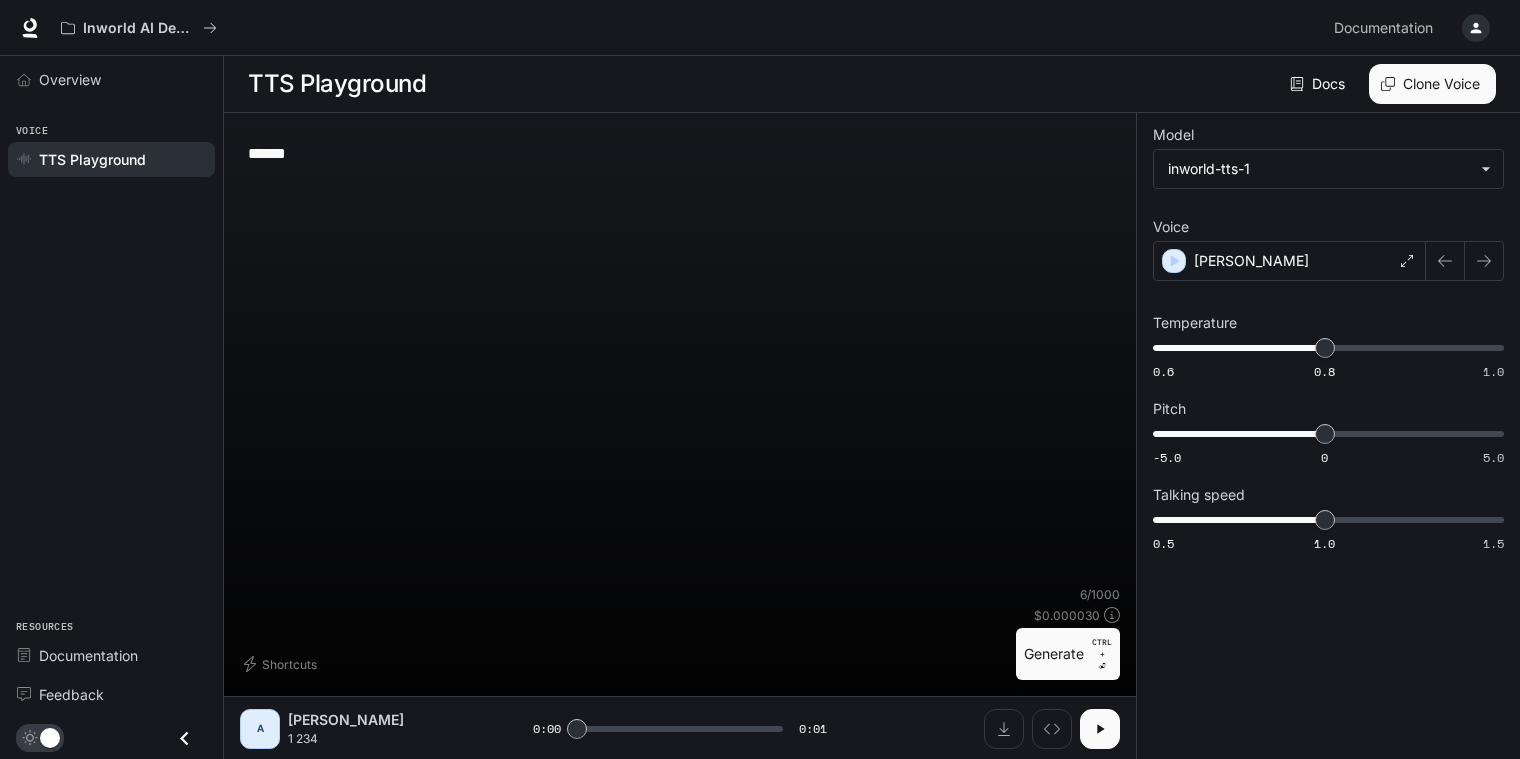 type on "******" 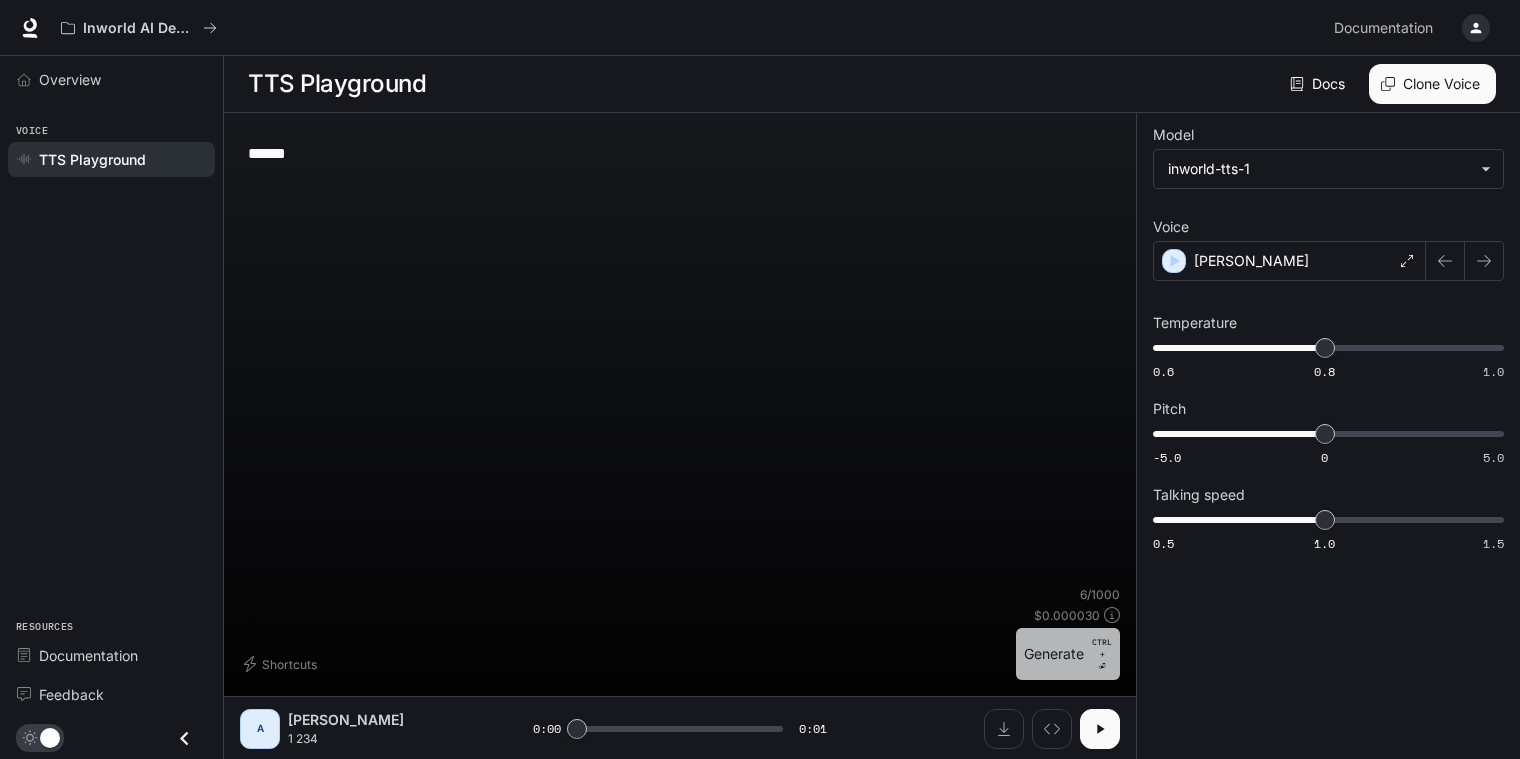 click on "Generate CTRL +  ⏎" at bounding box center [1068, 654] 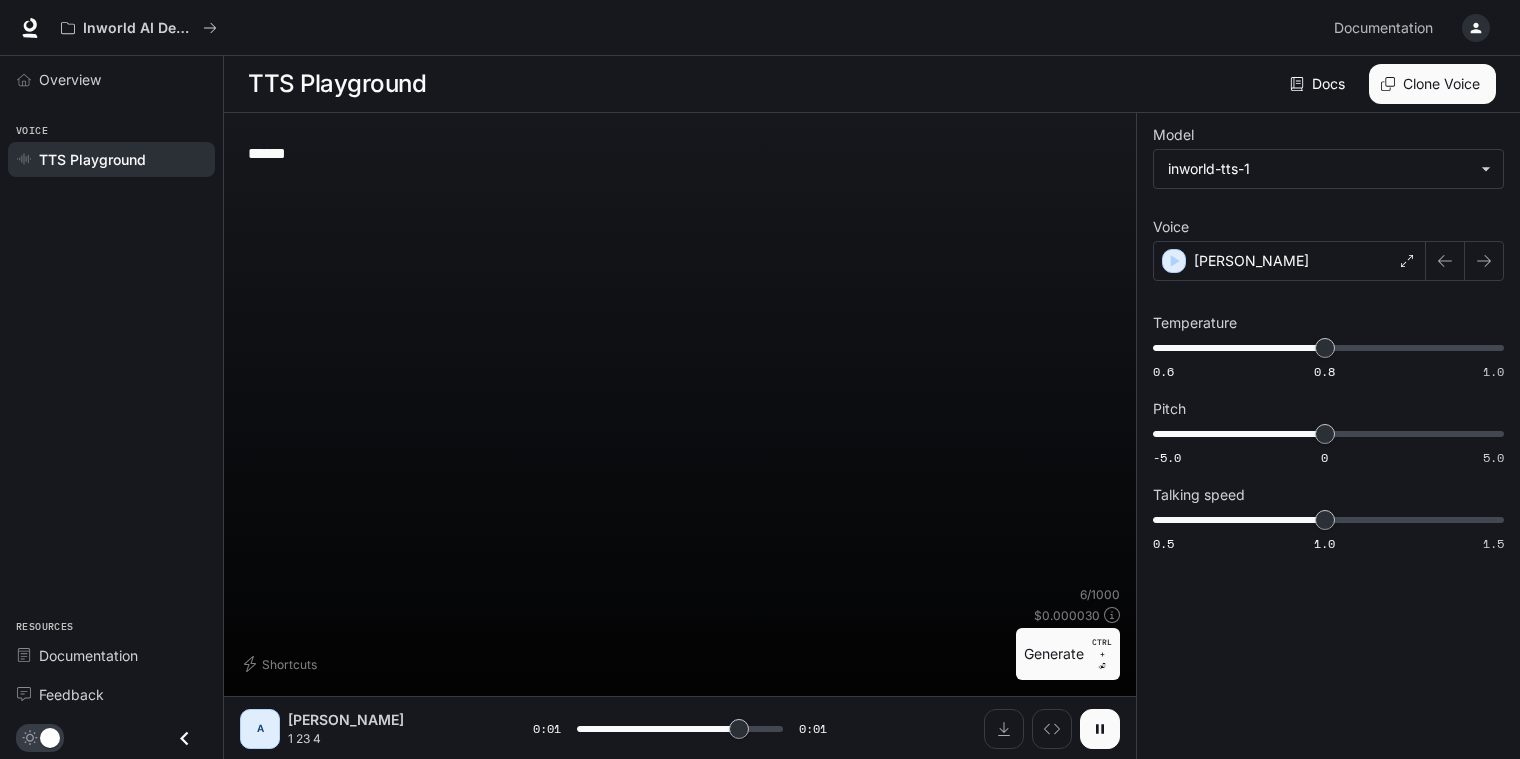 type on "*" 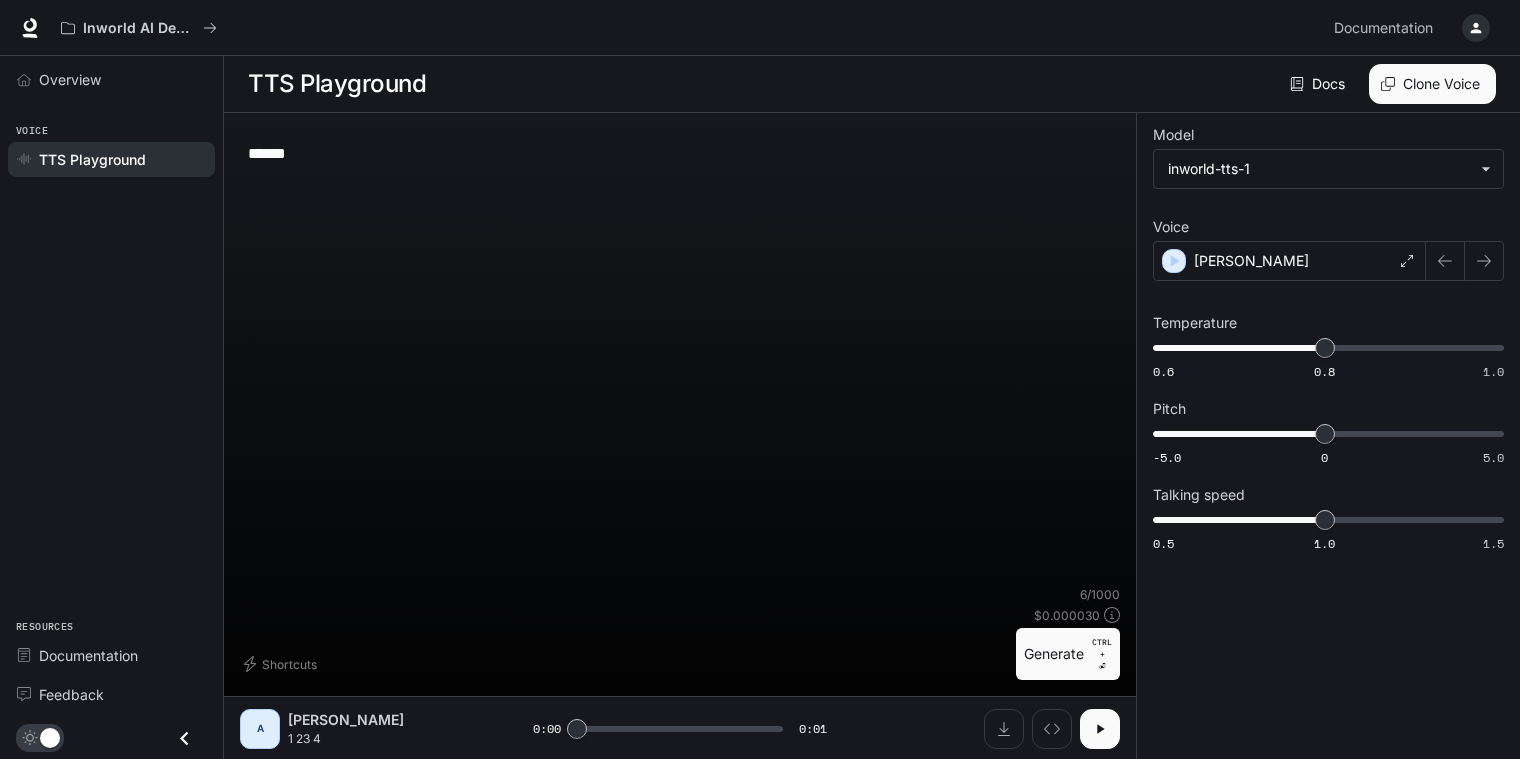 click on "******" at bounding box center (680, 153) 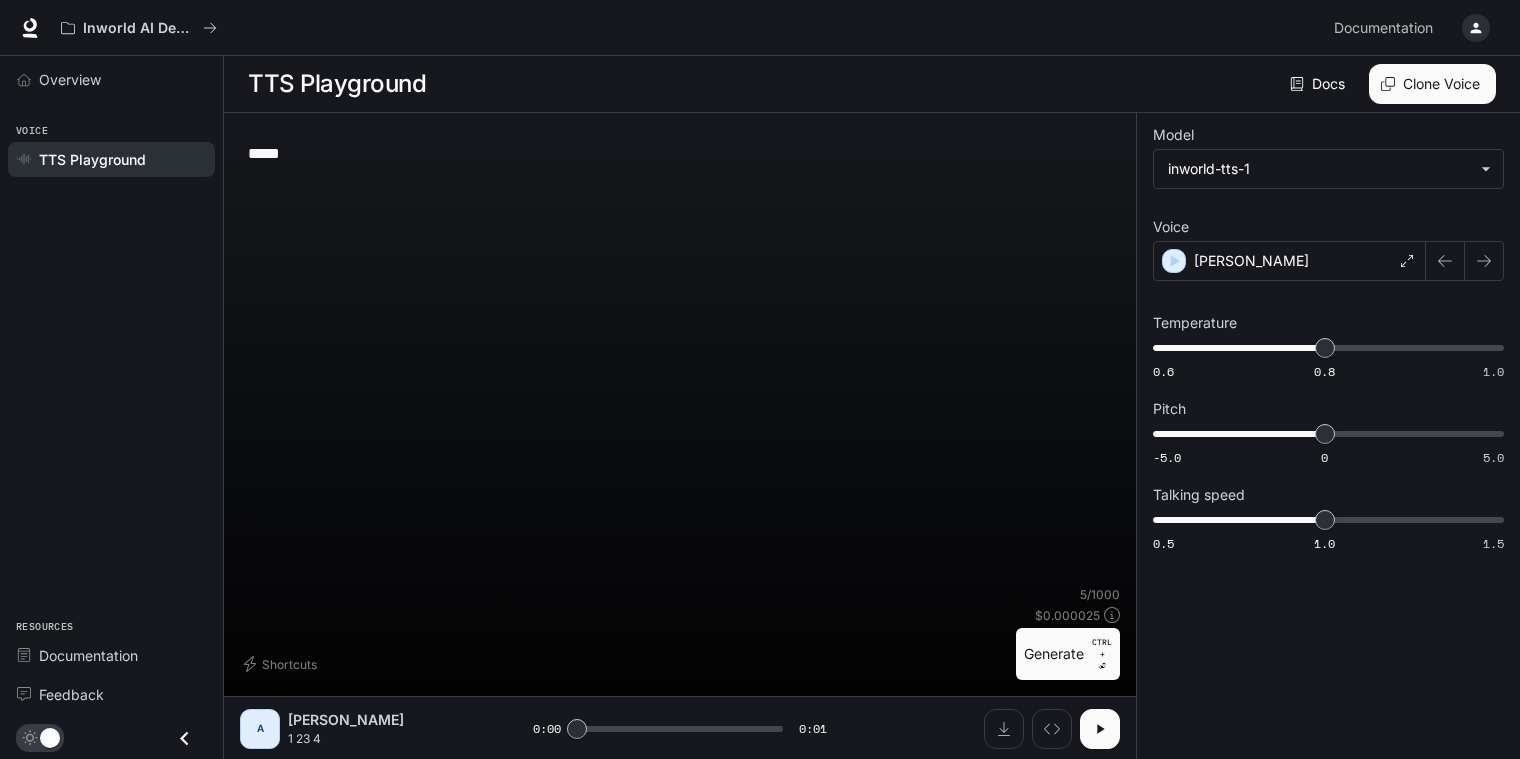 type on "*****" 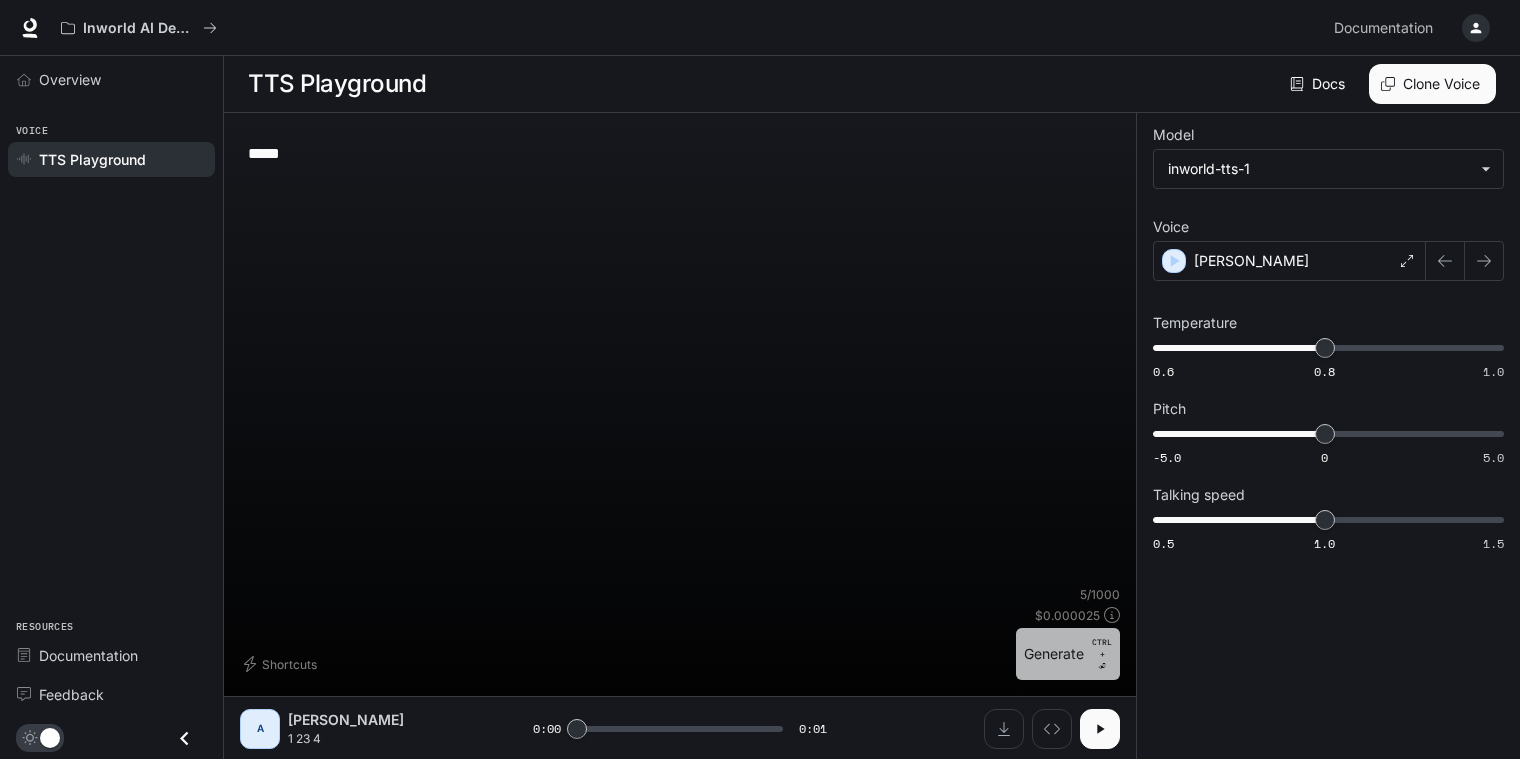click on "Generate CTRL +  ⏎" at bounding box center (1068, 654) 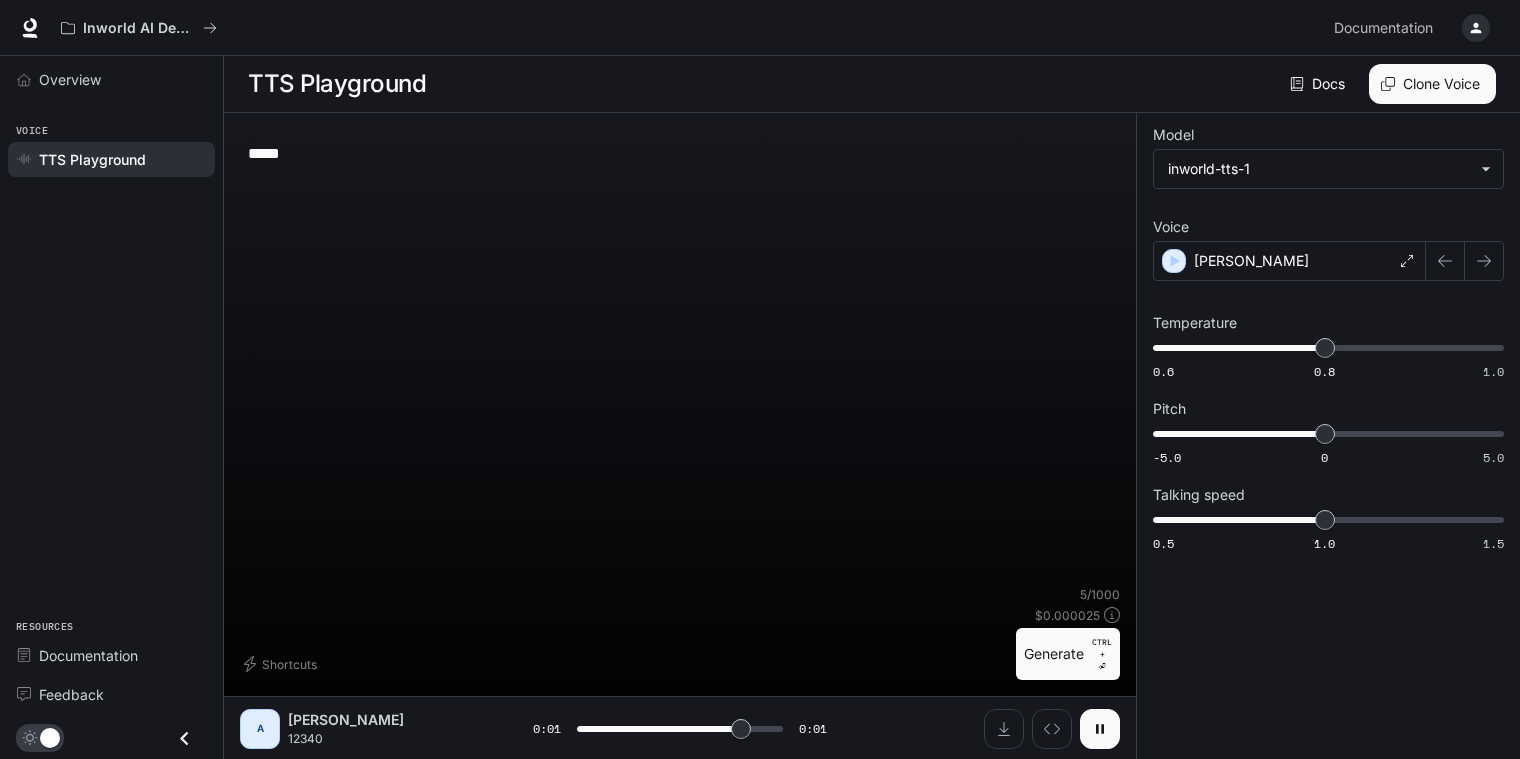 type on "*" 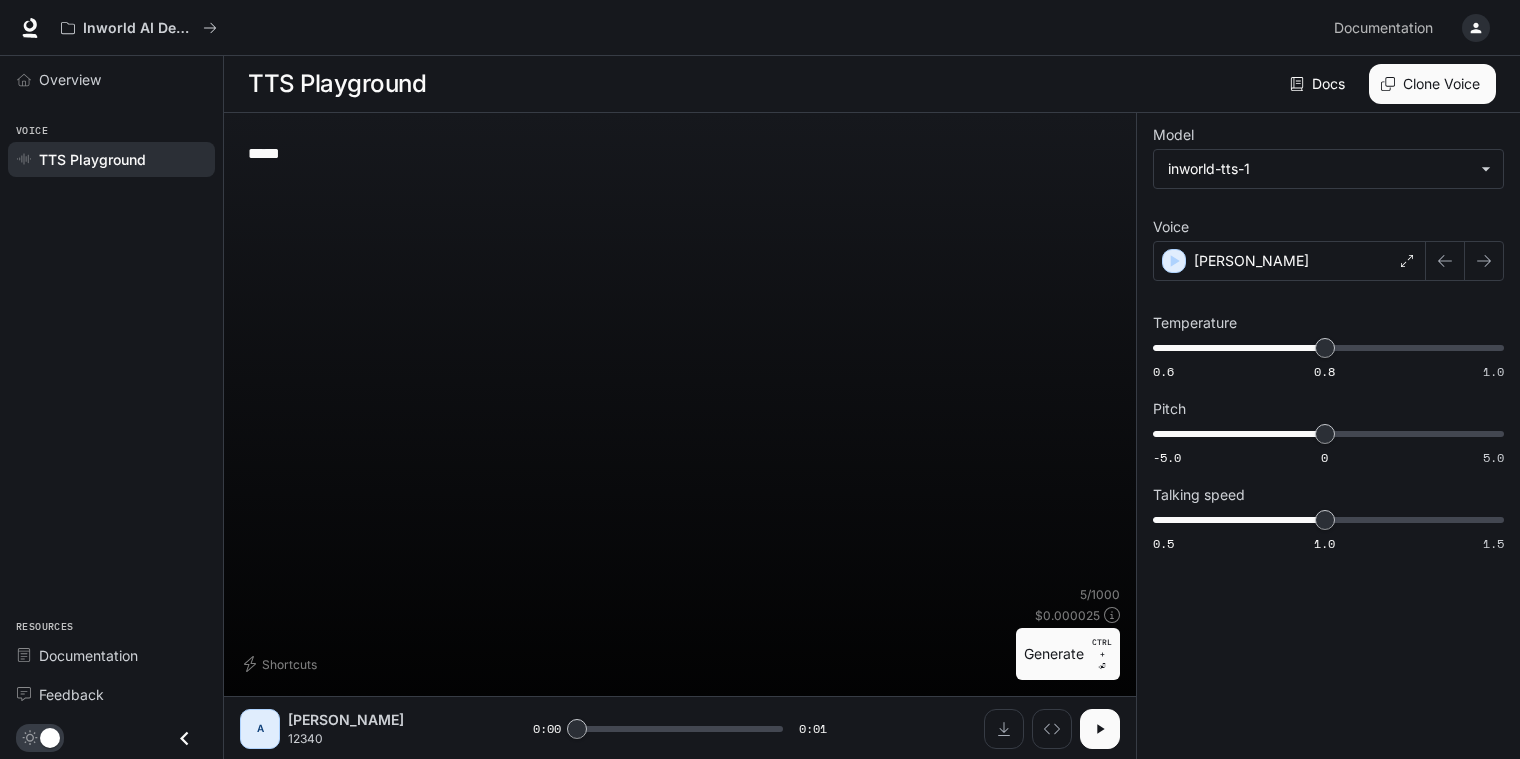 click on "*****" at bounding box center [680, 153] 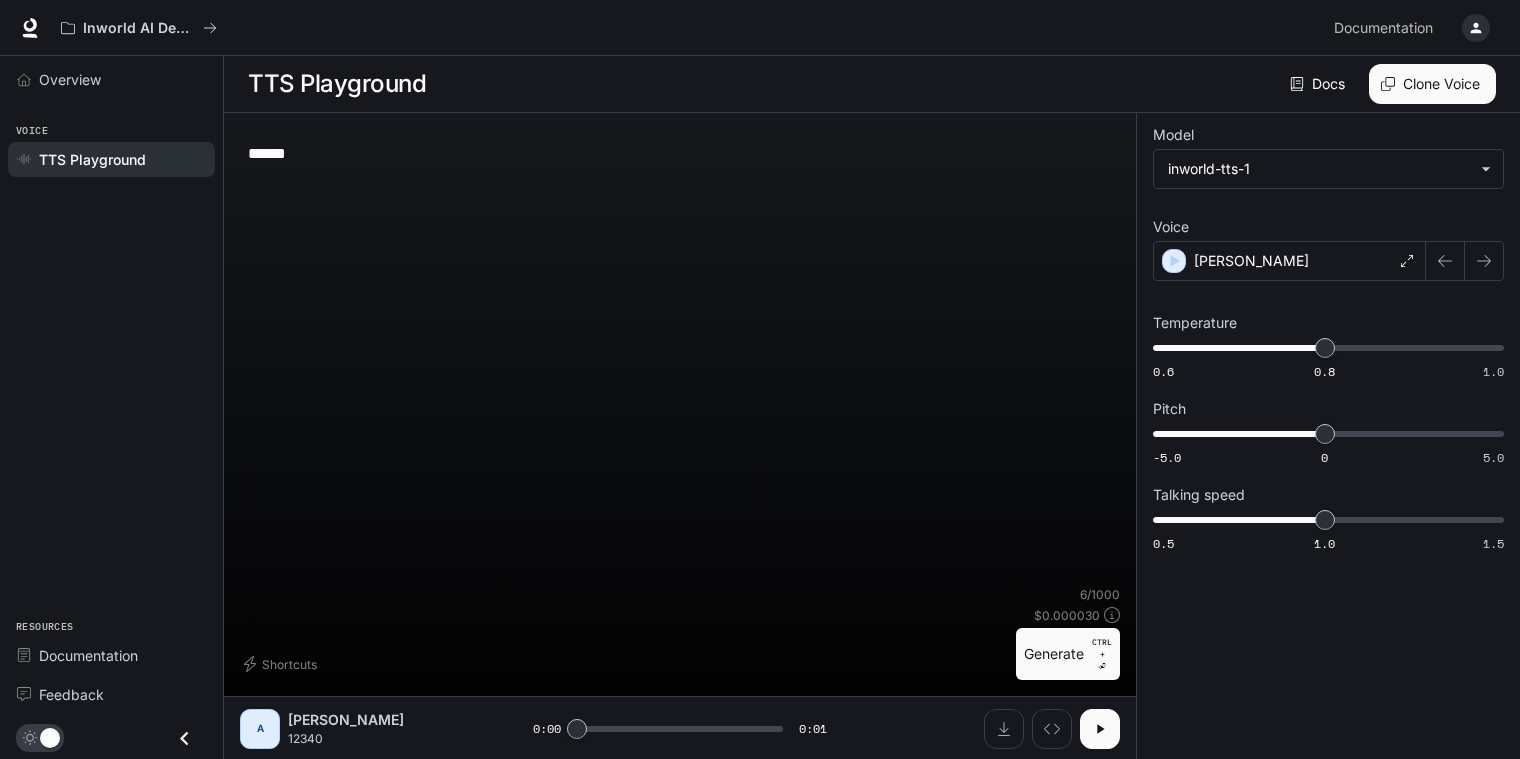 type on "******" 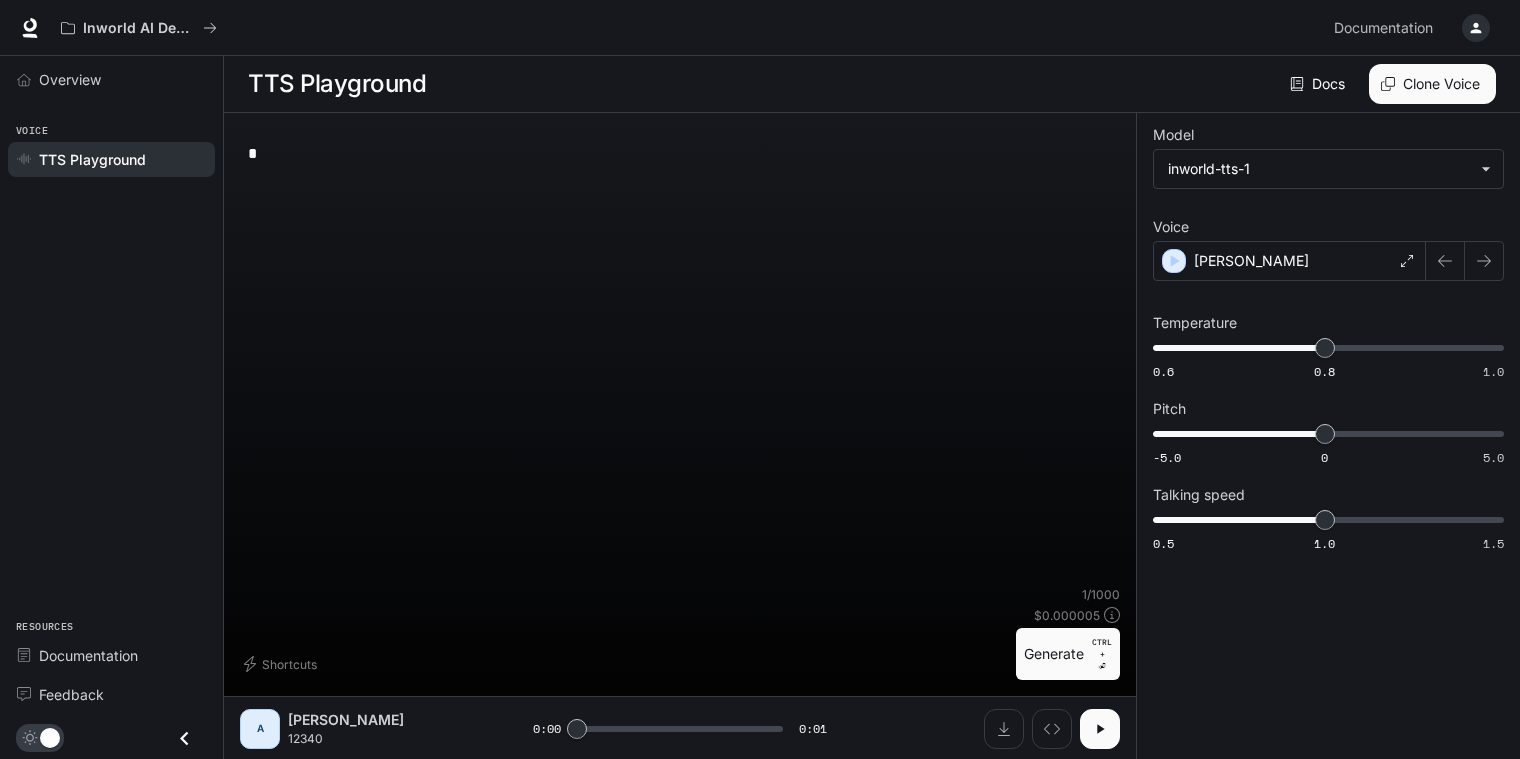 type on "*" 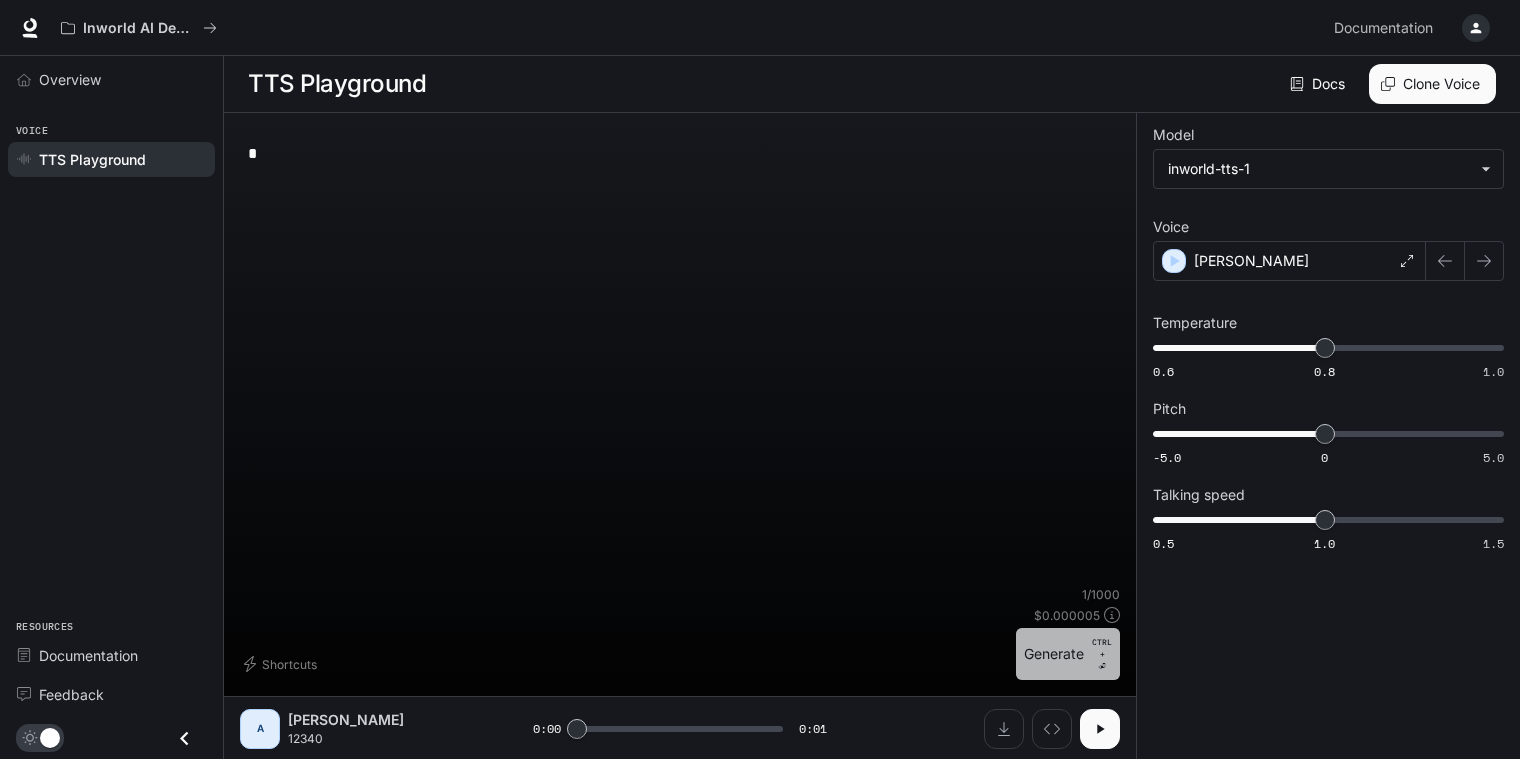 click on "Generate CTRL +  ⏎" at bounding box center [1068, 654] 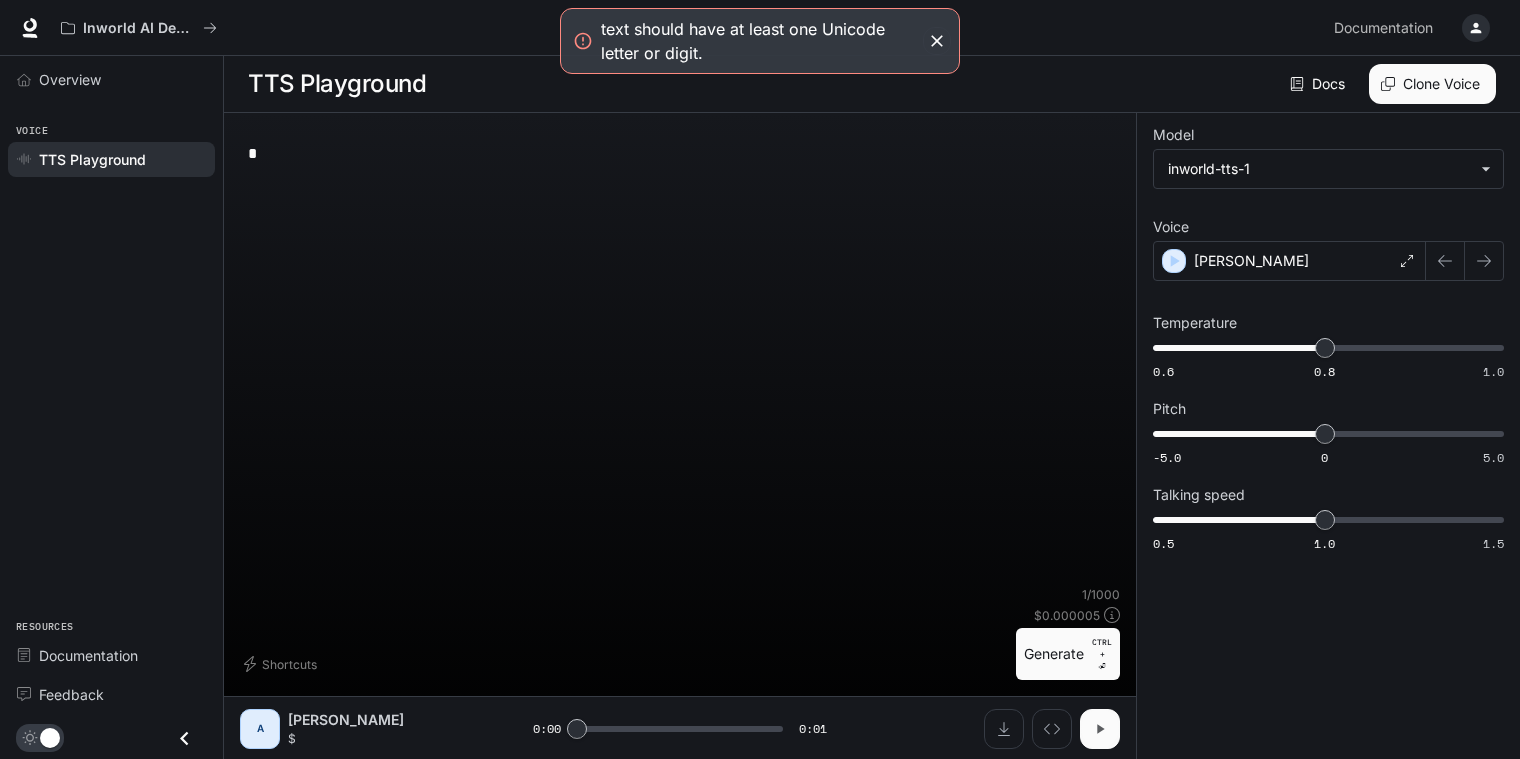 click at bounding box center (1100, 729) 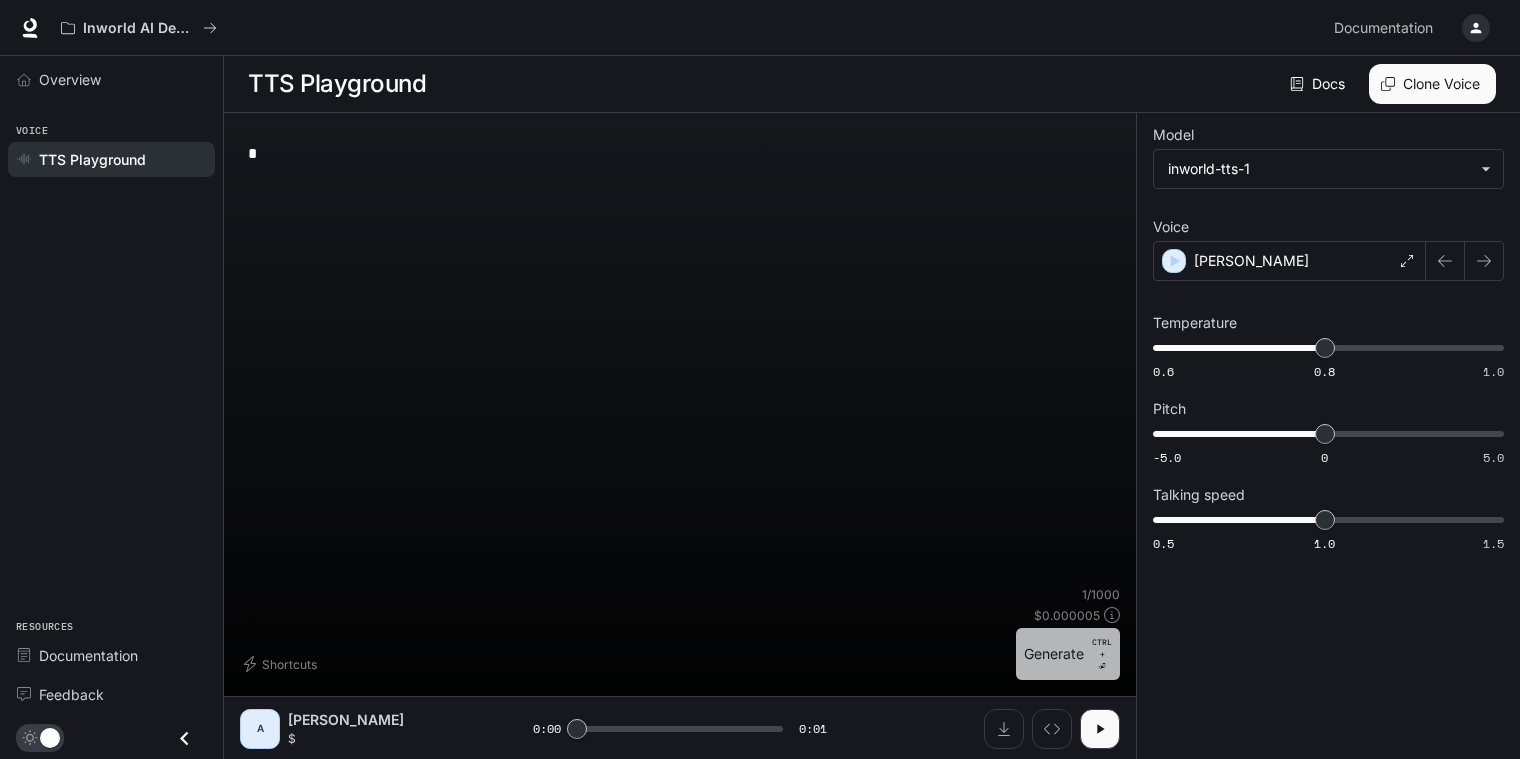 click on "Generate CTRL +  ⏎" at bounding box center (1068, 654) 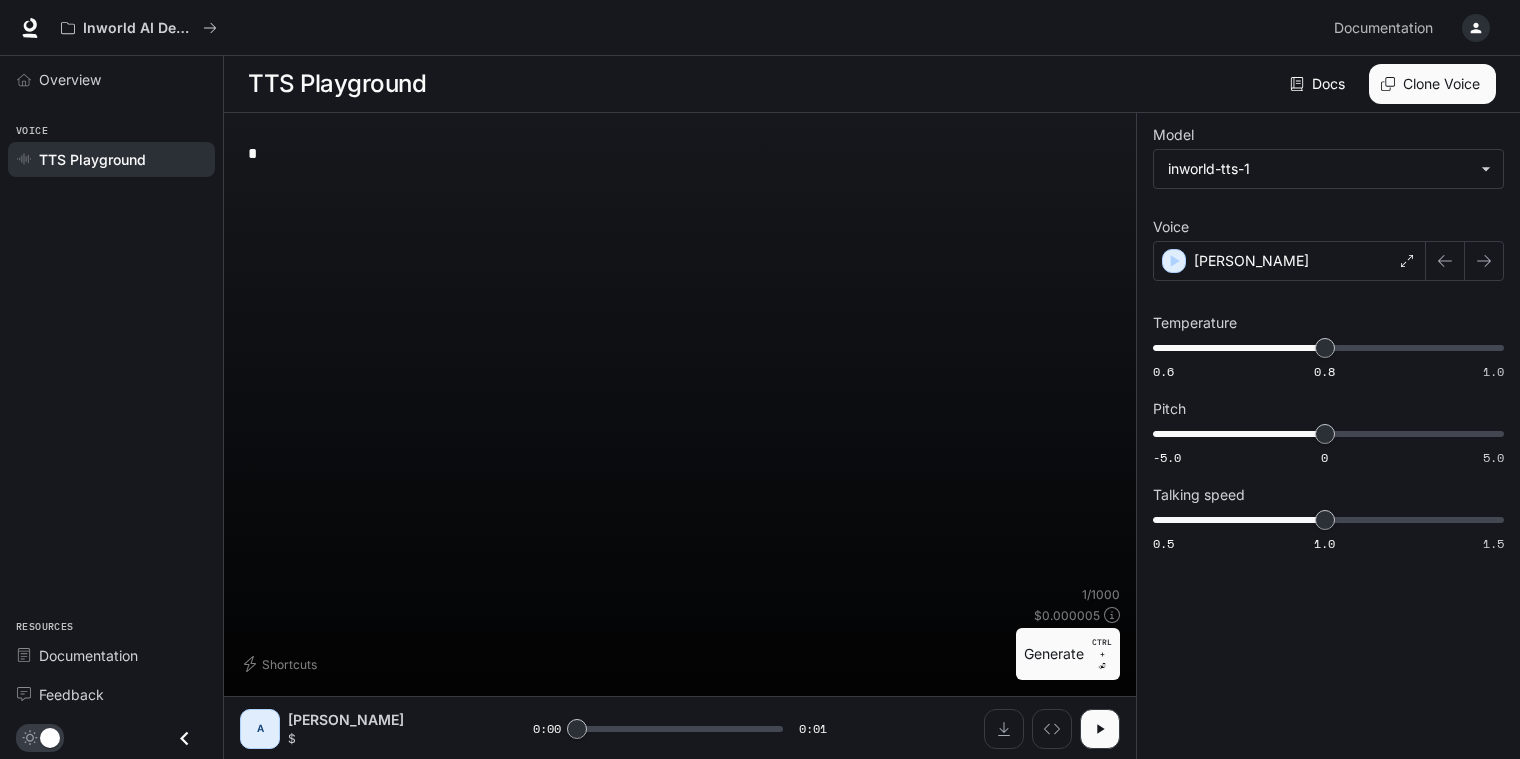 click on "Generate CTRL +  ⏎" at bounding box center (1068, 654) 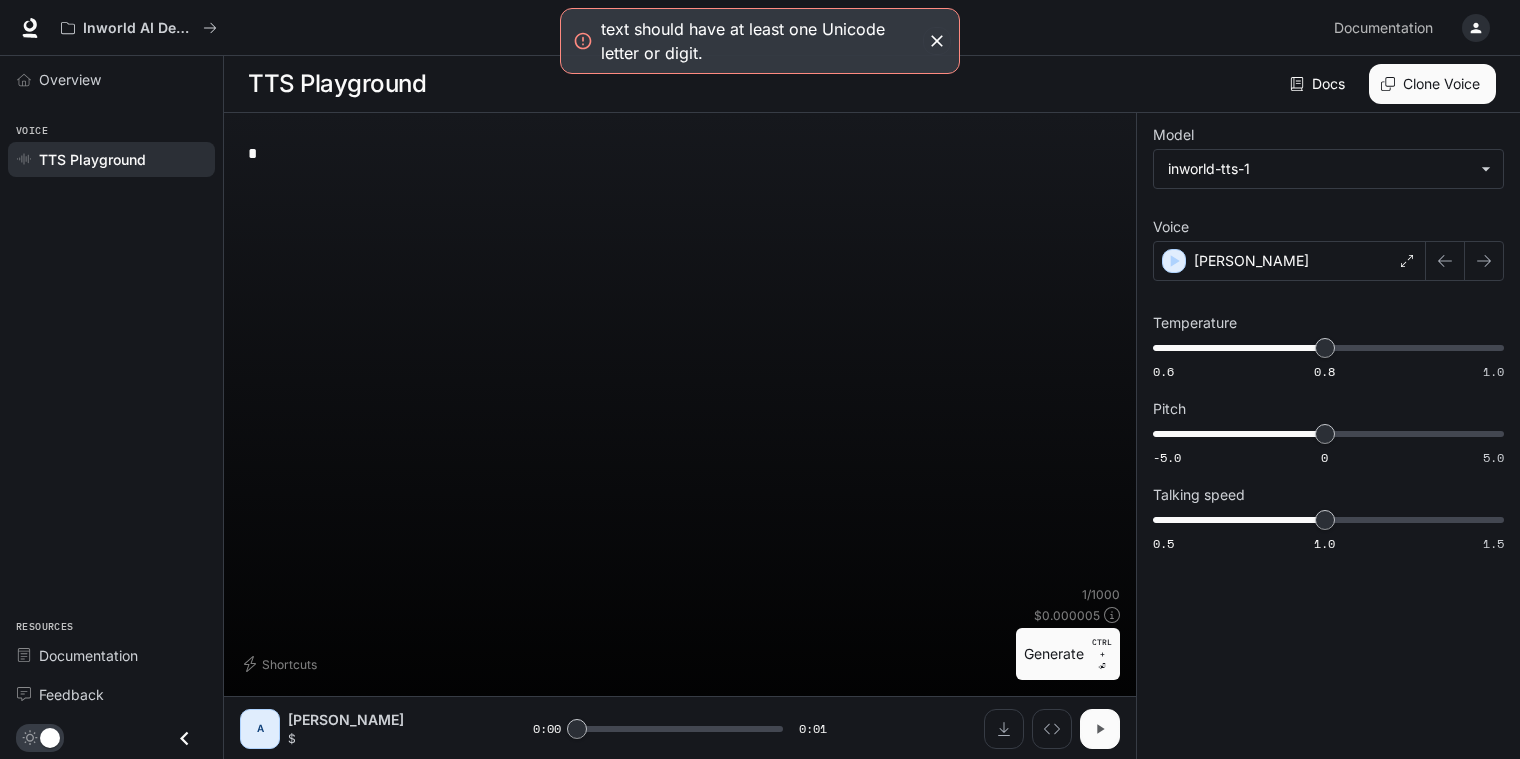click 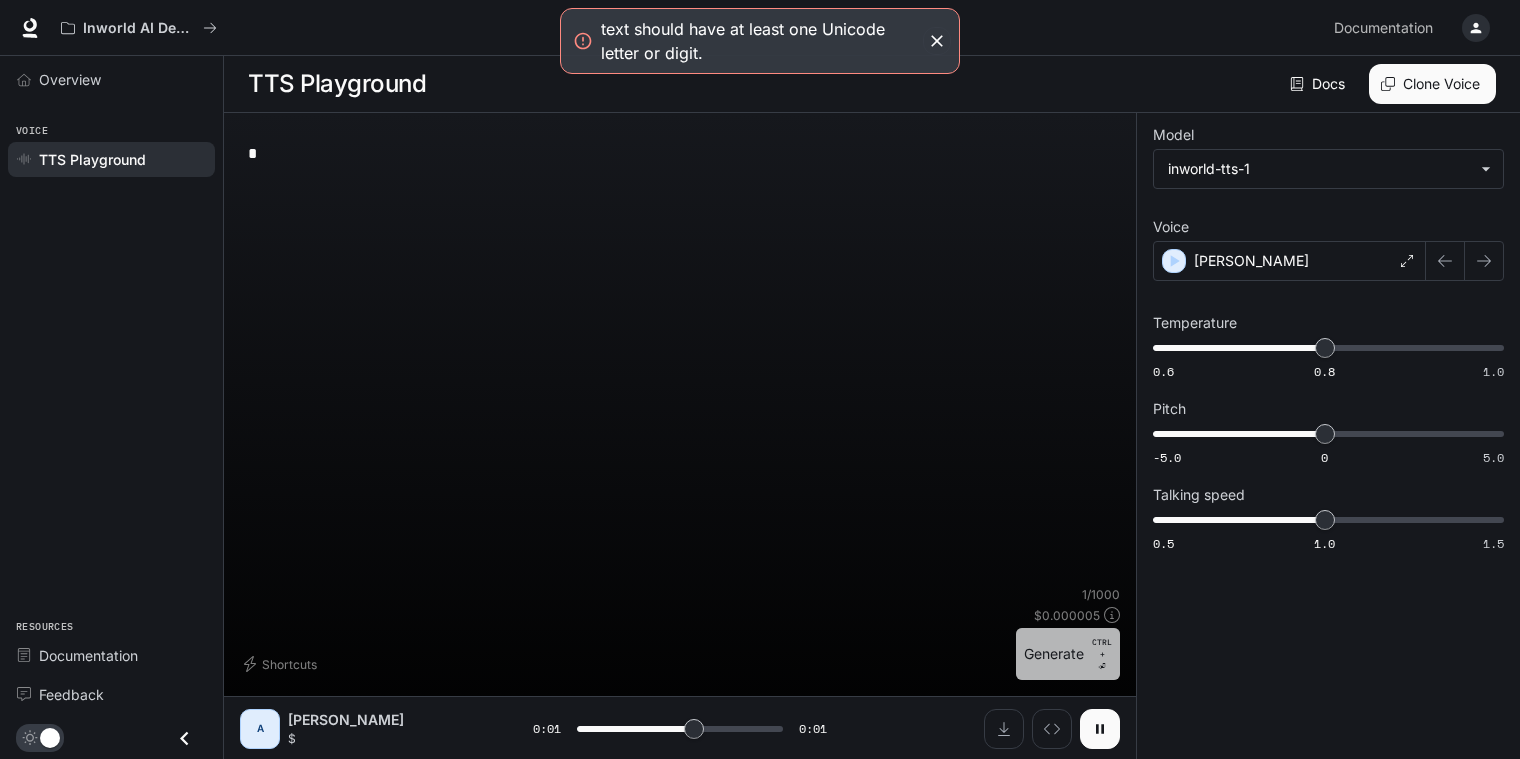 click on "Generate CTRL +  ⏎" at bounding box center (1068, 654) 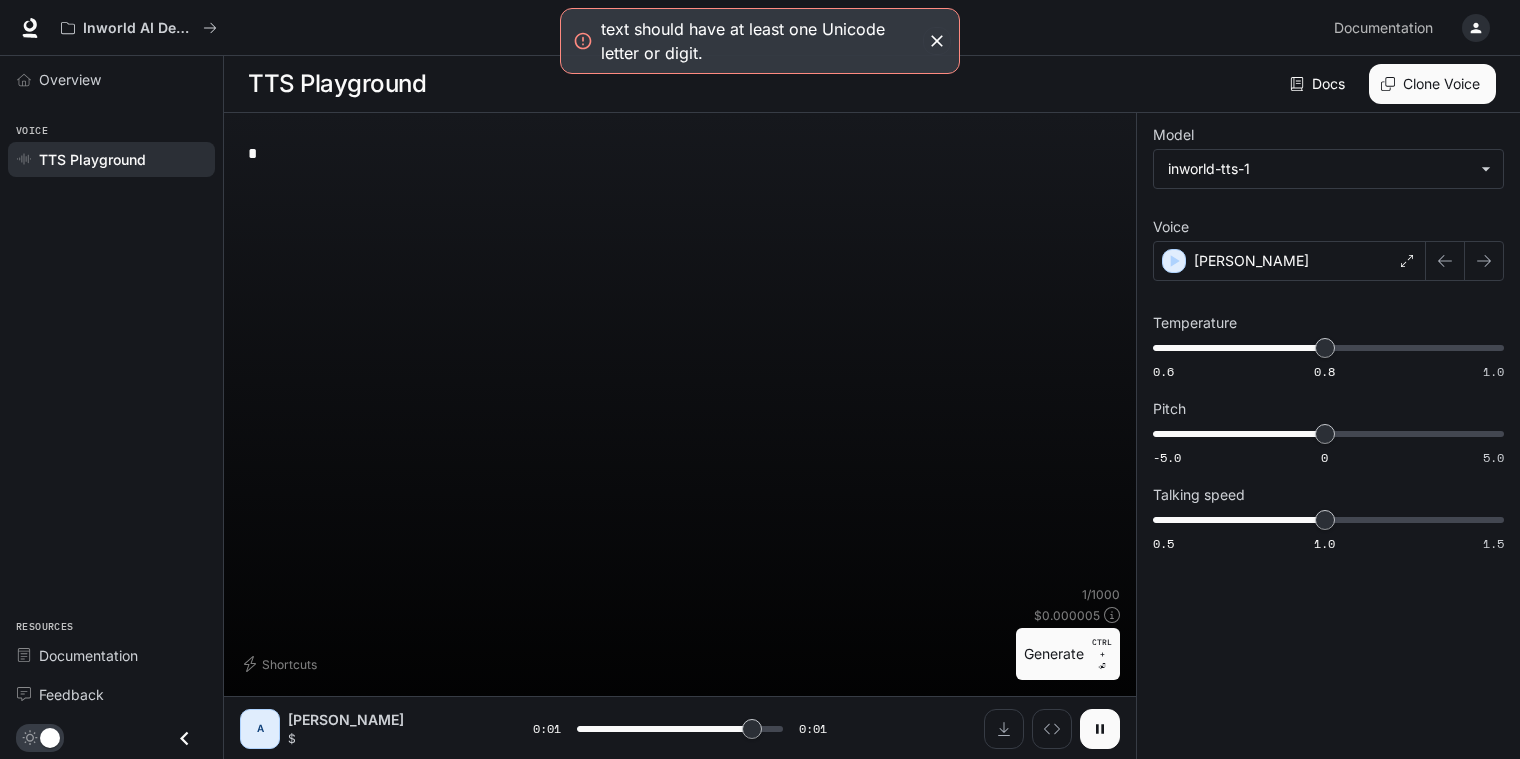 type on "*" 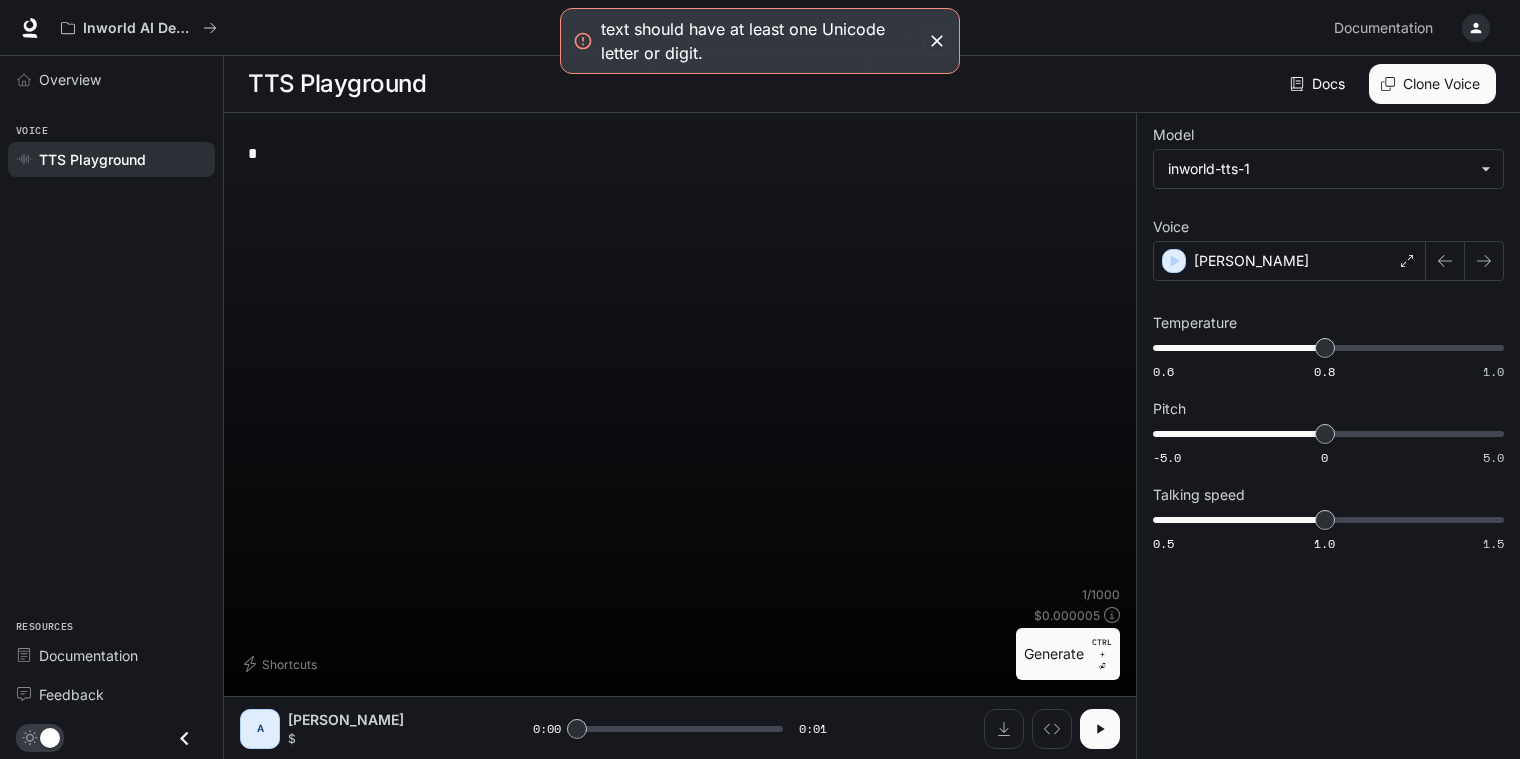 click on "* * ​" at bounding box center [680, 153] 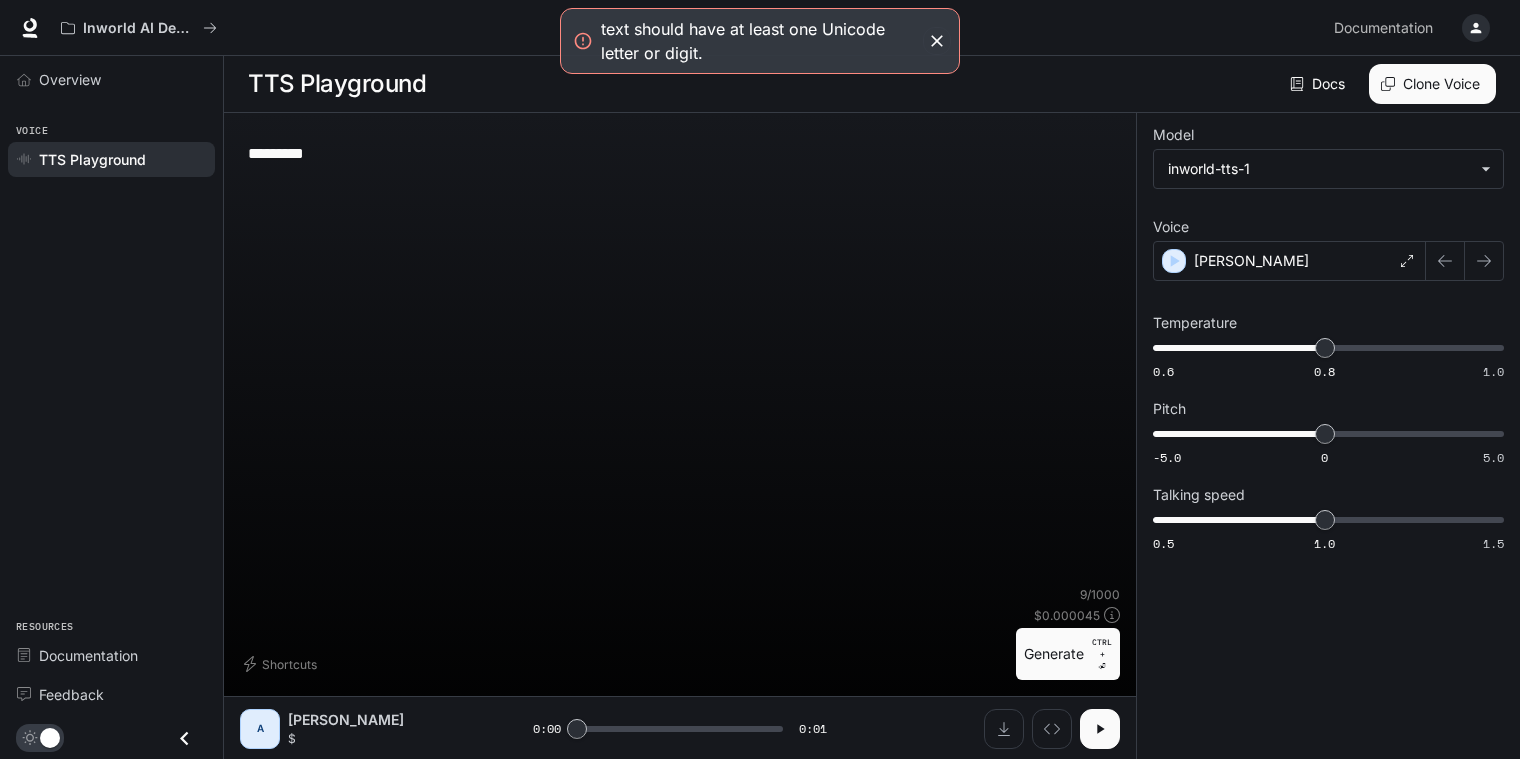 type on "*********" 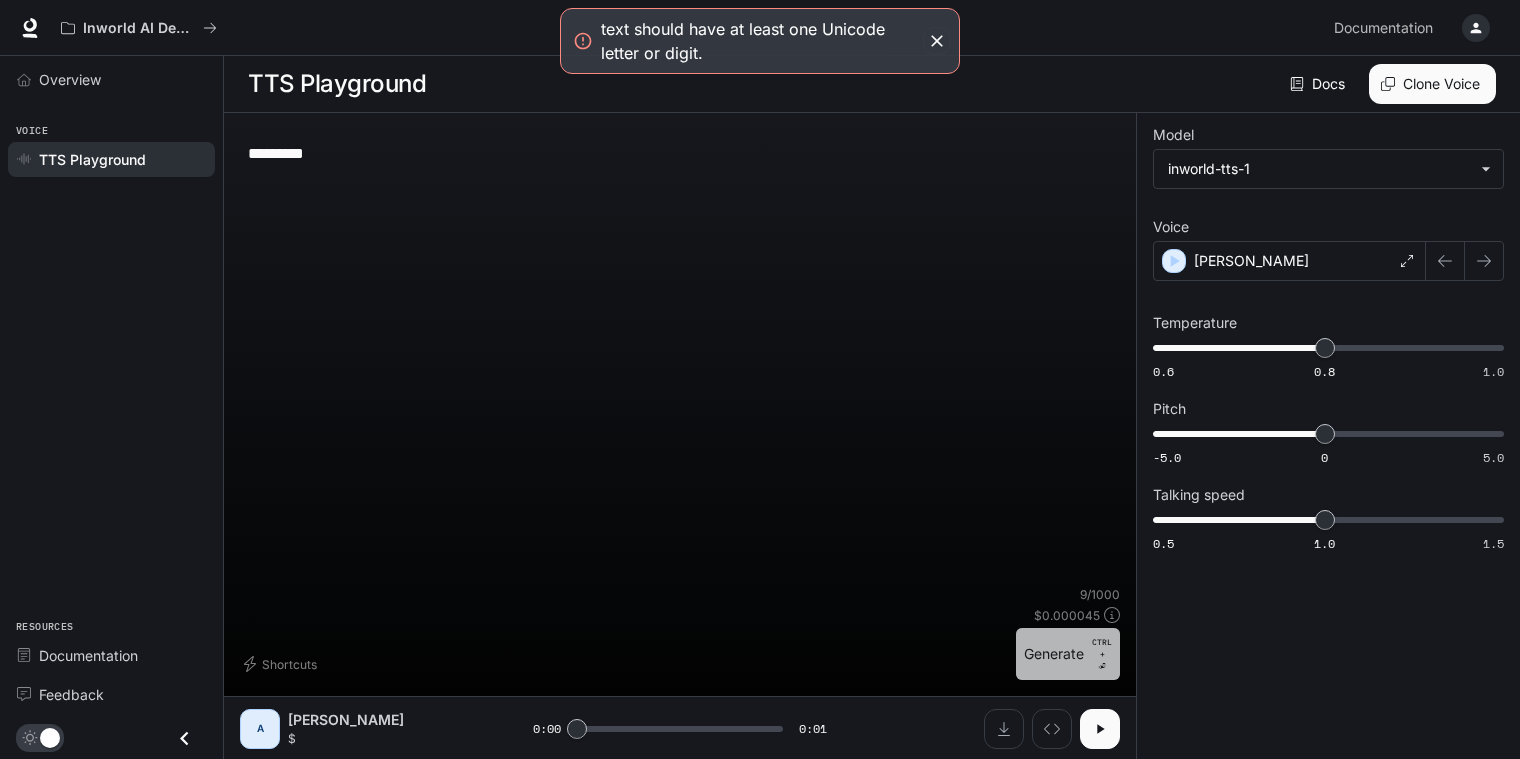 click on "Generate CTRL +  ⏎" at bounding box center (1068, 654) 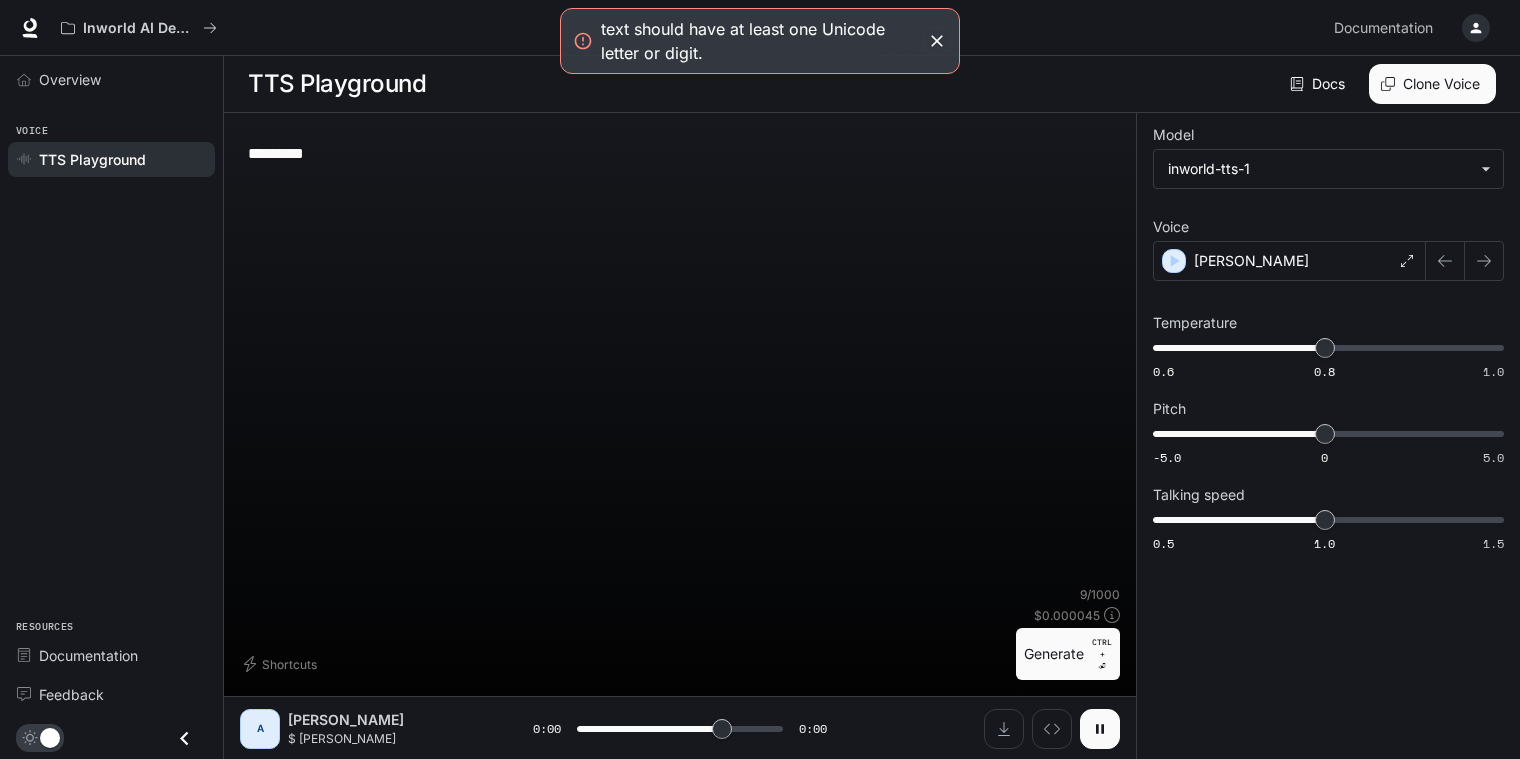 type on "*" 